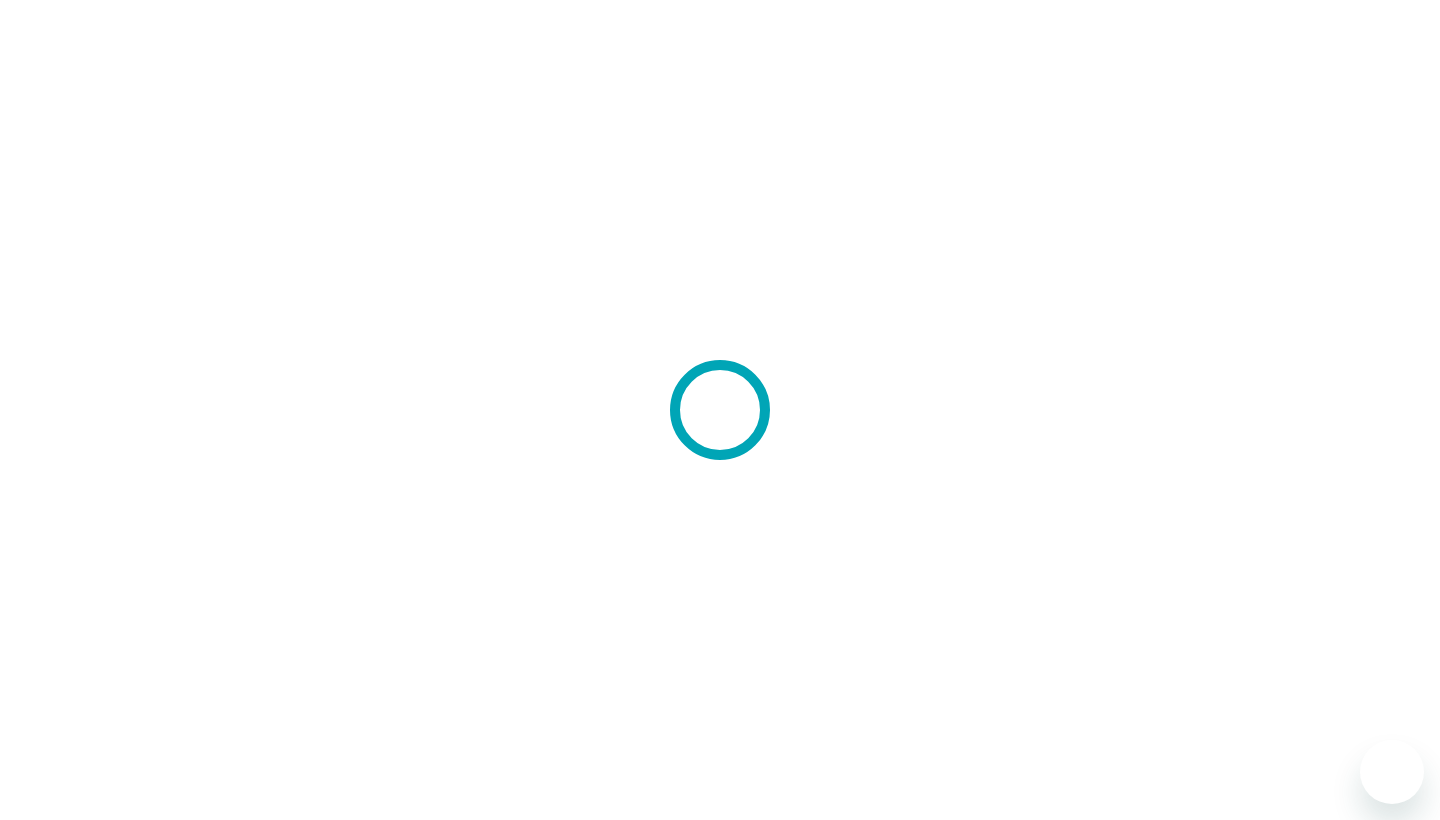 scroll, scrollTop: 0, scrollLeft: 0, axis: both 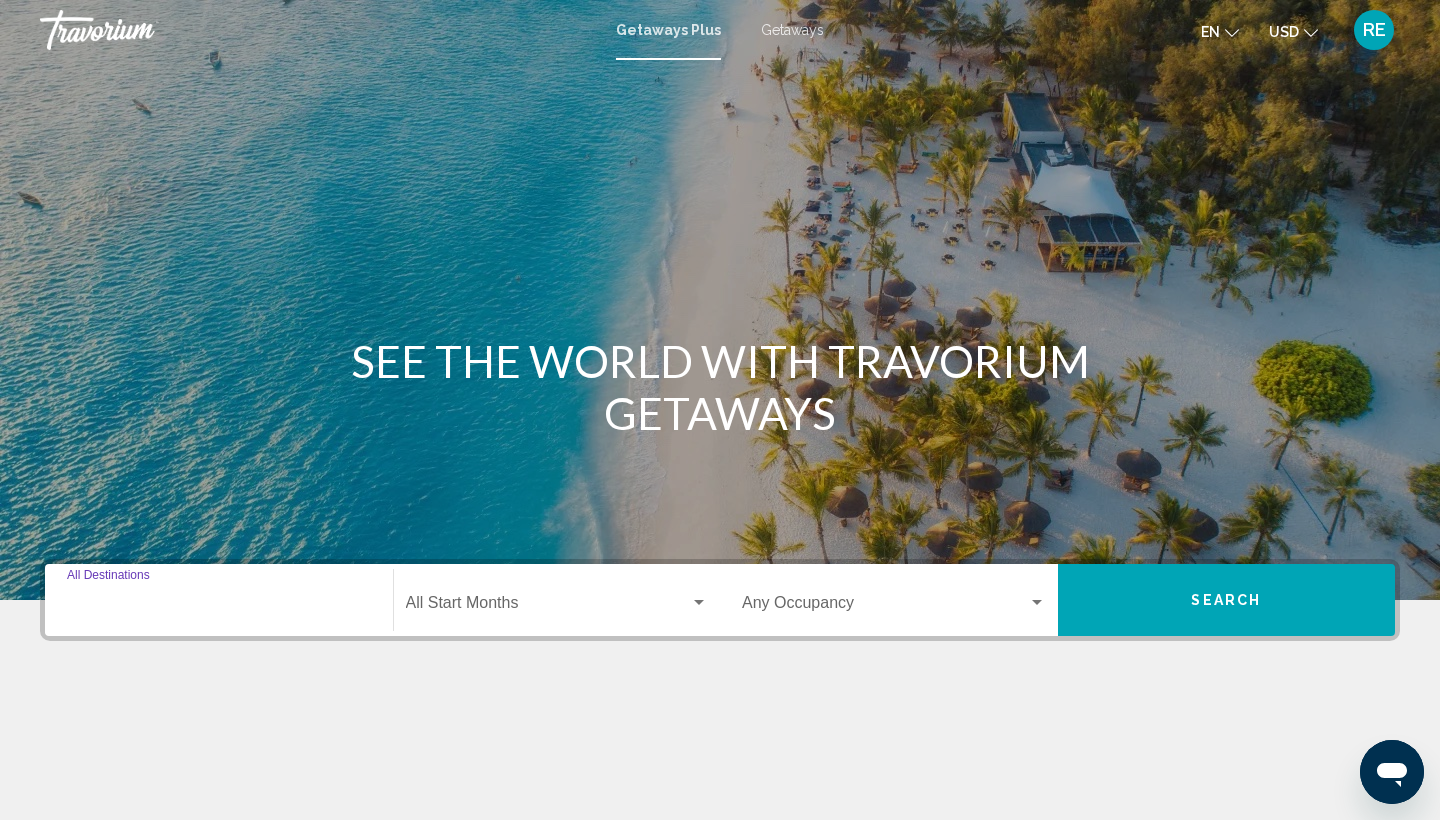 click on "Destination All Destinations" at bounding box center [219, 607] 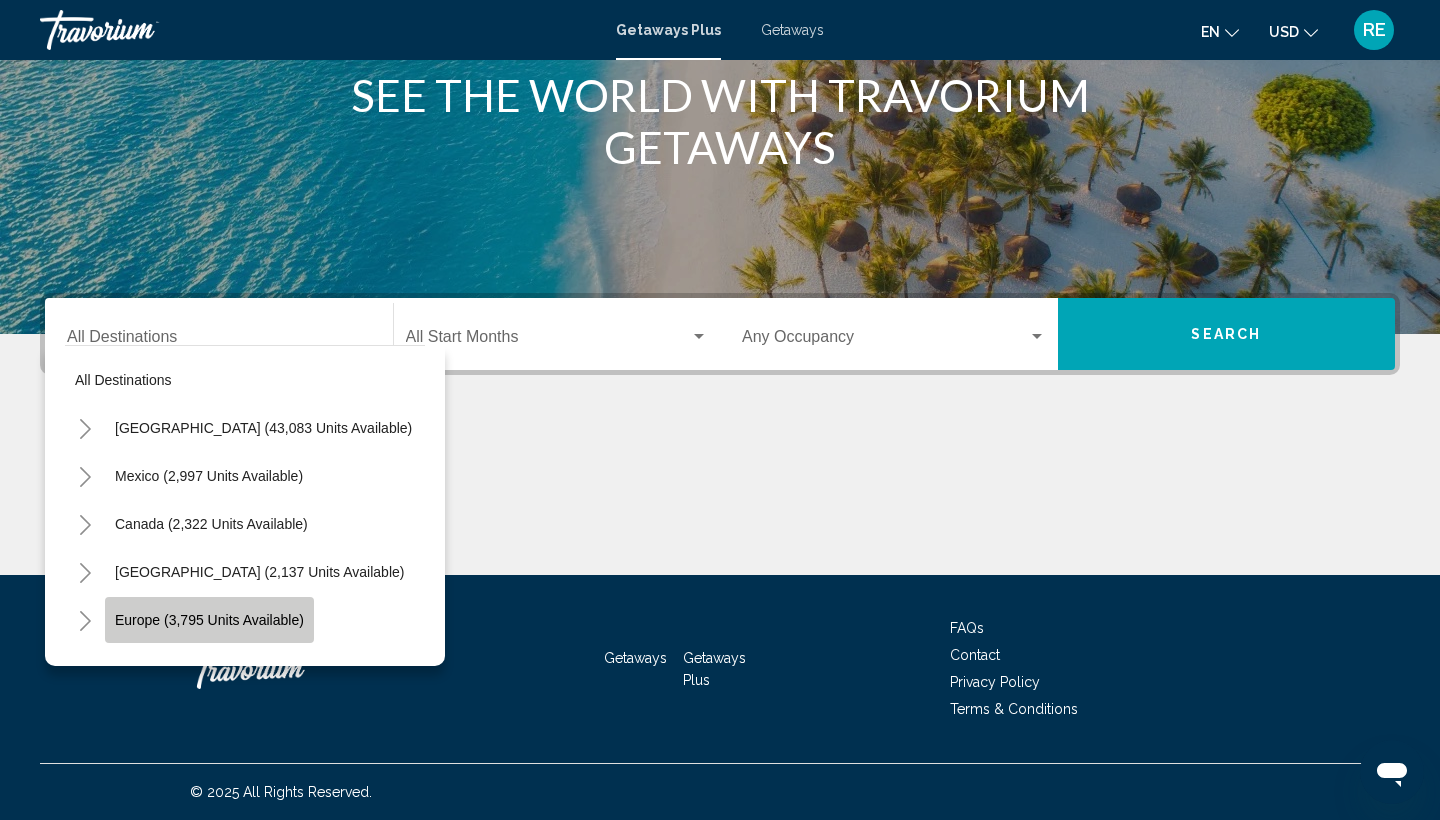 click on "Europe (3,795 units available)" at bounding box center (208, 668) 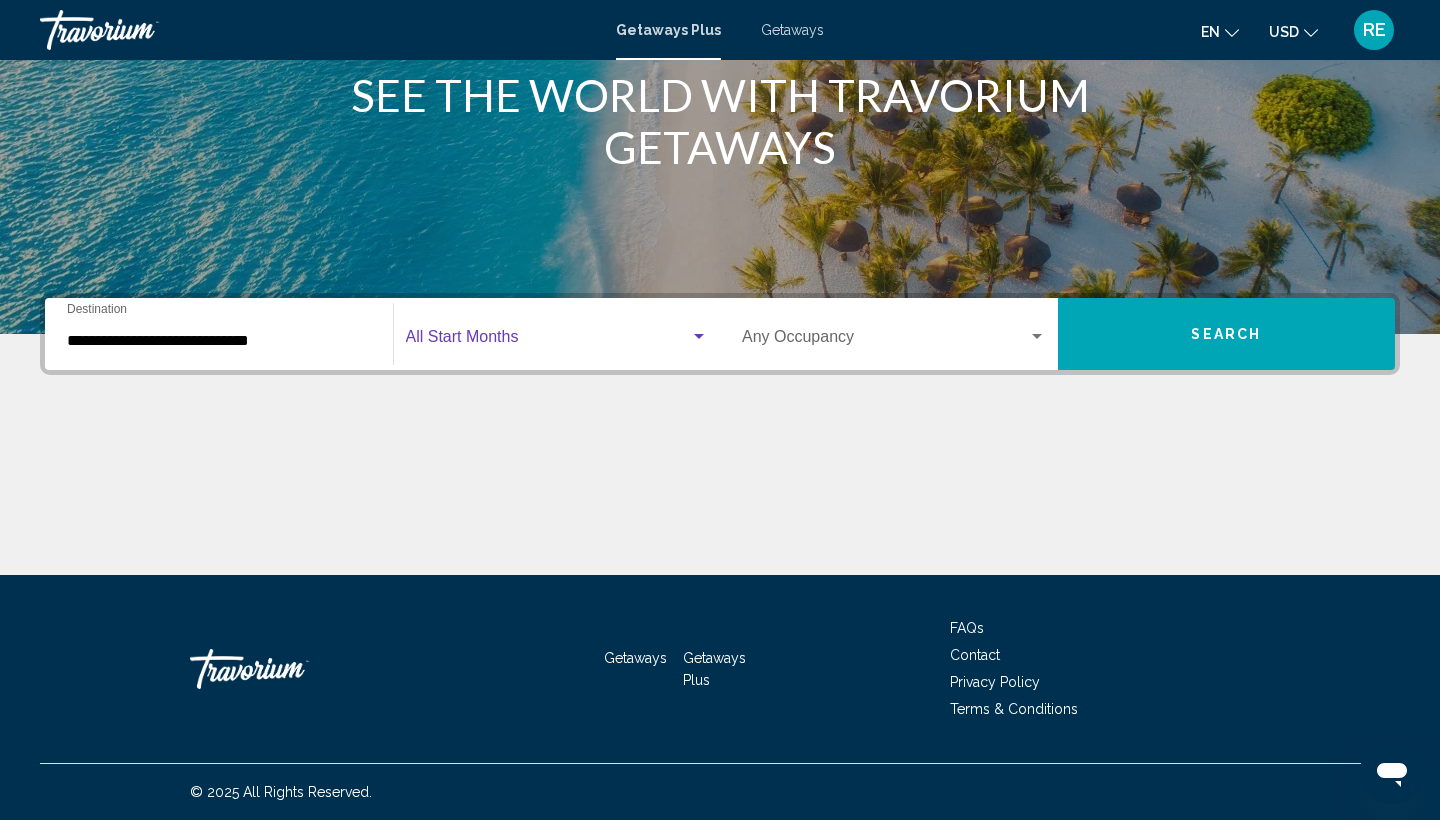 click at bounding box center (548, 341) 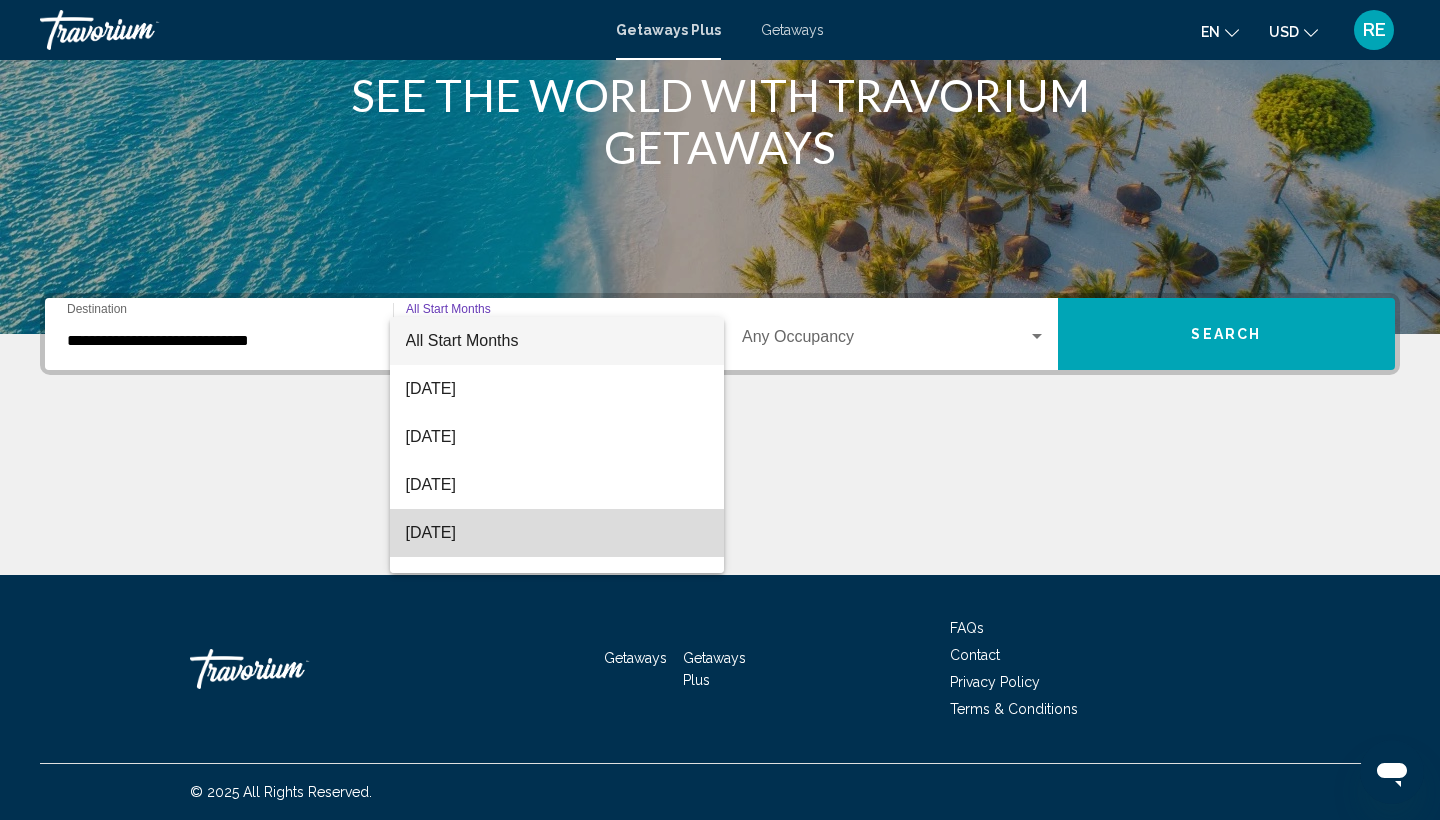 click on "[DATE]" at bounding box center [557, 533] 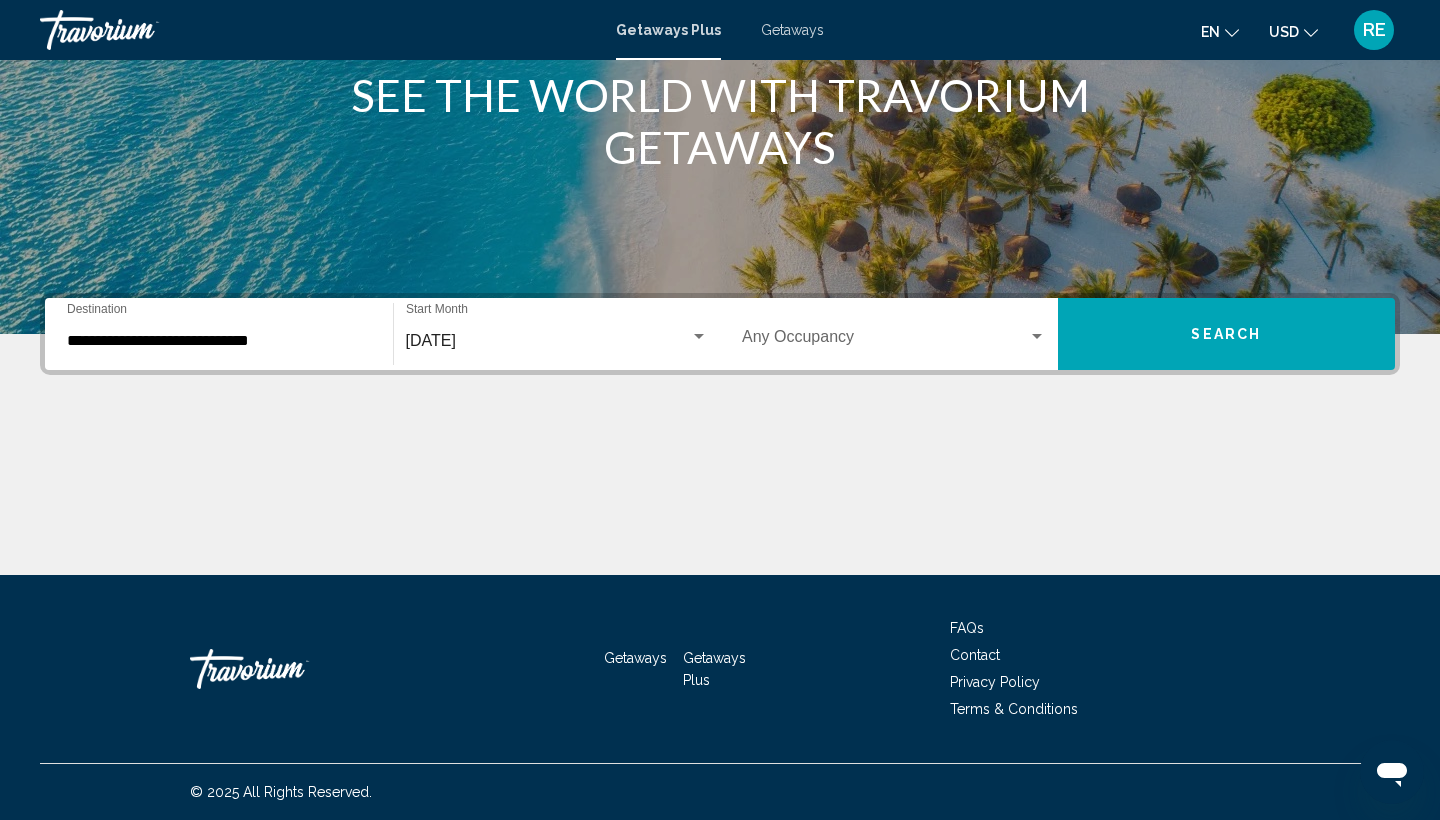 click on "[DATE] Start Month All Start Months" 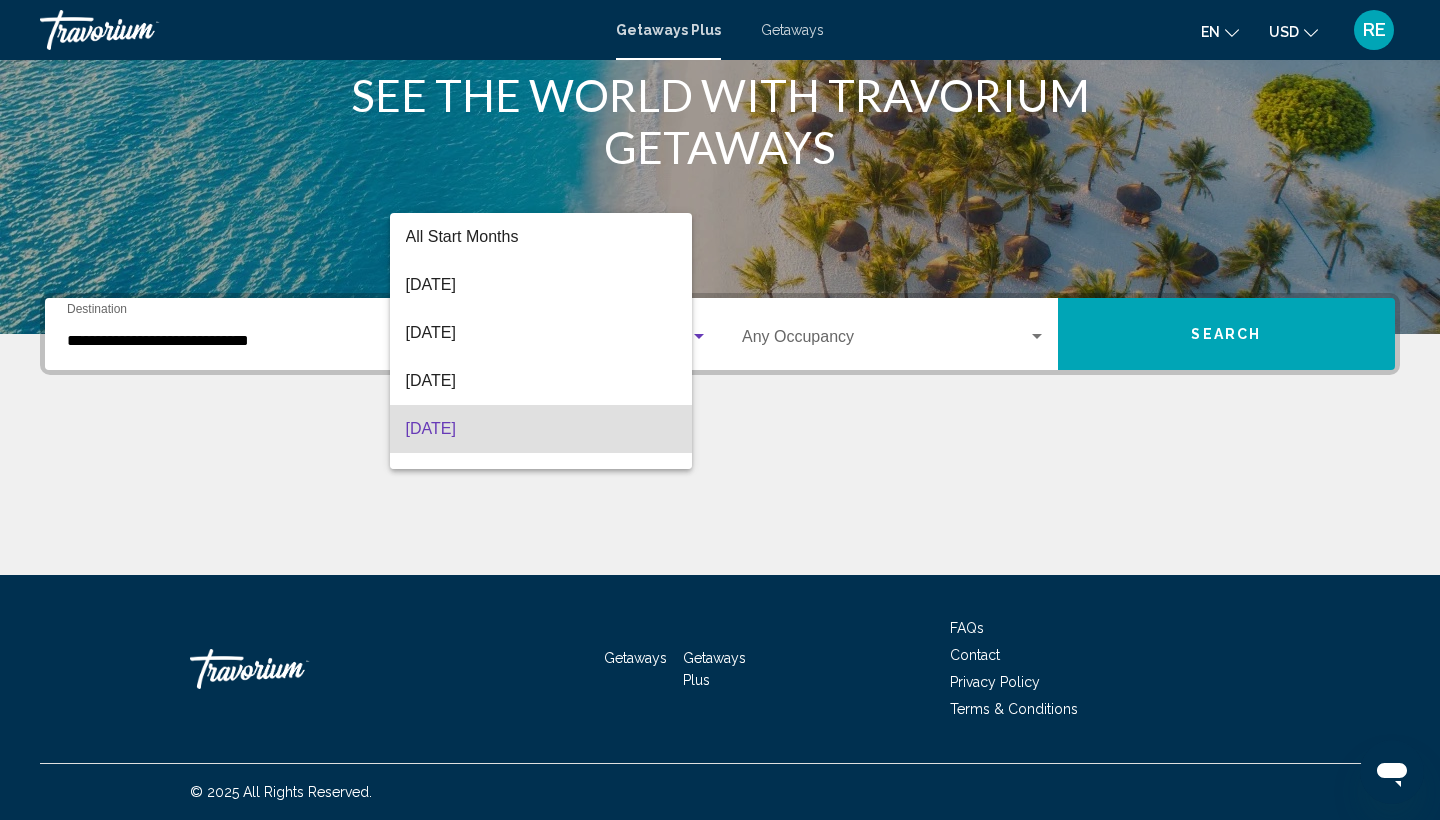scroll, scrollTop: 88, scrollLeft: 0, axis: vertical 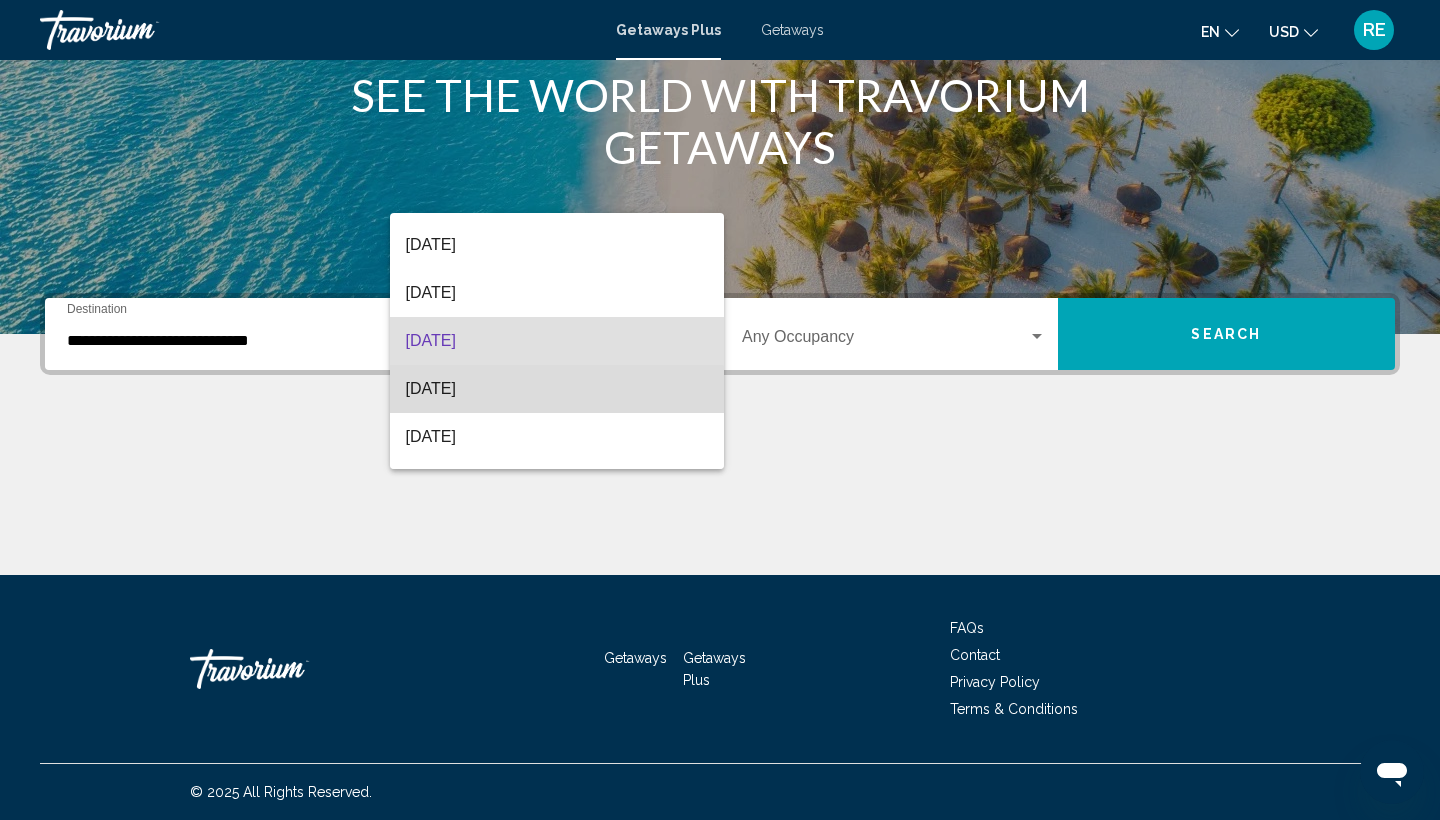 click on "[DATE]" at bounding box center [557, 389] 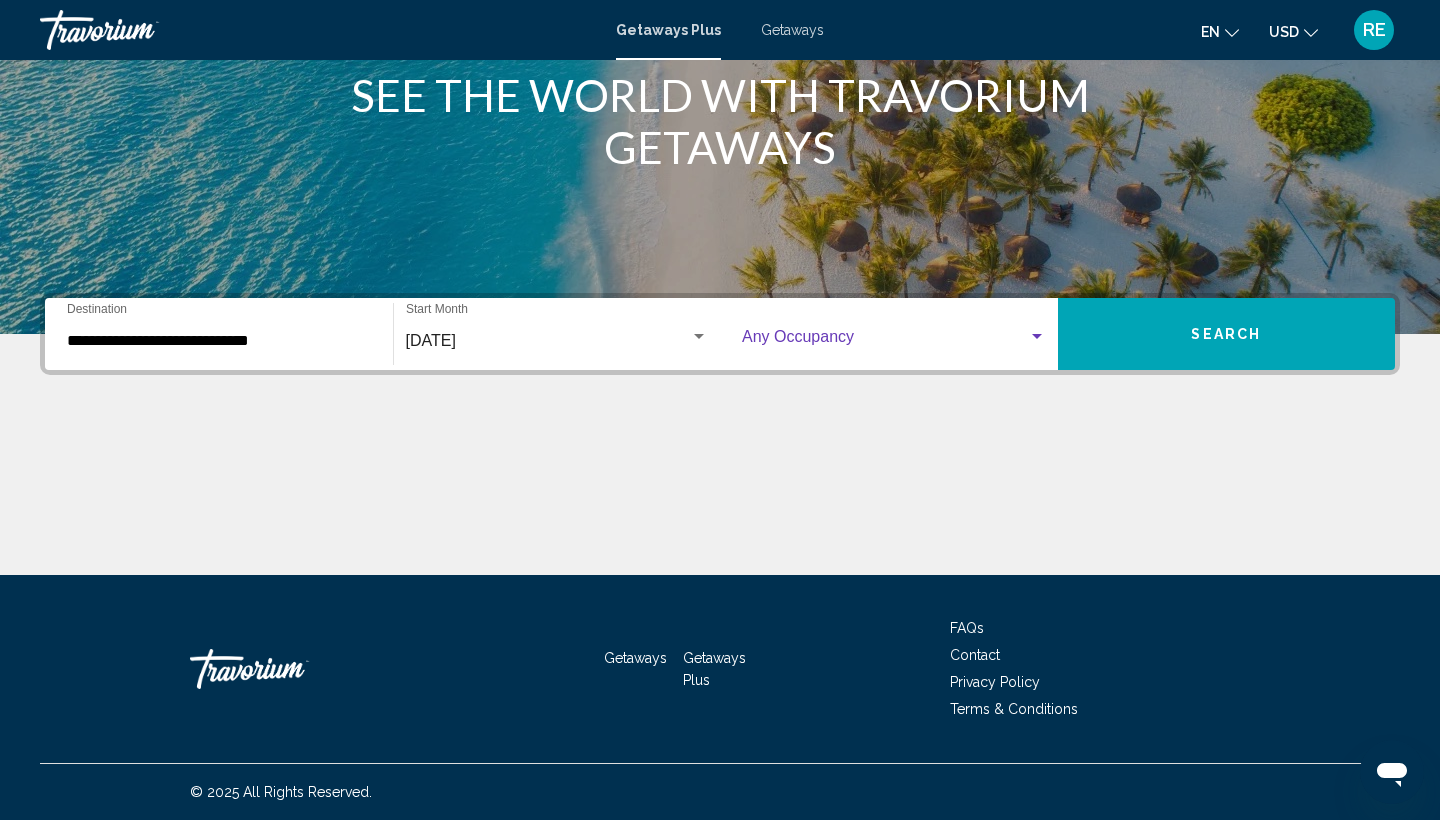 click at bounding box center (885, 341) 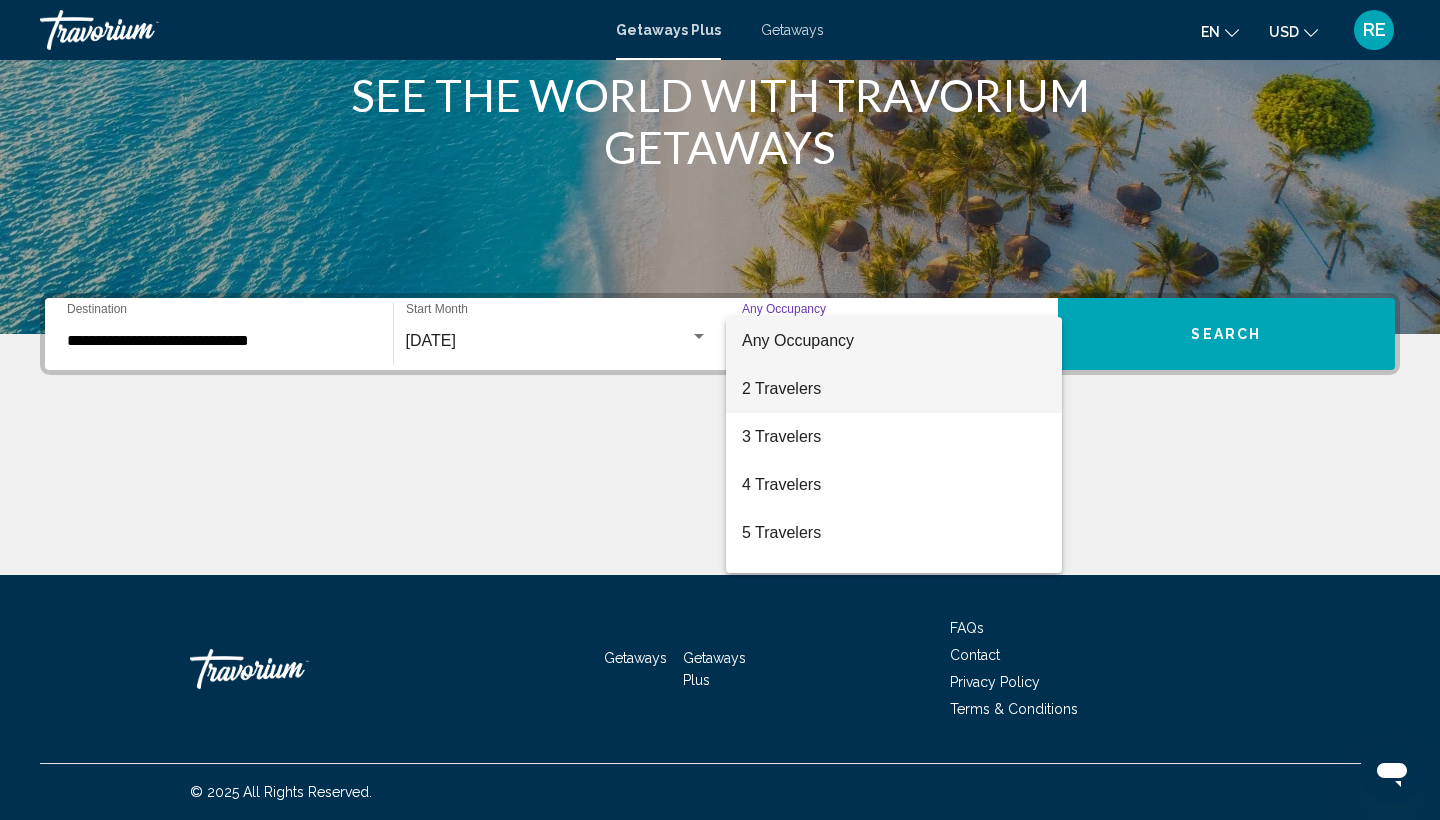 click on "2 Travelers" at bounding box center (894, 389) 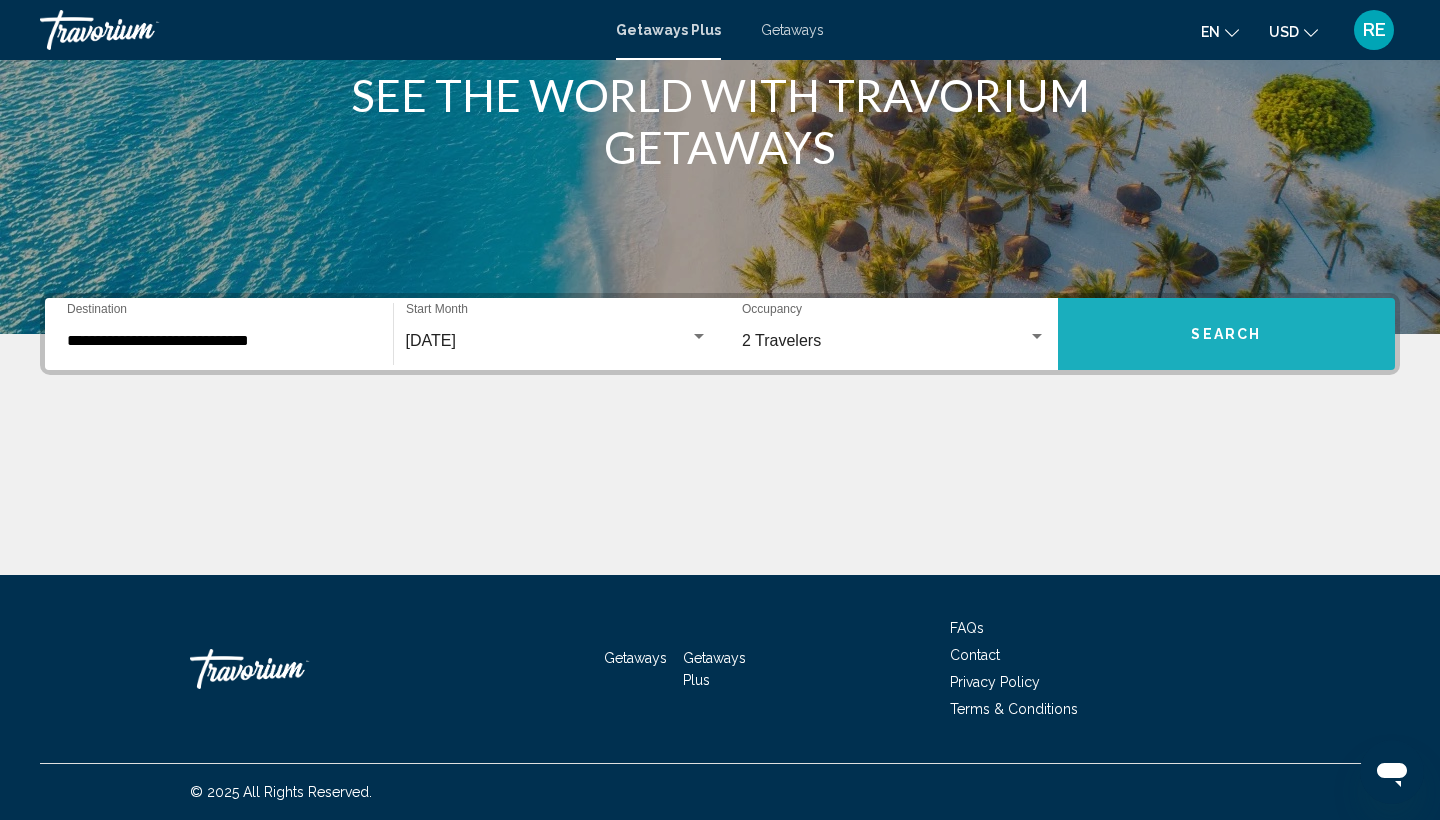click on "Search" at bounding box center (1227, 334) 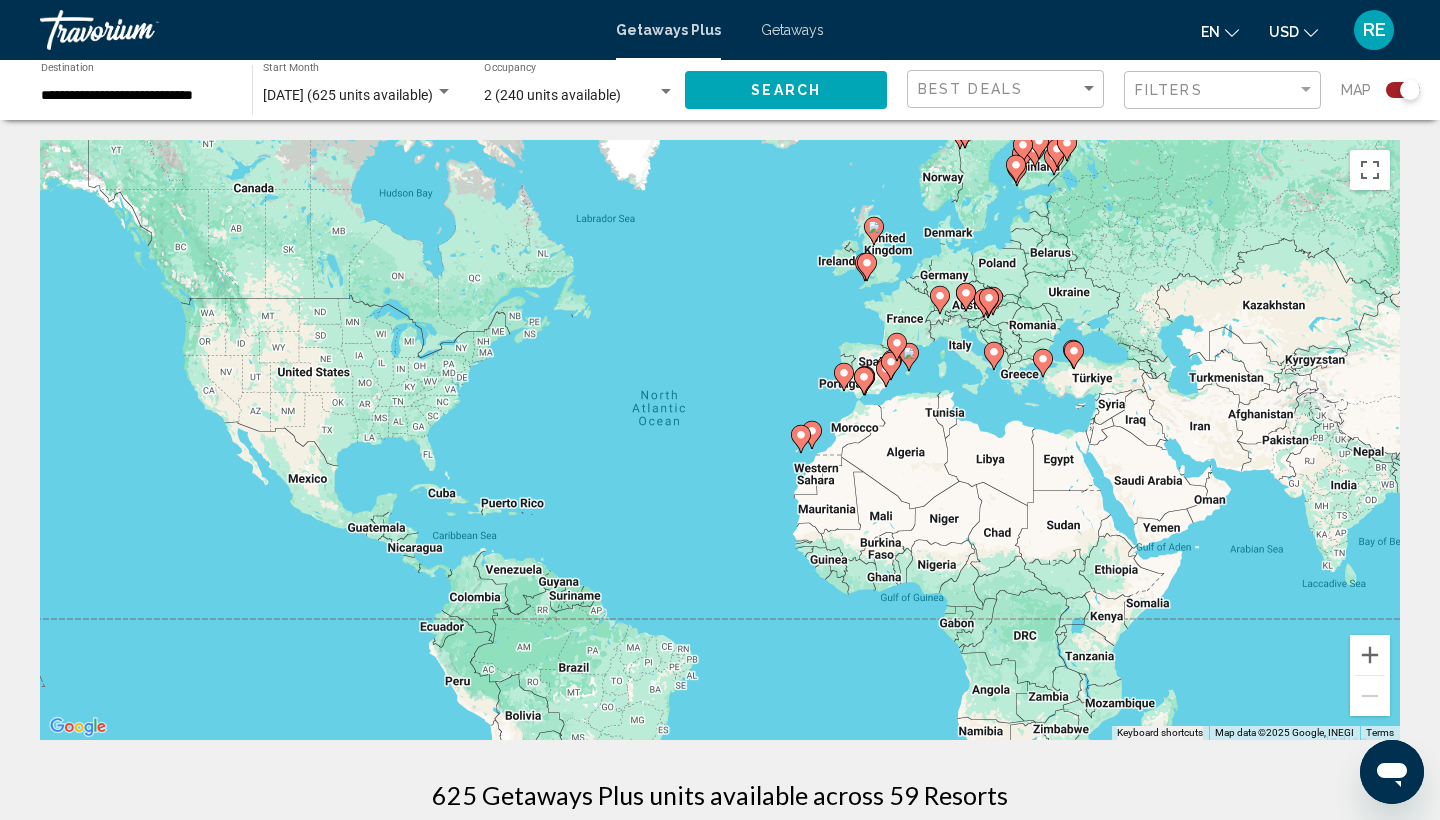 click on "← Move left → Move right ↑ Move up ↓ Move down + Zoom in - Zoom out Home Jump left by 75% End Jump right by 75% Page Up Jump up by 75% Page Down Jump down by 75% To navigate, press the arrow keys. To activate drag with keyboard, press Alt + Enter. Once in keyboard drag state, use the arrow keys to move the marker. To complete the drag, press the Enter key. To cancel, press Escape. Keyboard shortcuts Map Data Map data ©2025 Google, INEGI Map data ©2025 Google, INEGI 1000 km  Click to toggle between metric and imperial units Terms Report a map error 625 Getaways Plus units available across 59 Resorts Save up to  100%   Burn Coastal Retreat 1  Resort  -  This is an adults only resort
Bude, [GEOGRAPHIC_DATA], EX23 8SF, GBR From $700.00 USD $0.00 USD For 7 nights You save  $700.00 USD   temp  3
[GEOGRAPHIC_DATA]    ( 12 units )  Save up to  100%   Alpenland [GEOGRAPHIC_DATA]  -  2" at bounding box center [720, 1944] 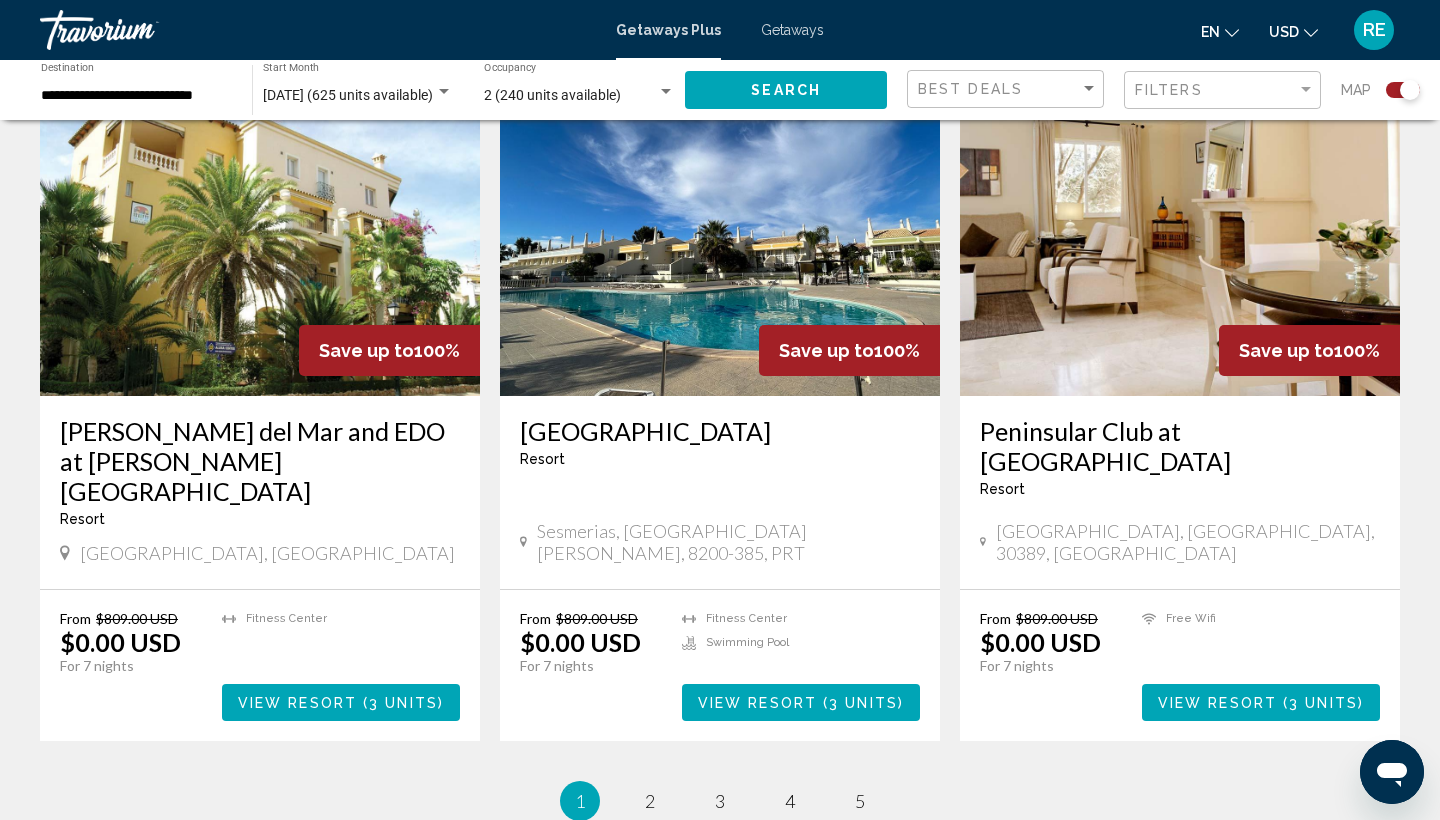 scroll, scrollTop: 2960, scrollLeft: 0, axis: vertical 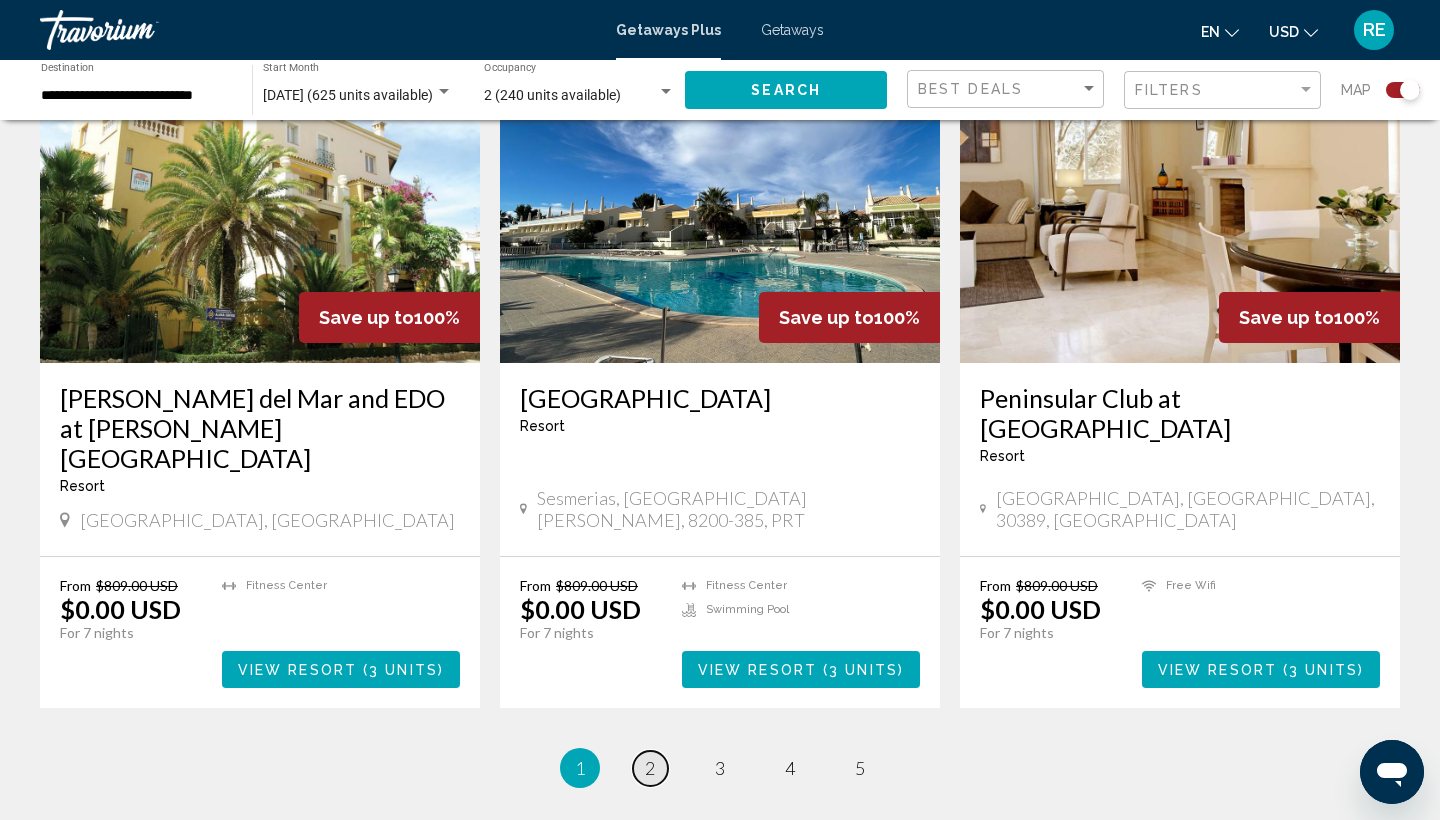 click on "2" at bounding box center [650, 768] 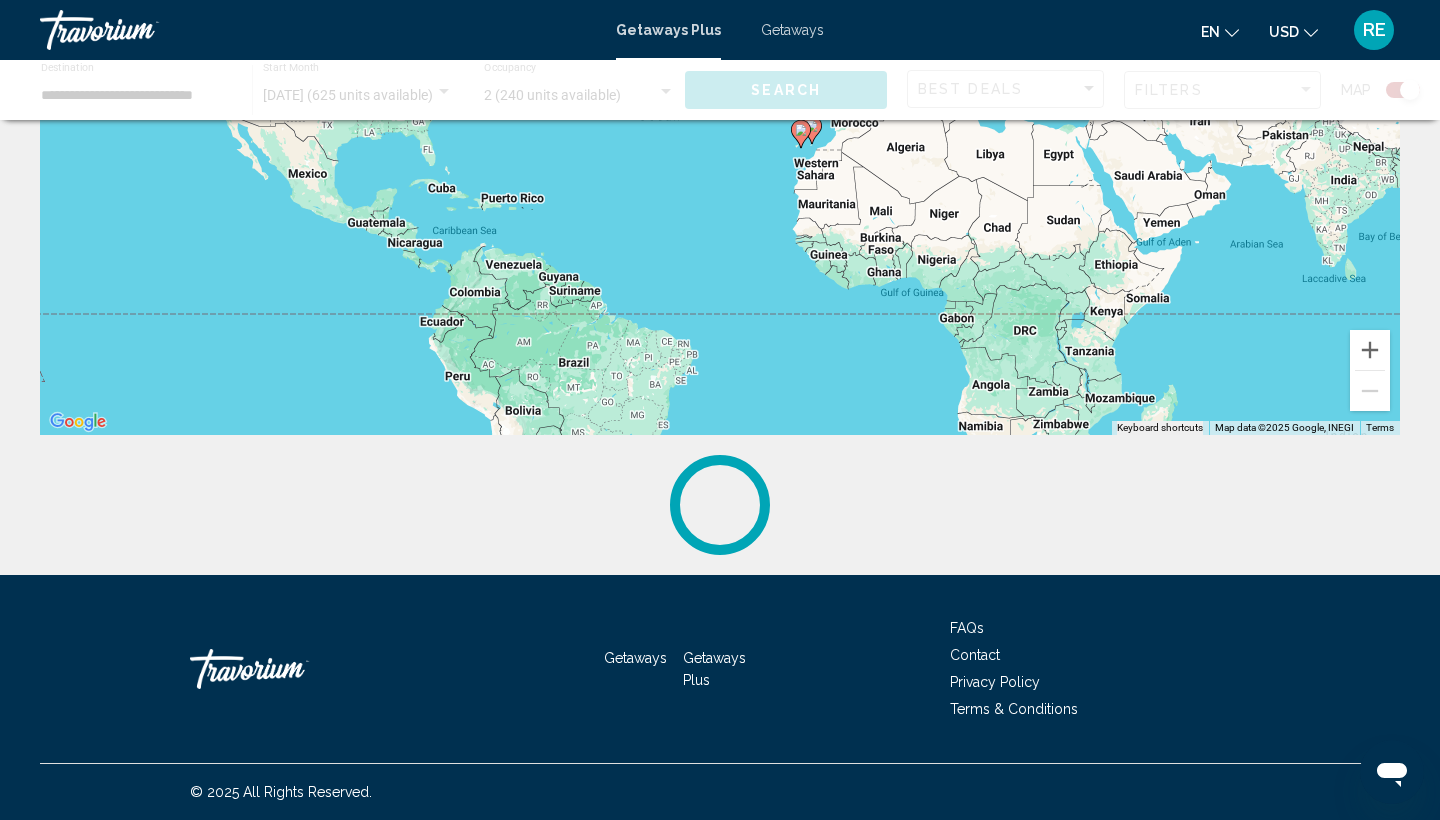 scroll, scrollTop: 0, scrollLeft: 0, axis: both 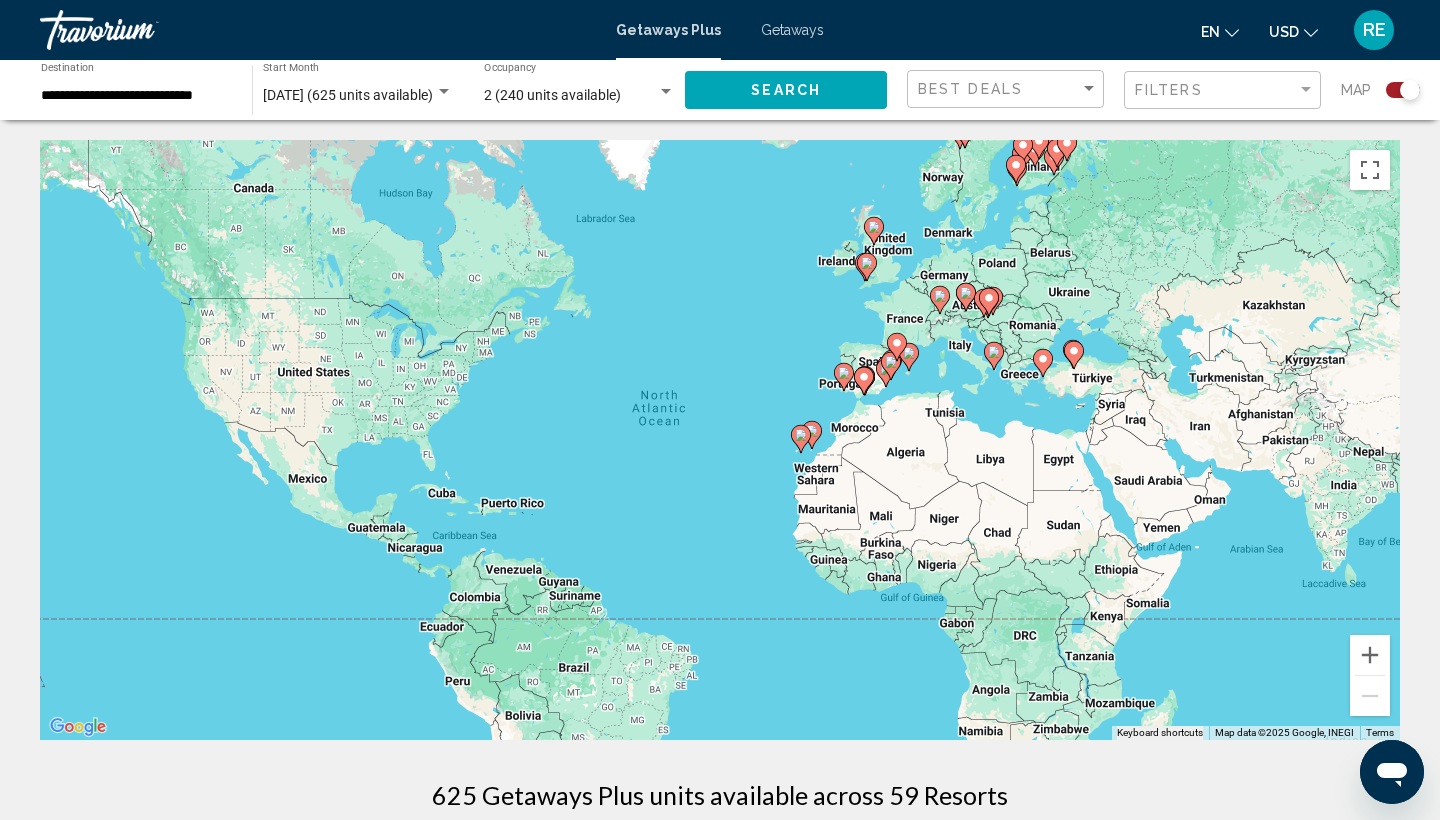 click 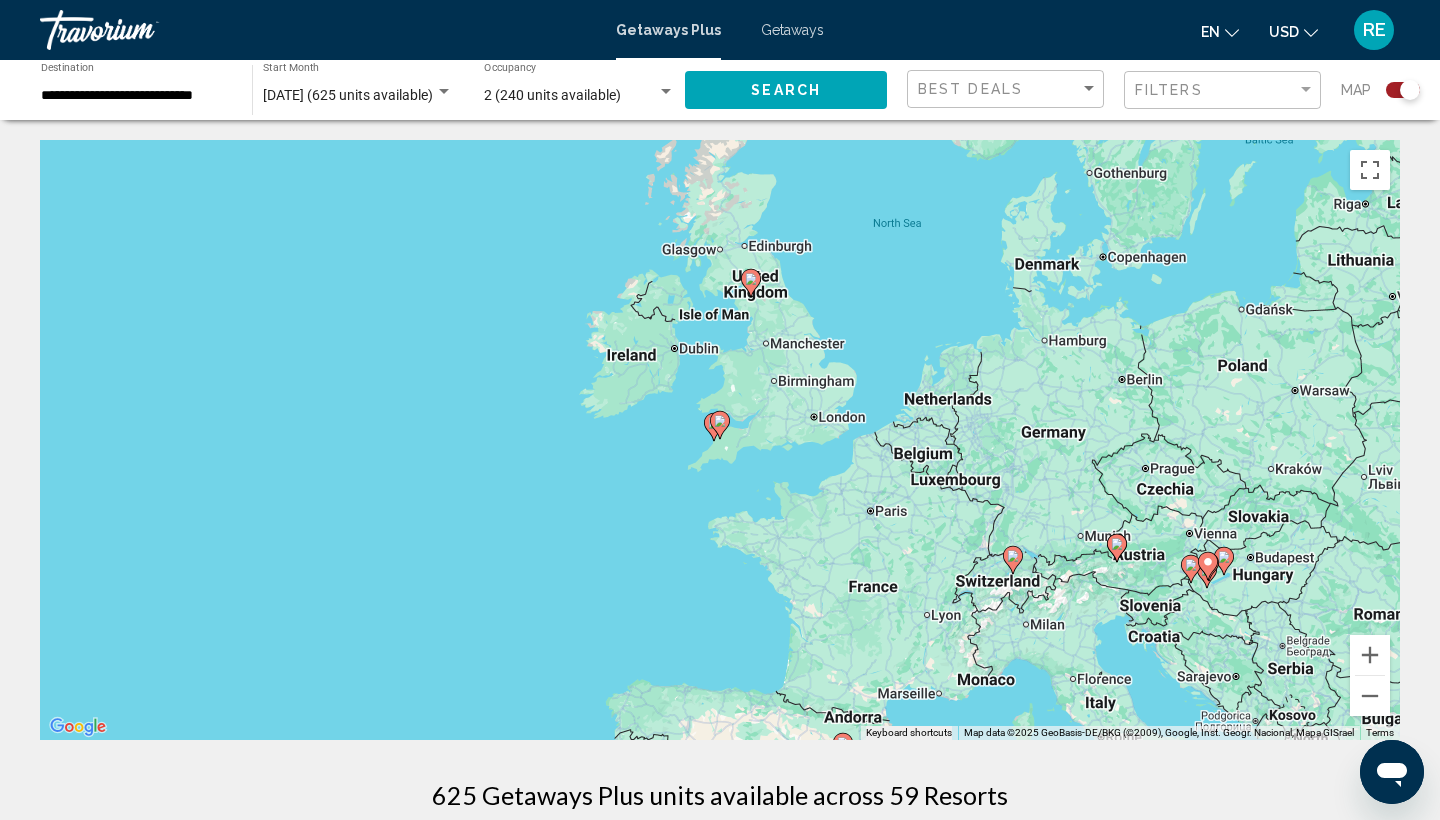 click on "To navigate, press the arrow keys. To activate drag with keyboard, press Alt + Enter. Once in keyboard drag state, use the arrow keys to move the marker. To complete the drag, press the Enter key. To cancel, press Escape." at bounding box center [720, 440] 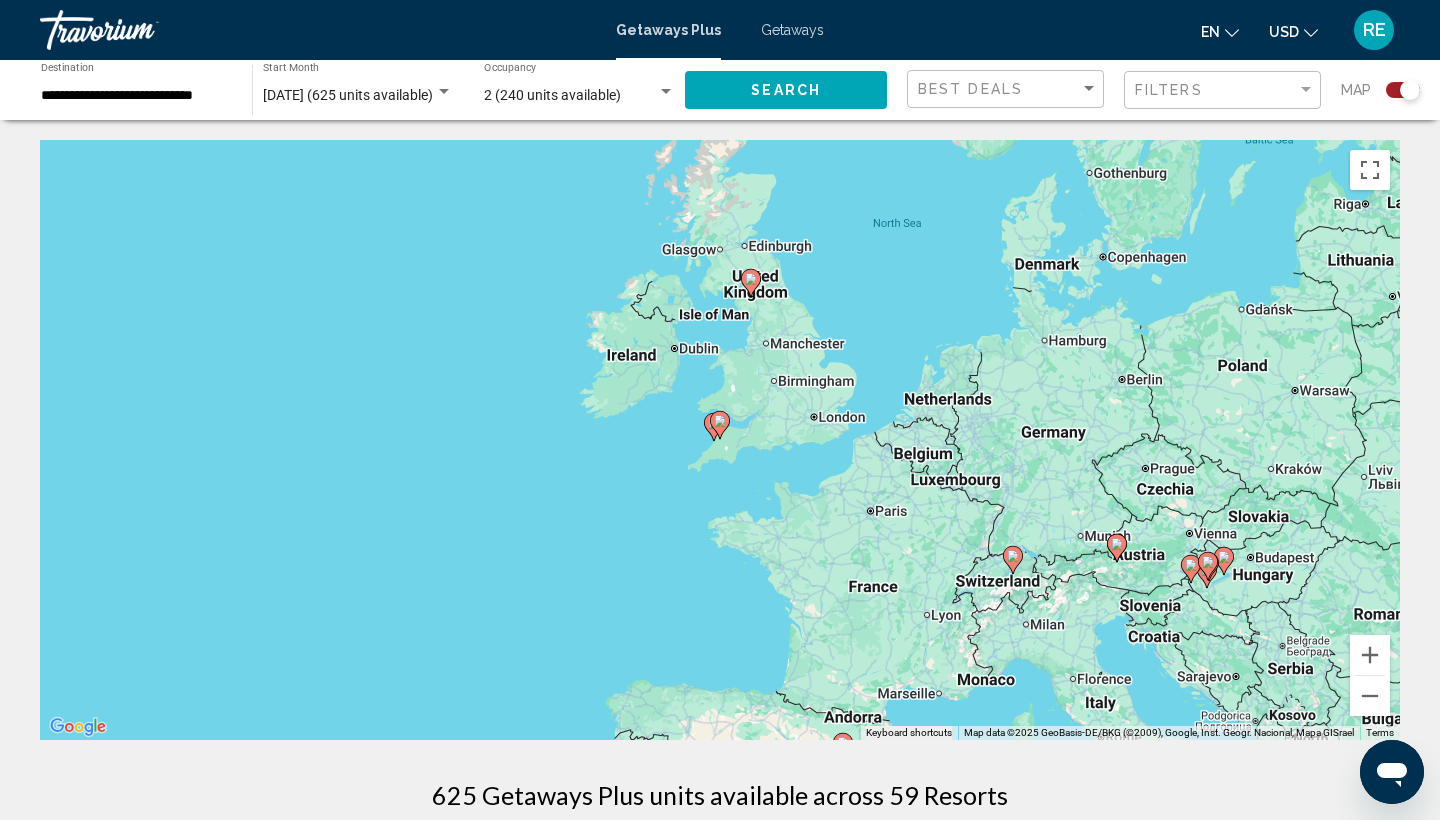 click 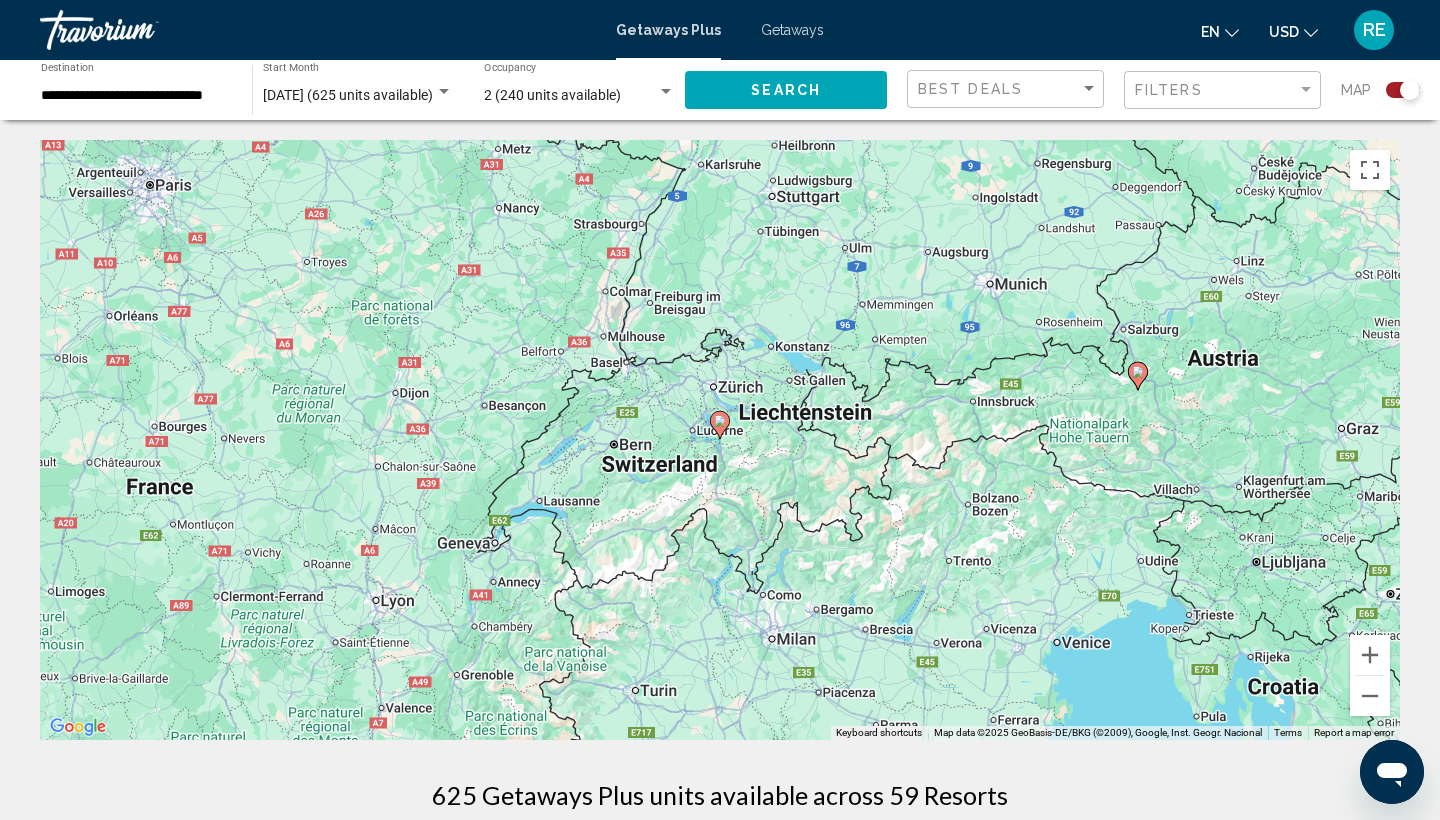 click 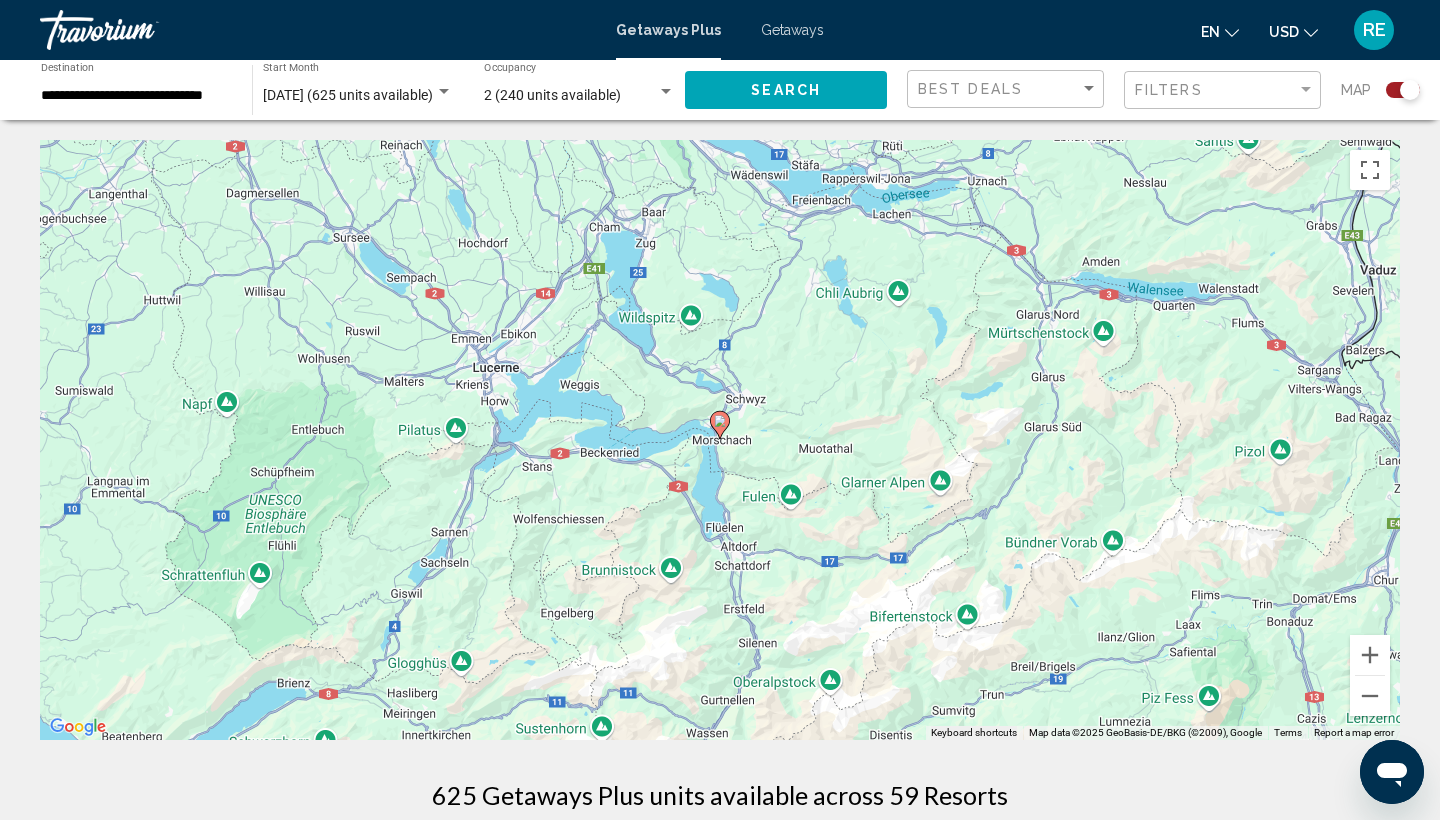 click on "← Move left → Move right ↑ Move up ↓ Move down + Zoom in - Zoom out Home Jump left by 75% End Jump right by 75% Page Up Jump up by 75% Page Down Jump down by 75% To navigate, press the arrow keys. To activate drag with keyboard, press Alt + Enter. Once in keyboard drag state, use the arrow keys to move the marker. To complete the drag, press the Enter key. To cancel, press Escape. Keyboard shortcuts Map Data Map data ©2025 GeoBasis-DE/BKG (©2009), Google Map data ©2025 GeoBasis-DE/BKG (©2009), Google 5 km  Click to toggle between metric and imperial units Terms Report a map error 625 Getaways Plus units available across 59 Resorts Save up to  100%   [PERSON_NAME][GEOGRAPHIC_DATA]  -  This is an adults only resort
Mijas=[GEOGRAPHIC_DATA], [GEOGRAPHIC_DATA], 29649, ESP From $809.00 USD $0.00 USD For 7 nights You save  $809.00 USD   temp  4
[GEOGRAPHIC_DATA]    ( 1 unit )  Save up to  100%  Resort  -
3" at bounding box center (720, 1887) 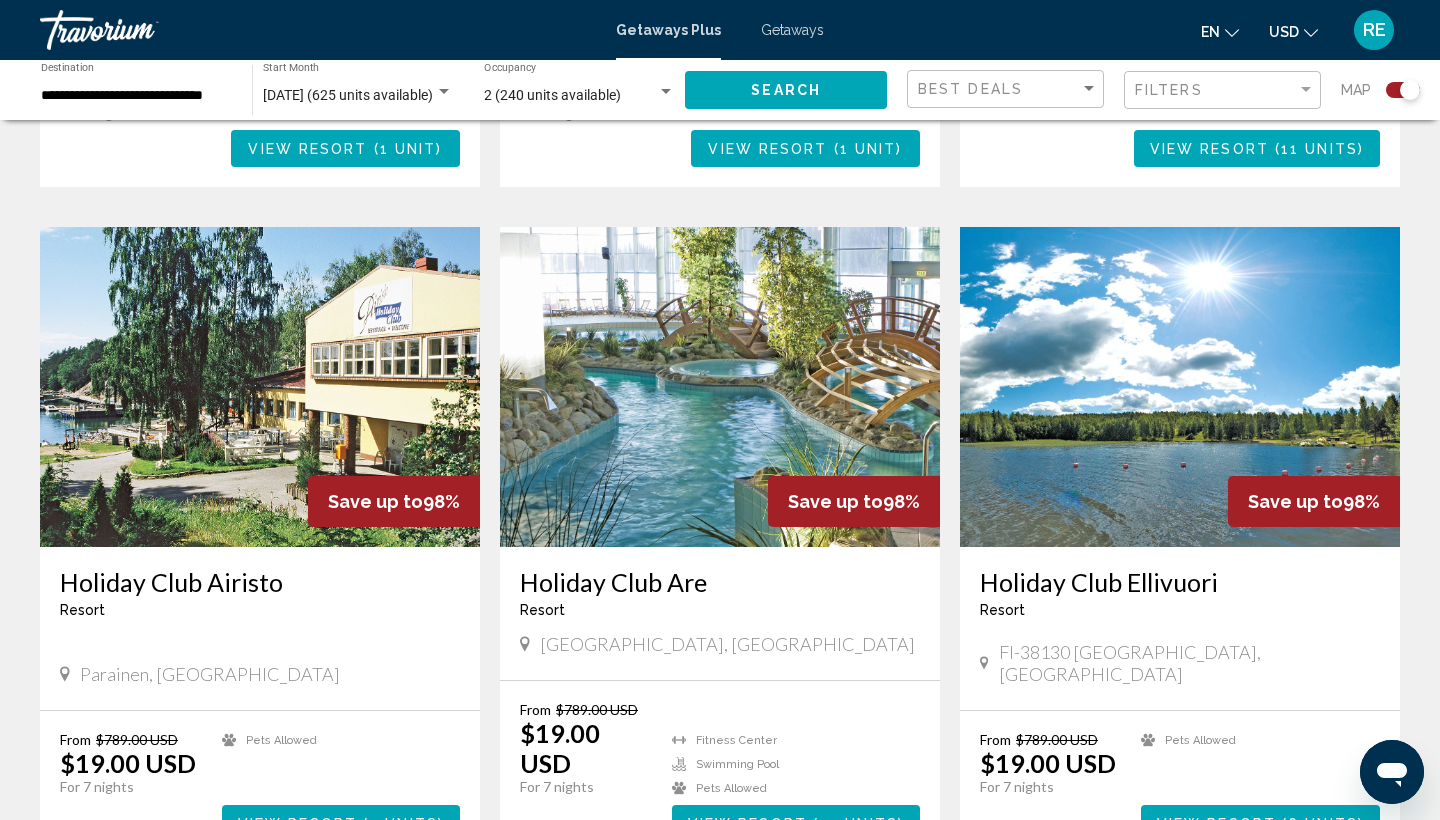 scroll, scrollTop: 1280, scrollLeft: 0, axis: vertical 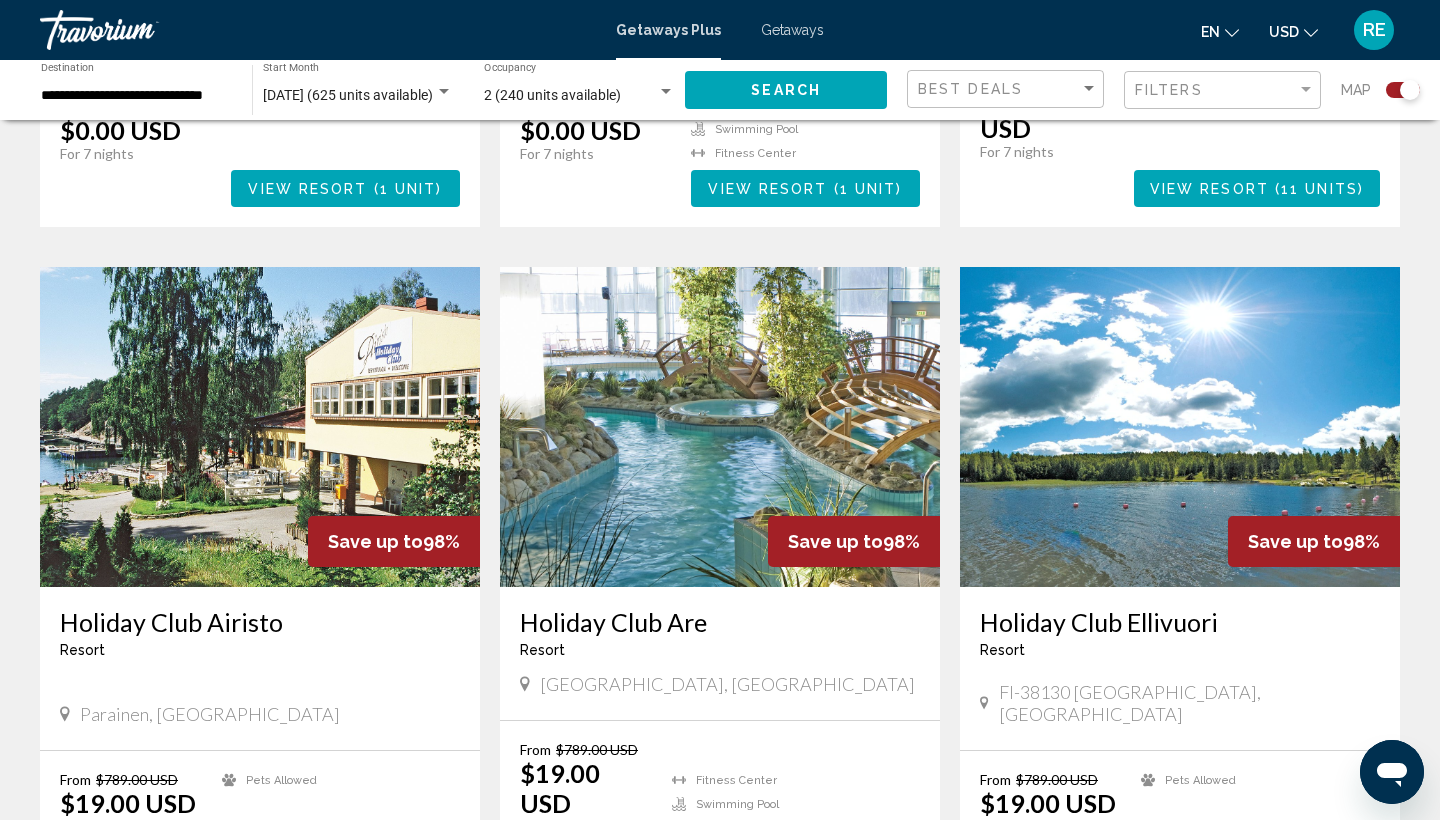 click on "View Resort" at bounding box center [747, 864] 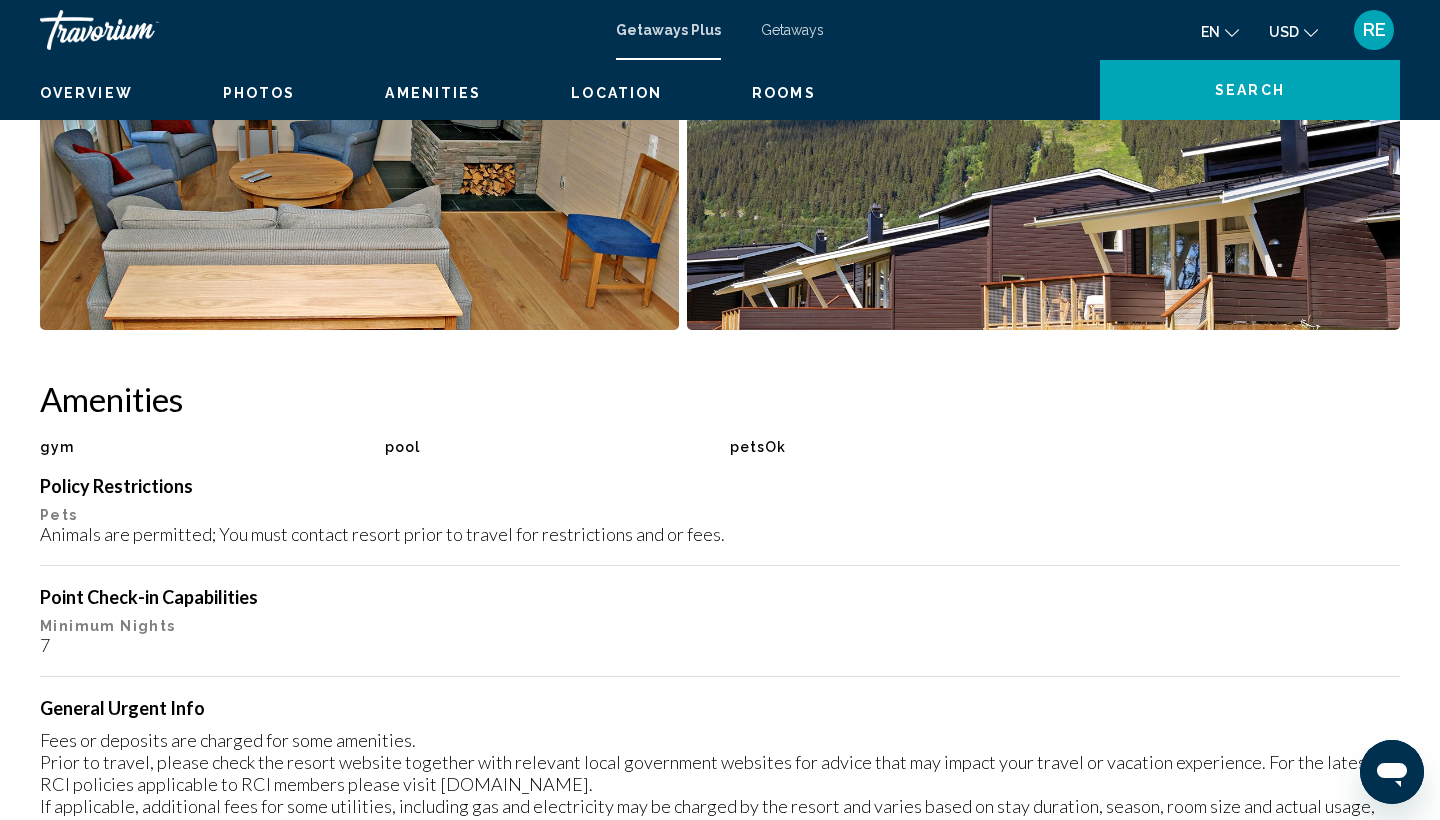 scroll, scrollTop: 0, scrollLeft: 0, axis: both 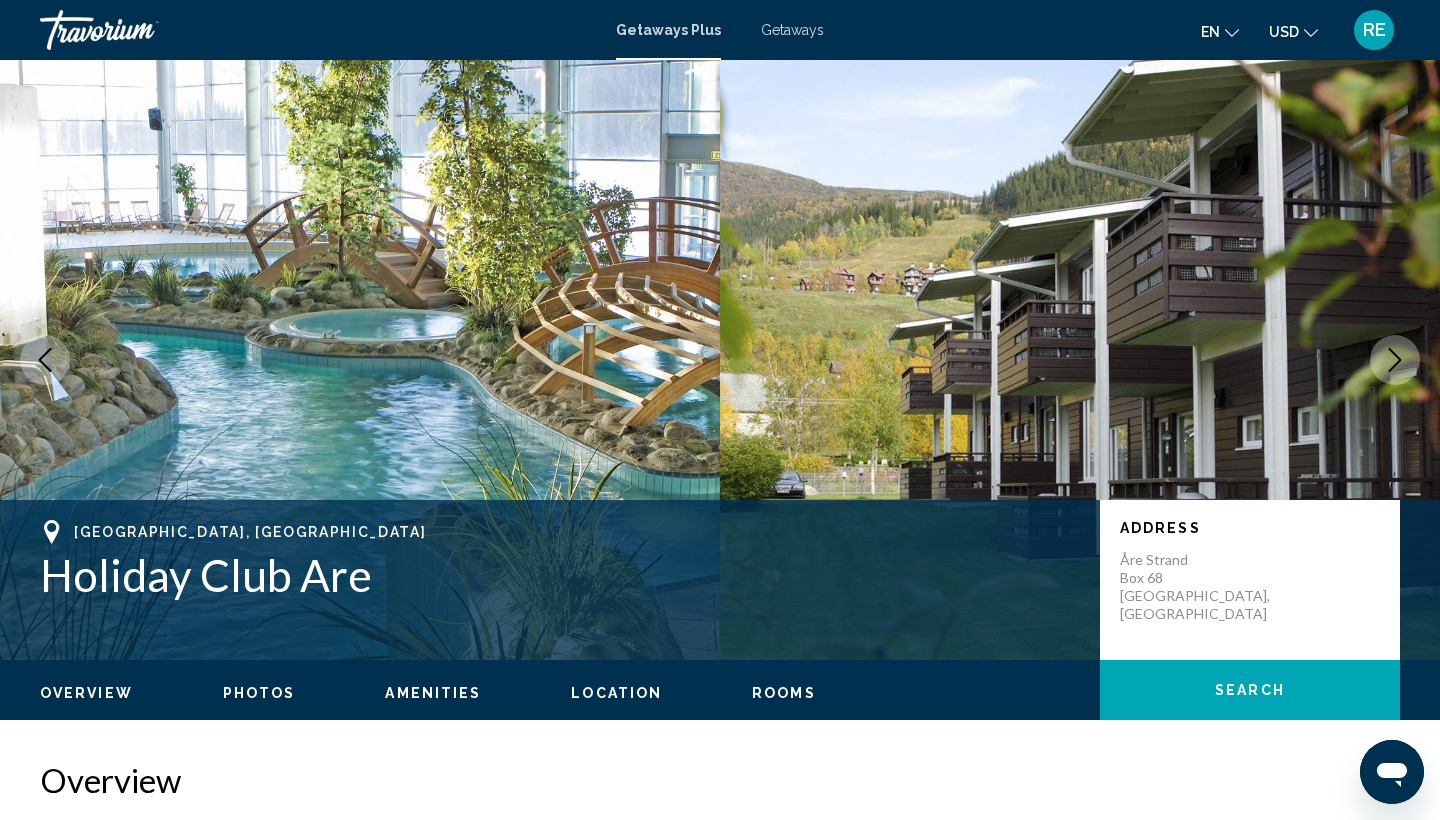 click at bounding box center (360, 360) 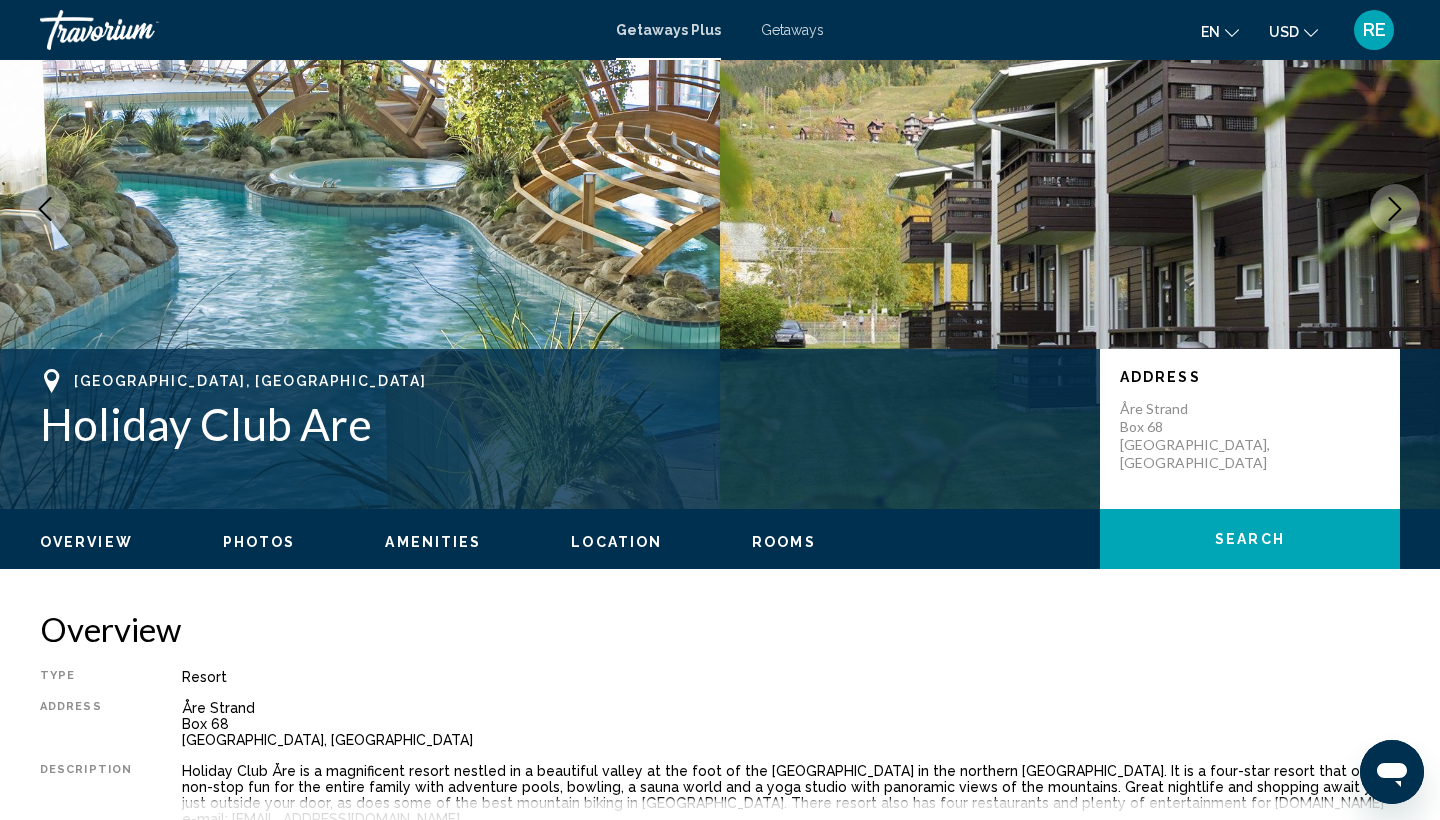 scroll, scrollTop: 200, scrollLeft: 0, axis: vertical 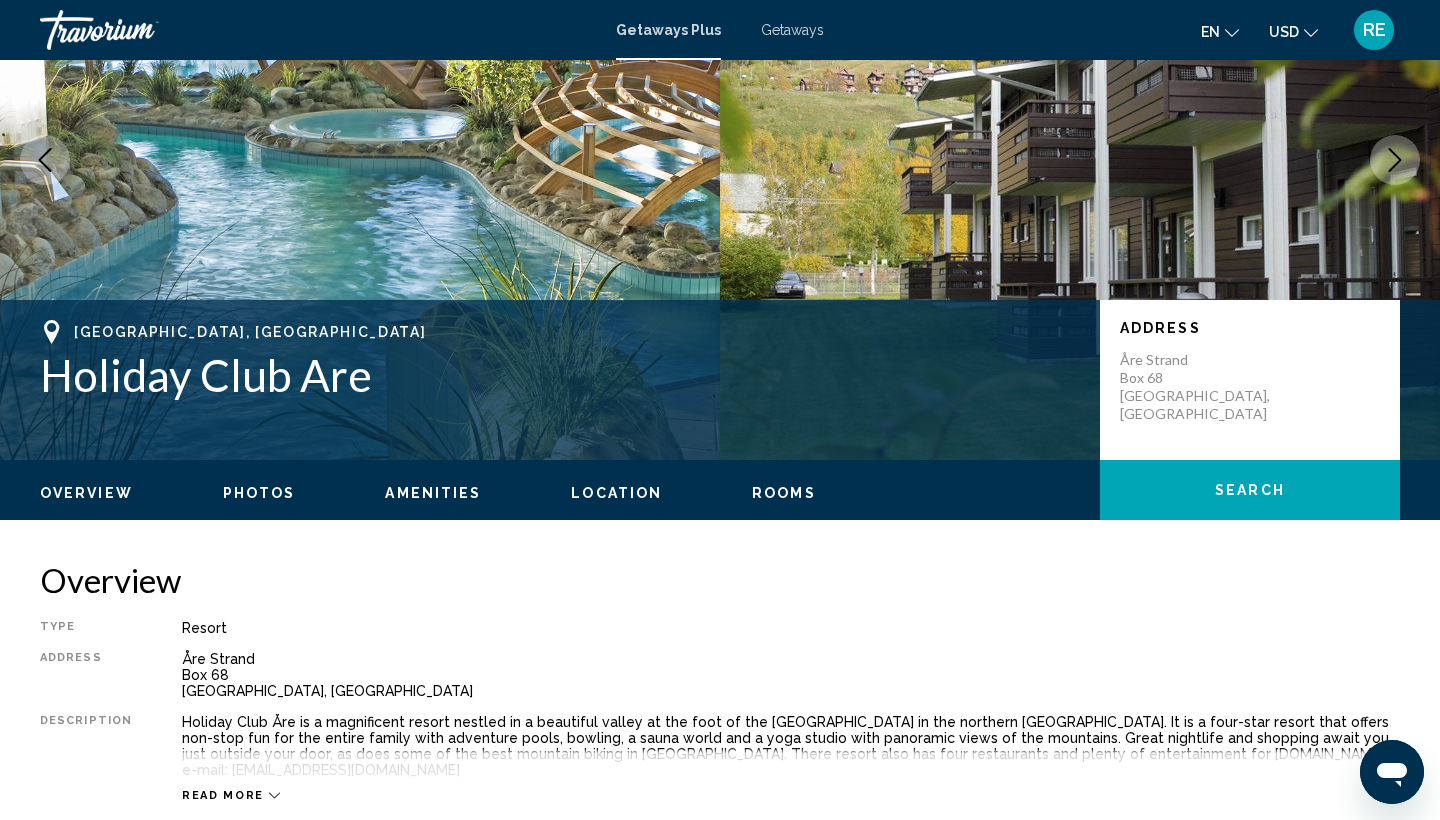 click on "Photos" at bounding box center [259, 493] 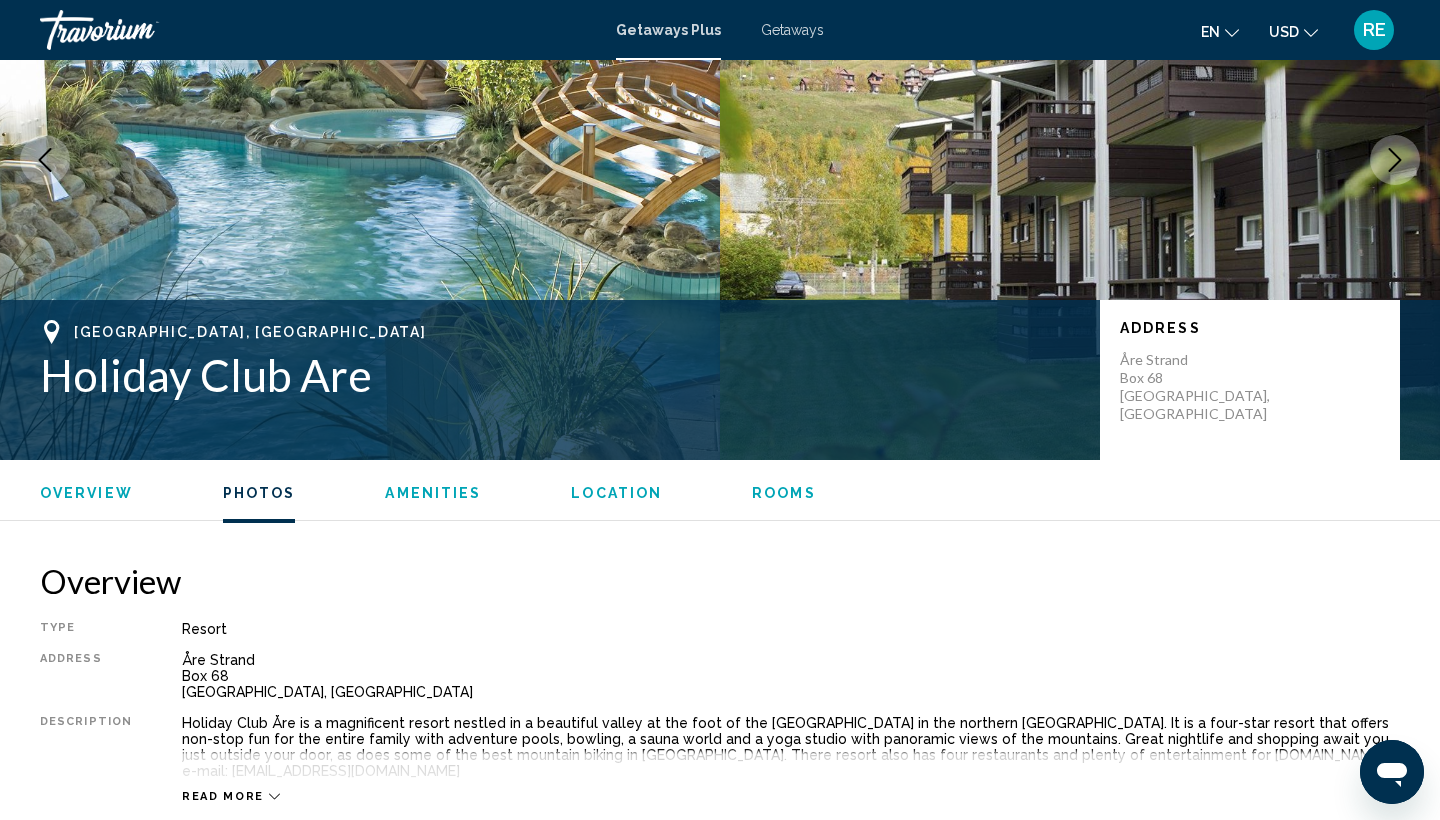 scroll, scrollTop: 907, scrollLeft: 0, axis: vertical 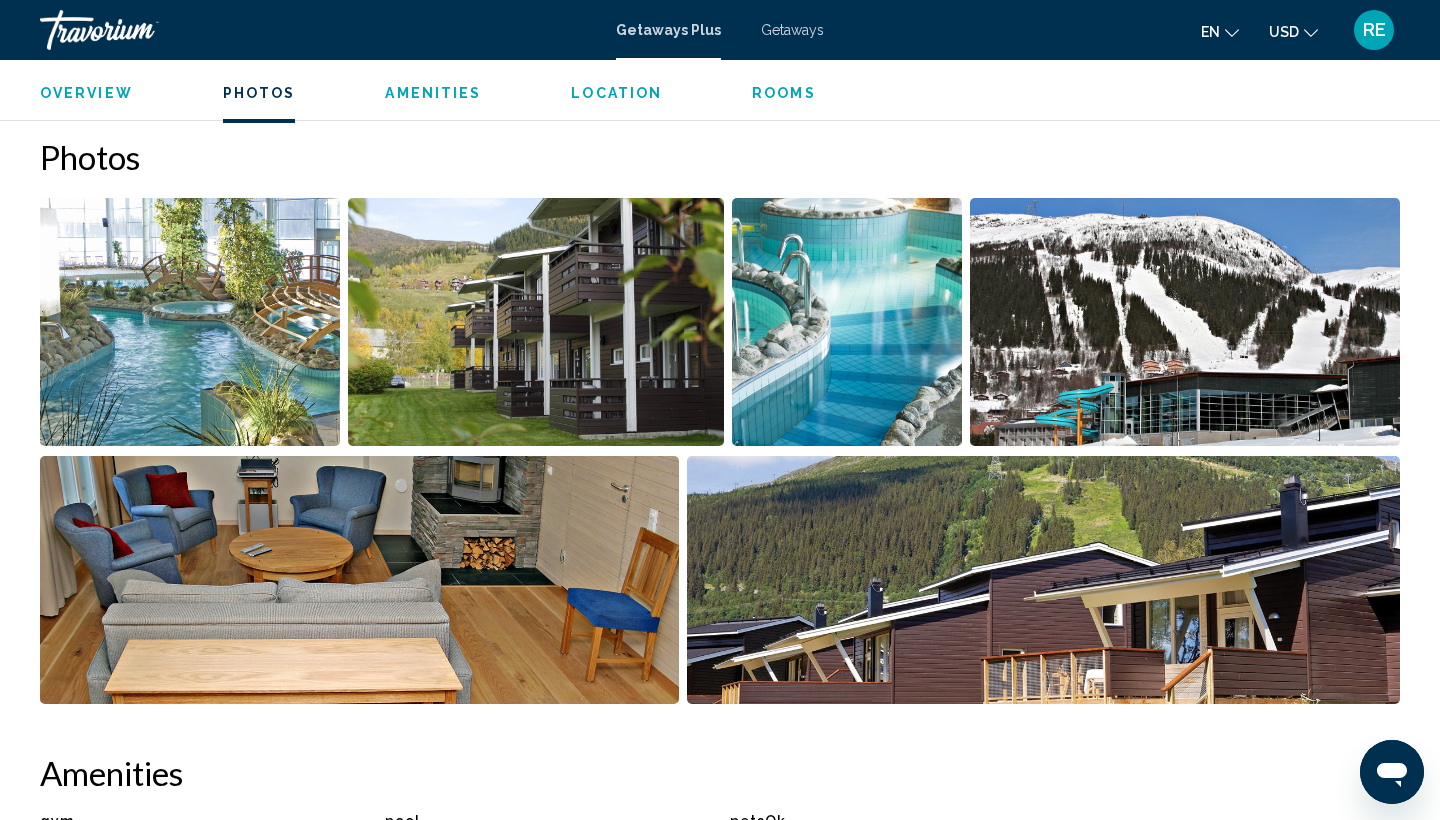 click at bounding box center [190, 322] 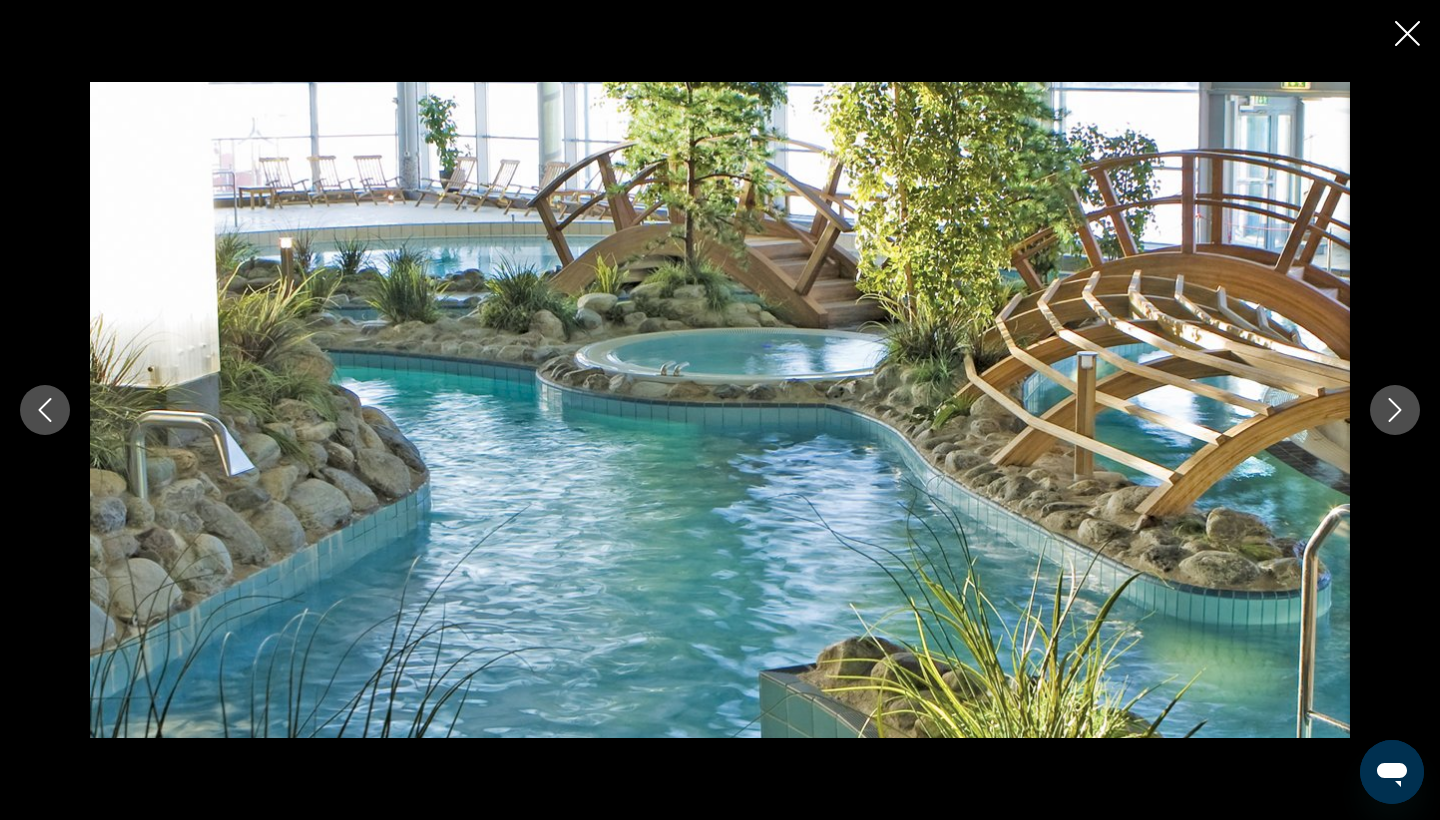 click 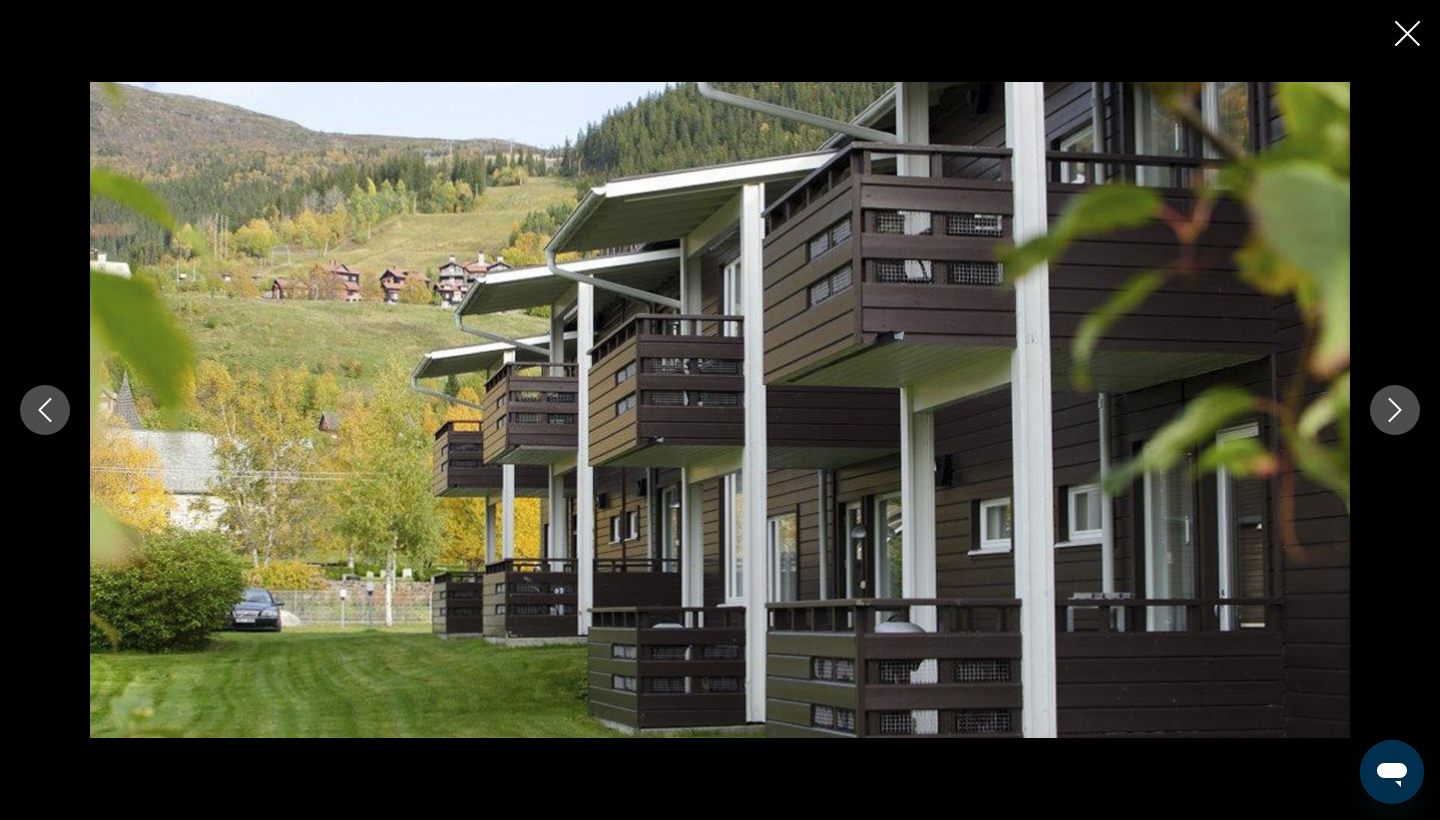 click 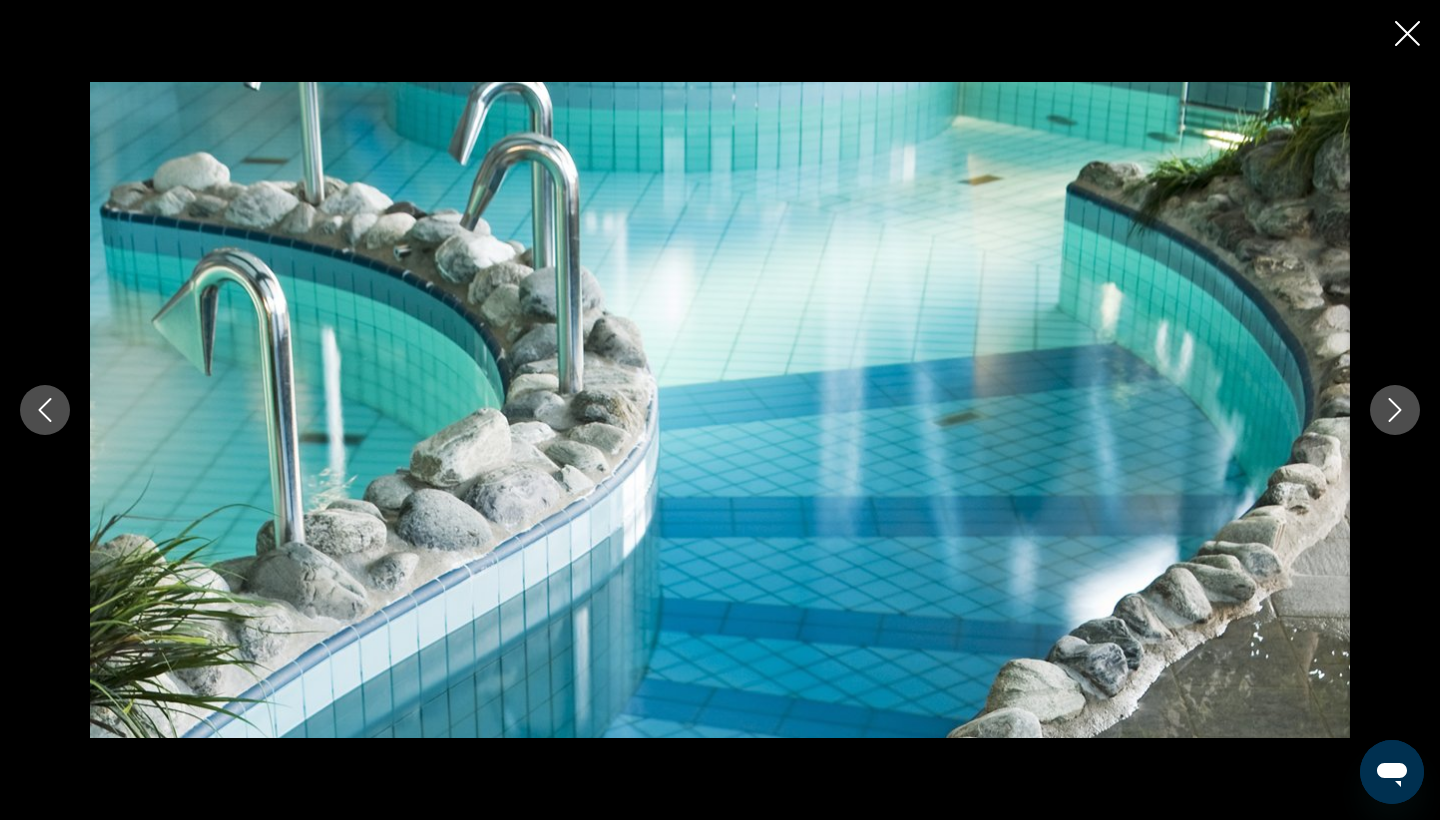 click 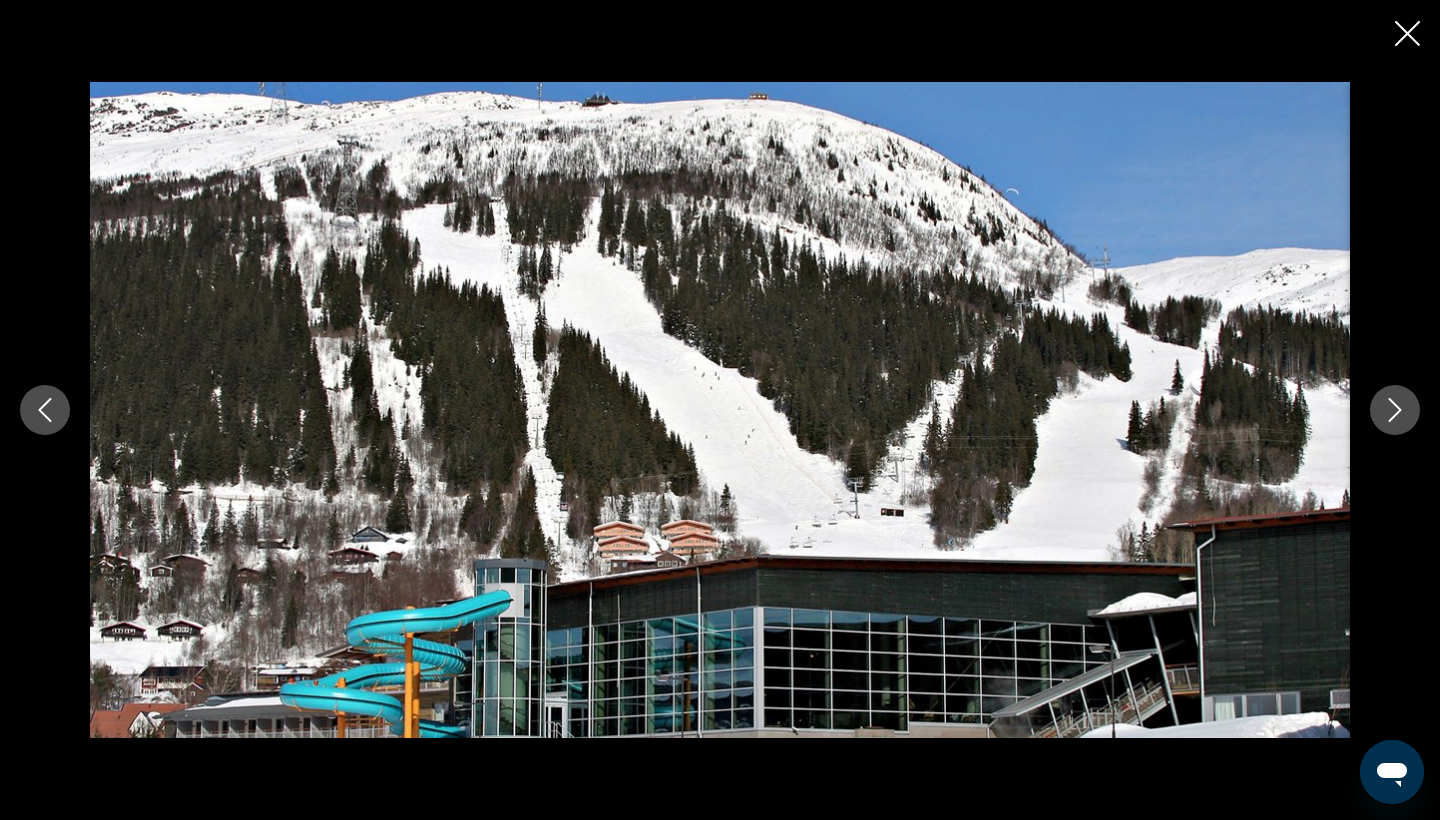 click 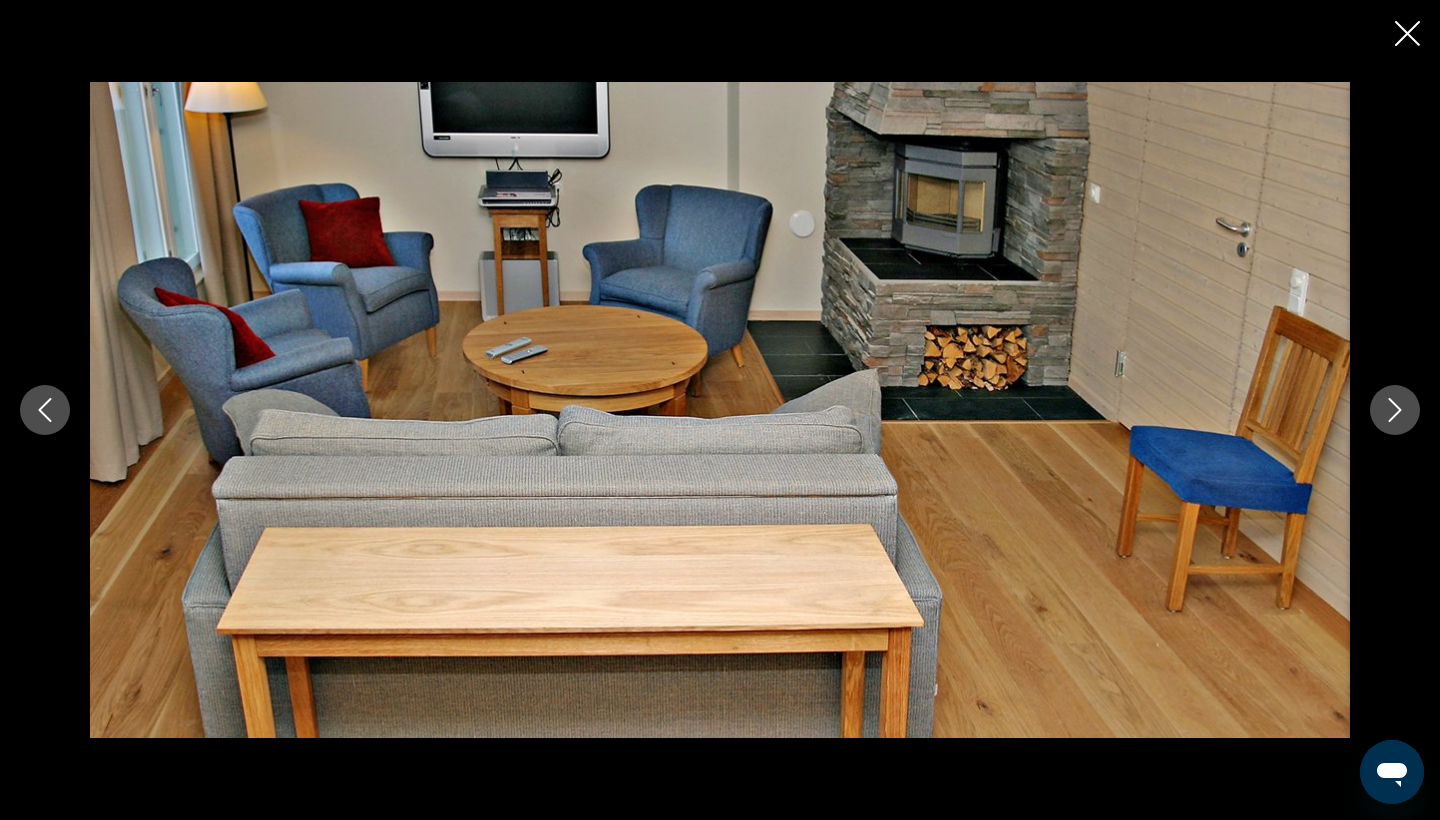 click 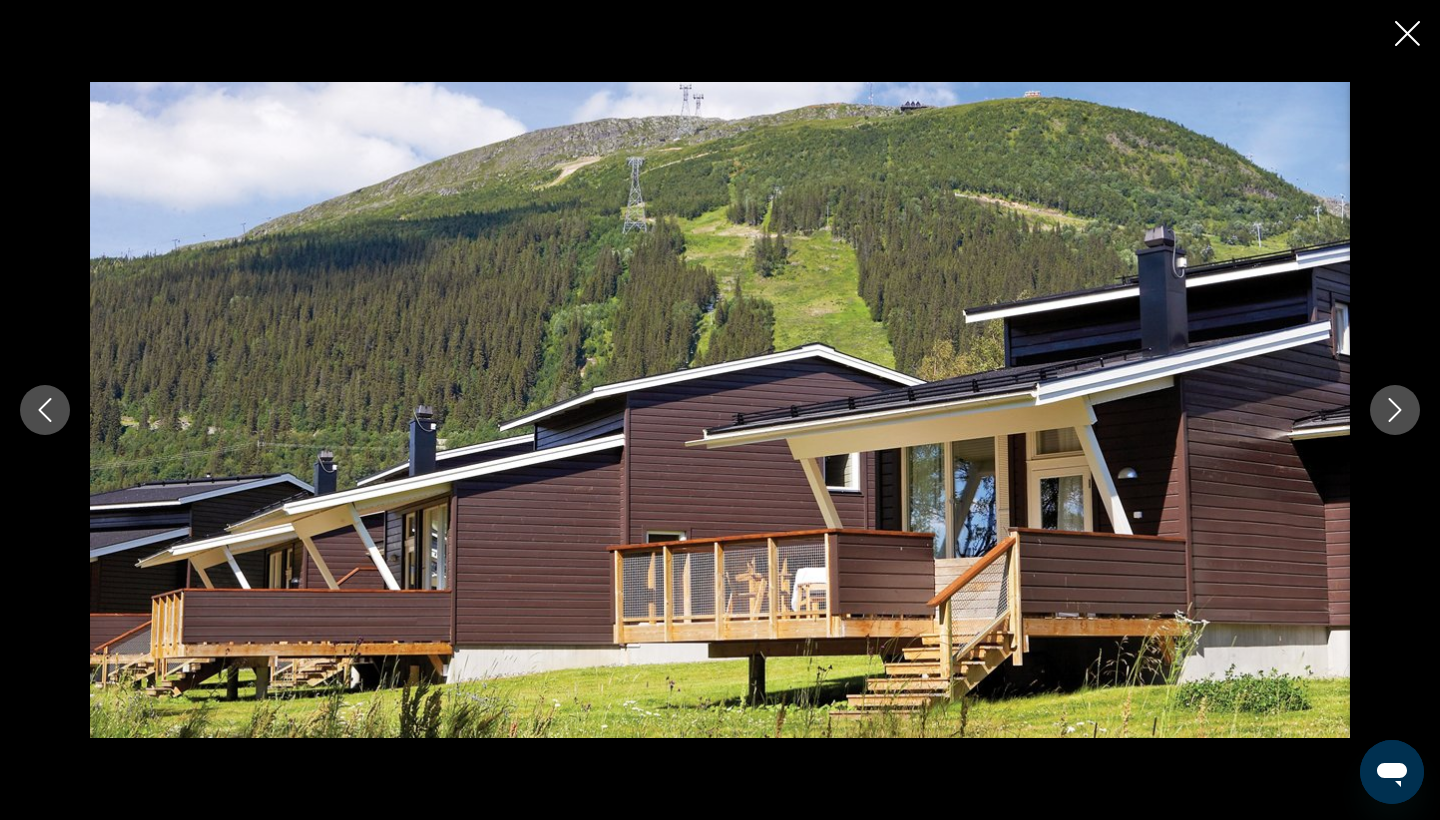 click 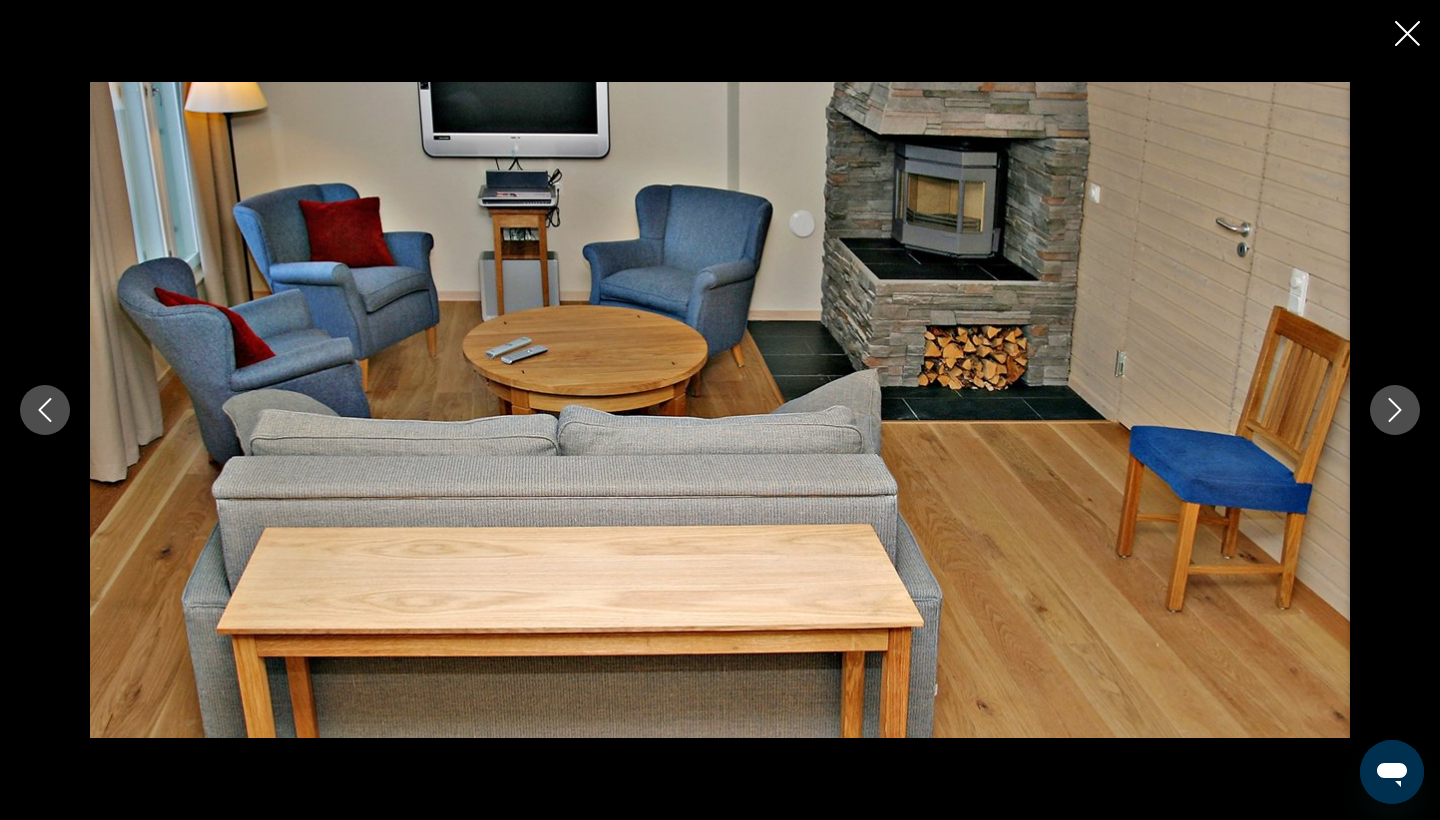 click 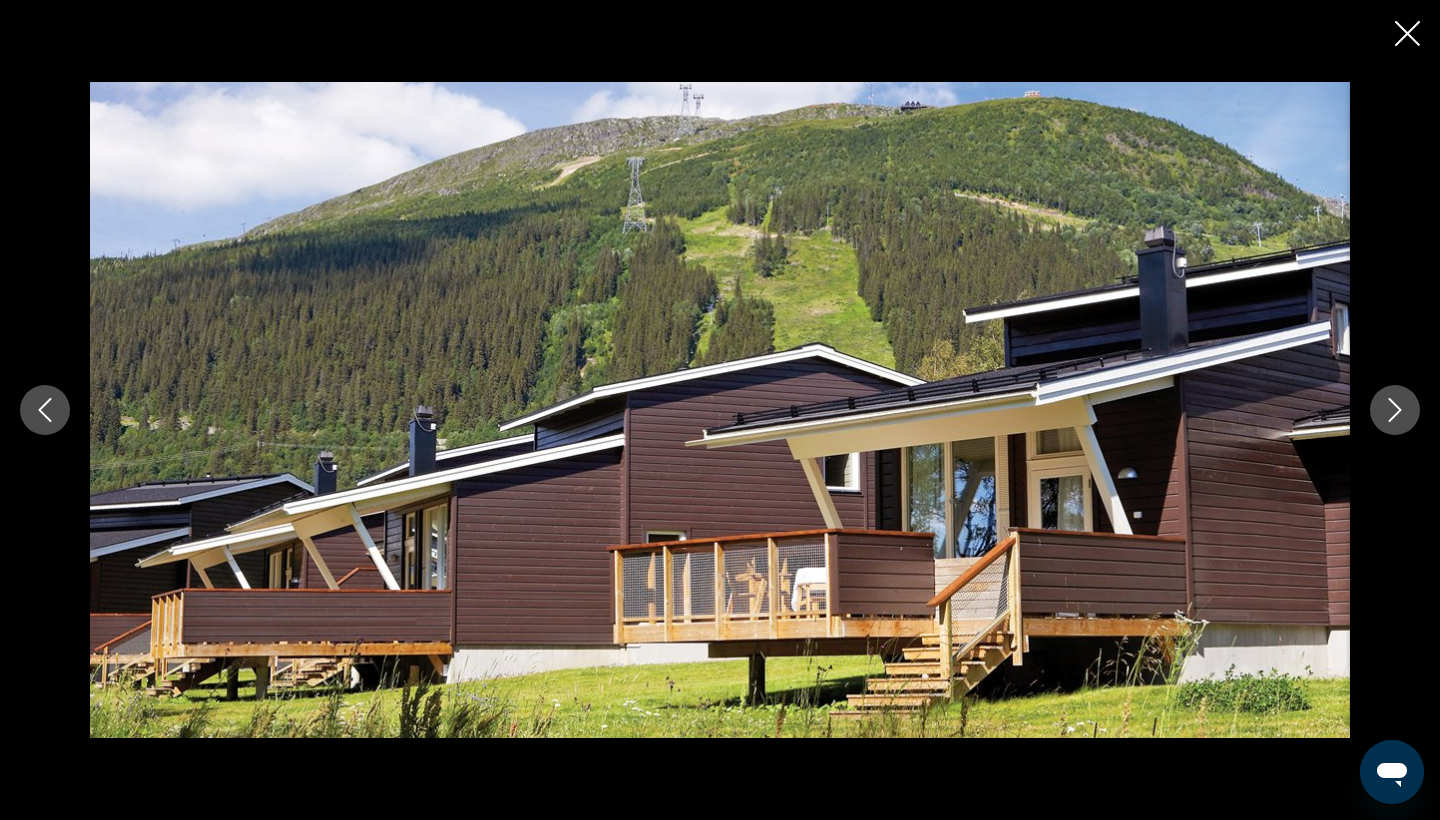 click 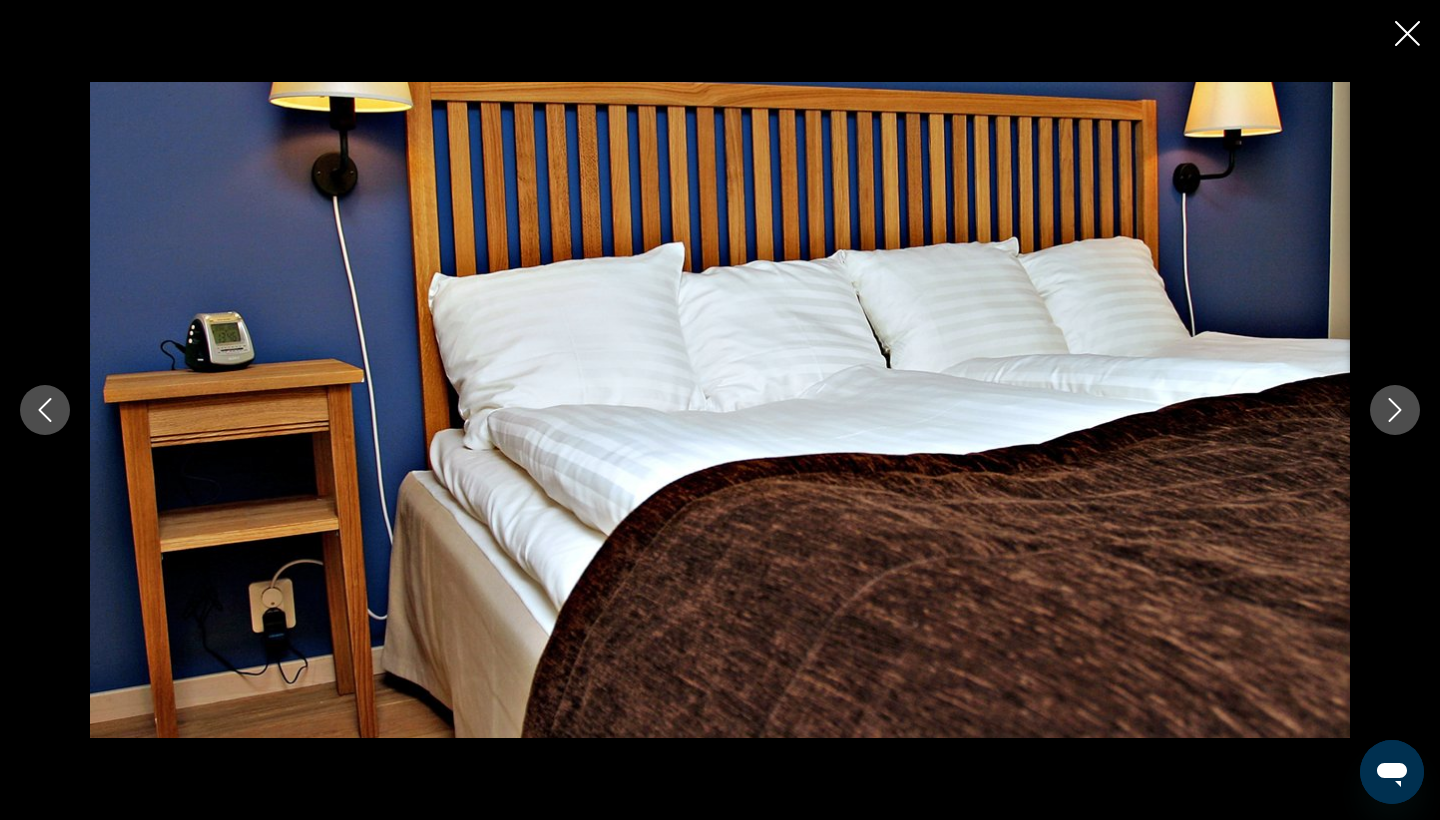 click 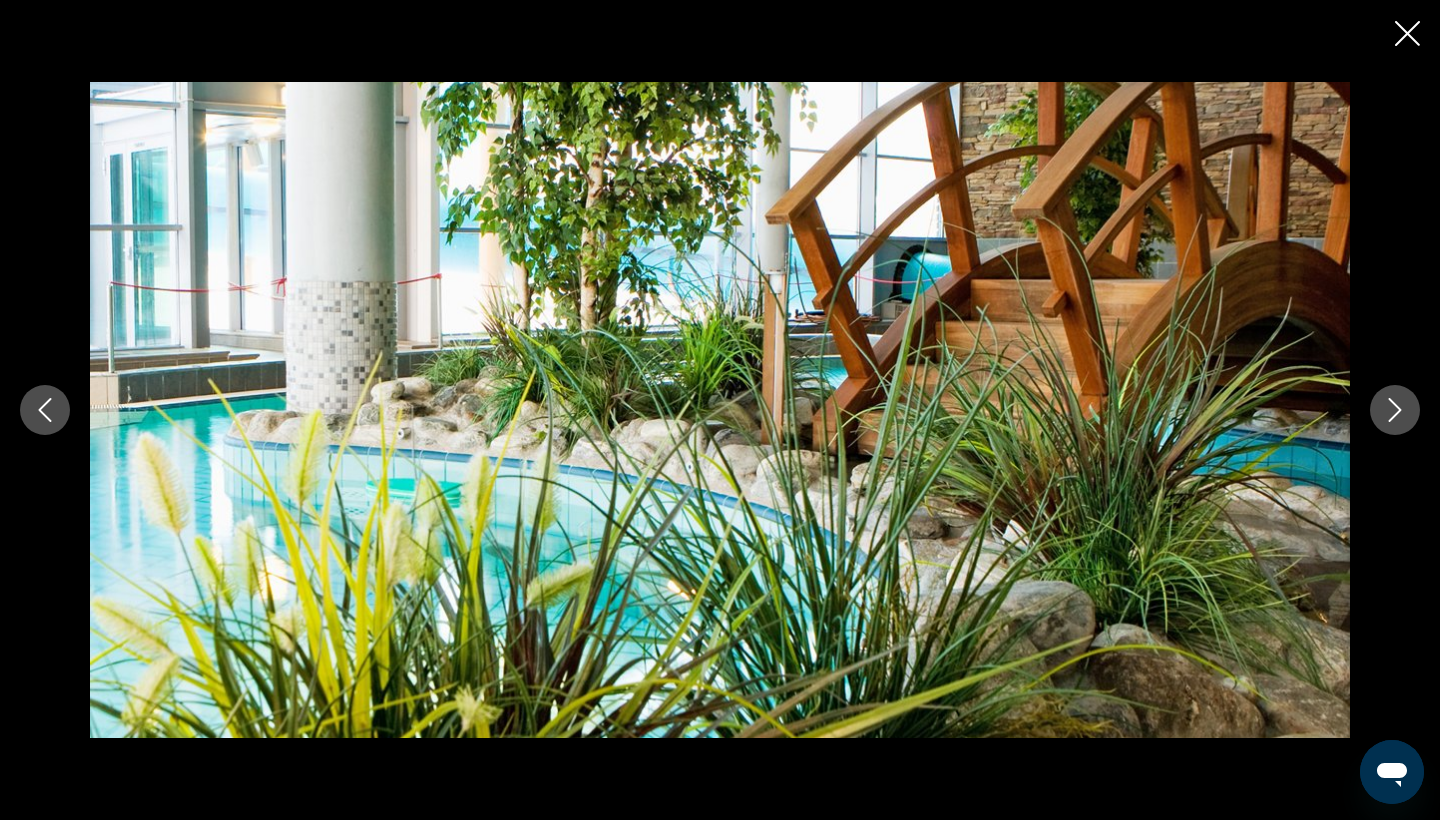 click 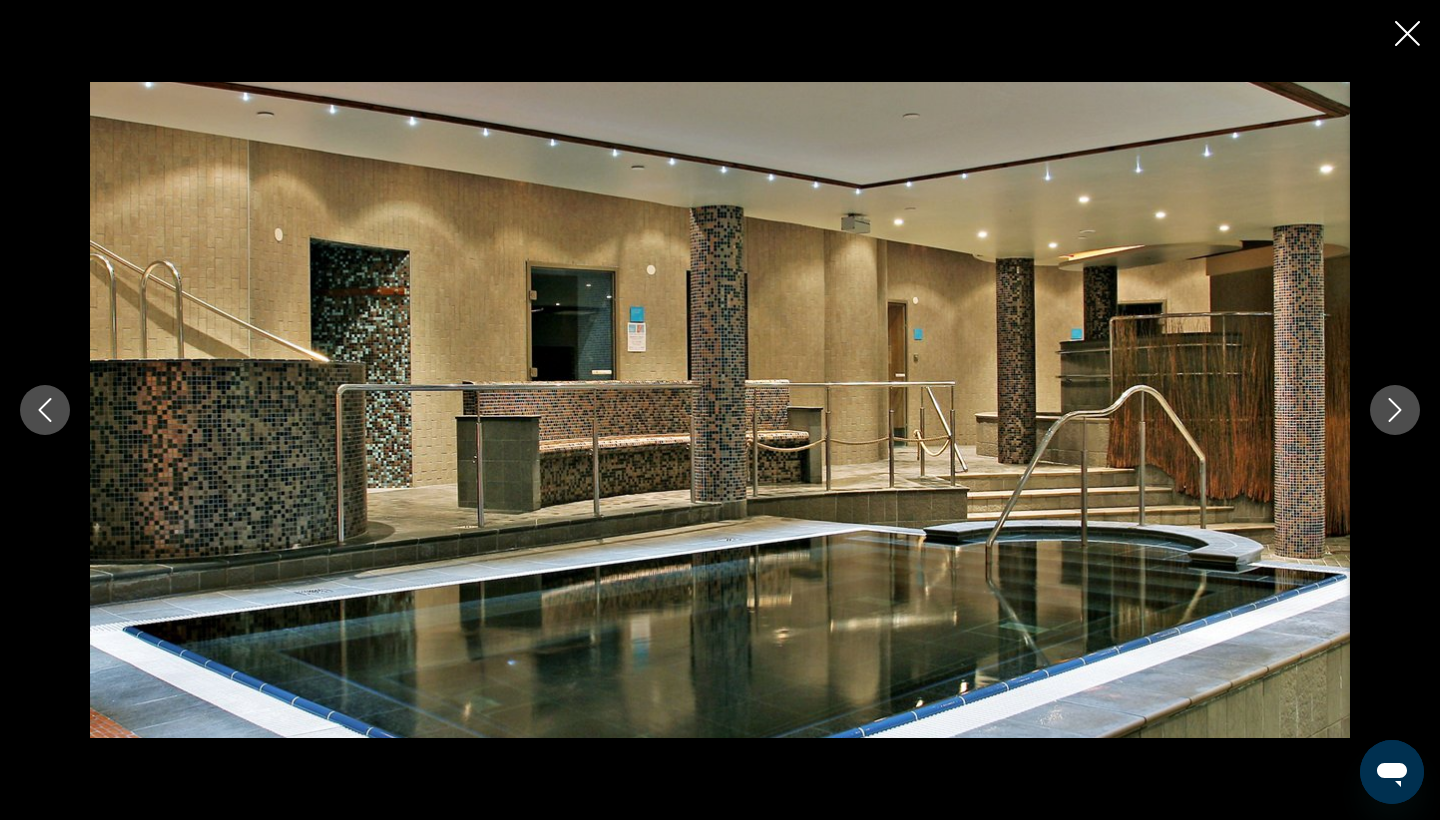 click 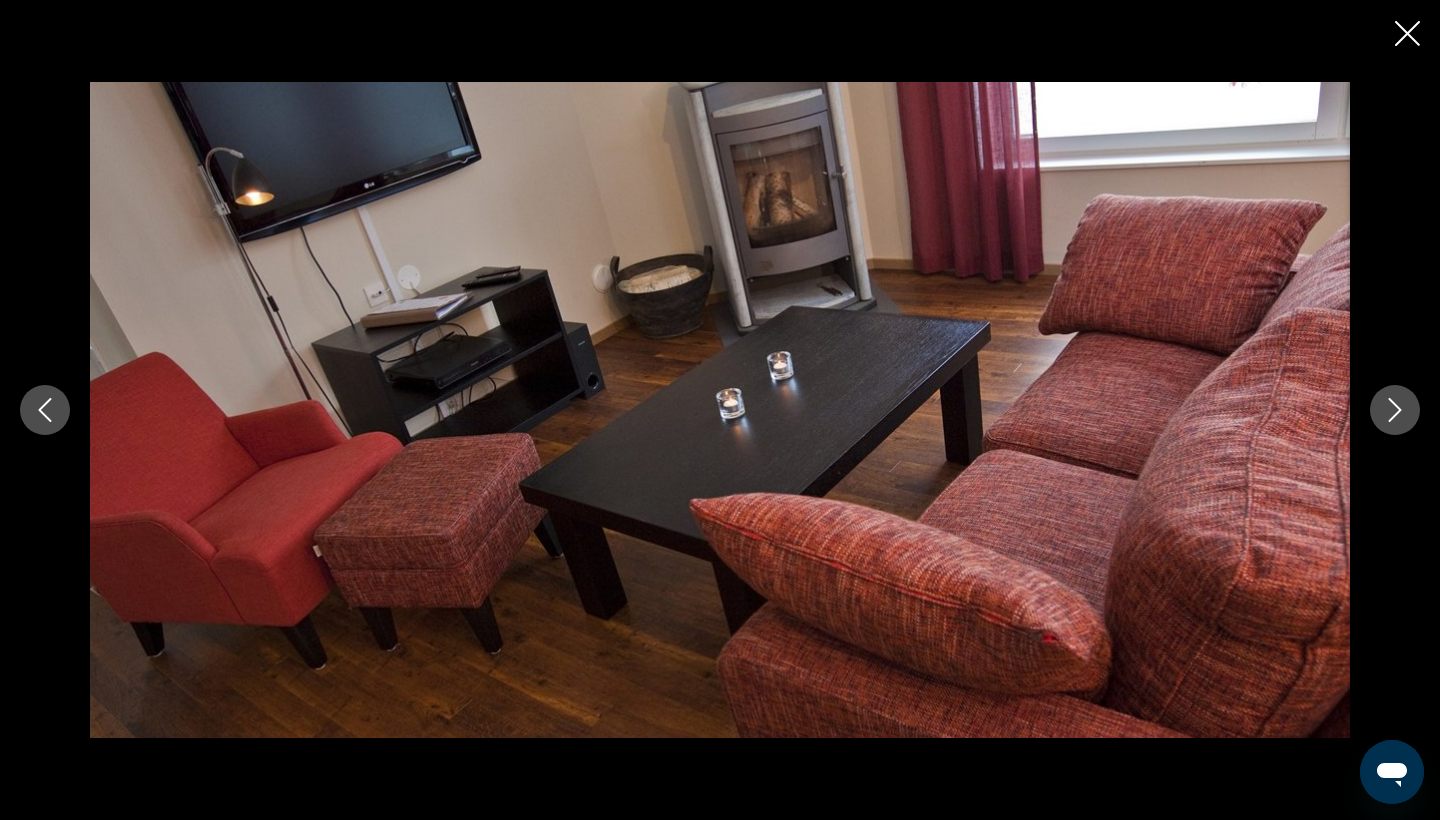 click 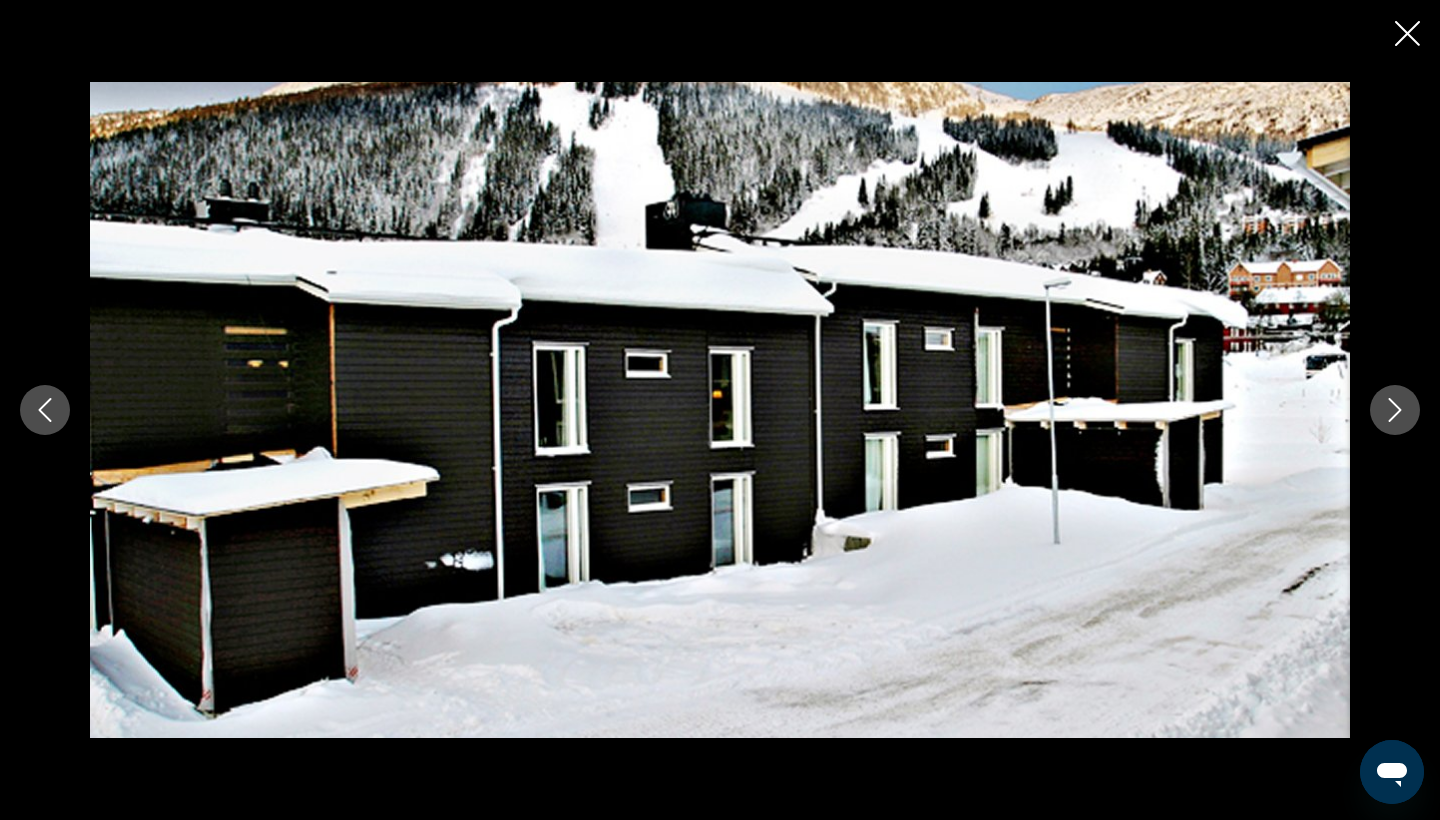 click 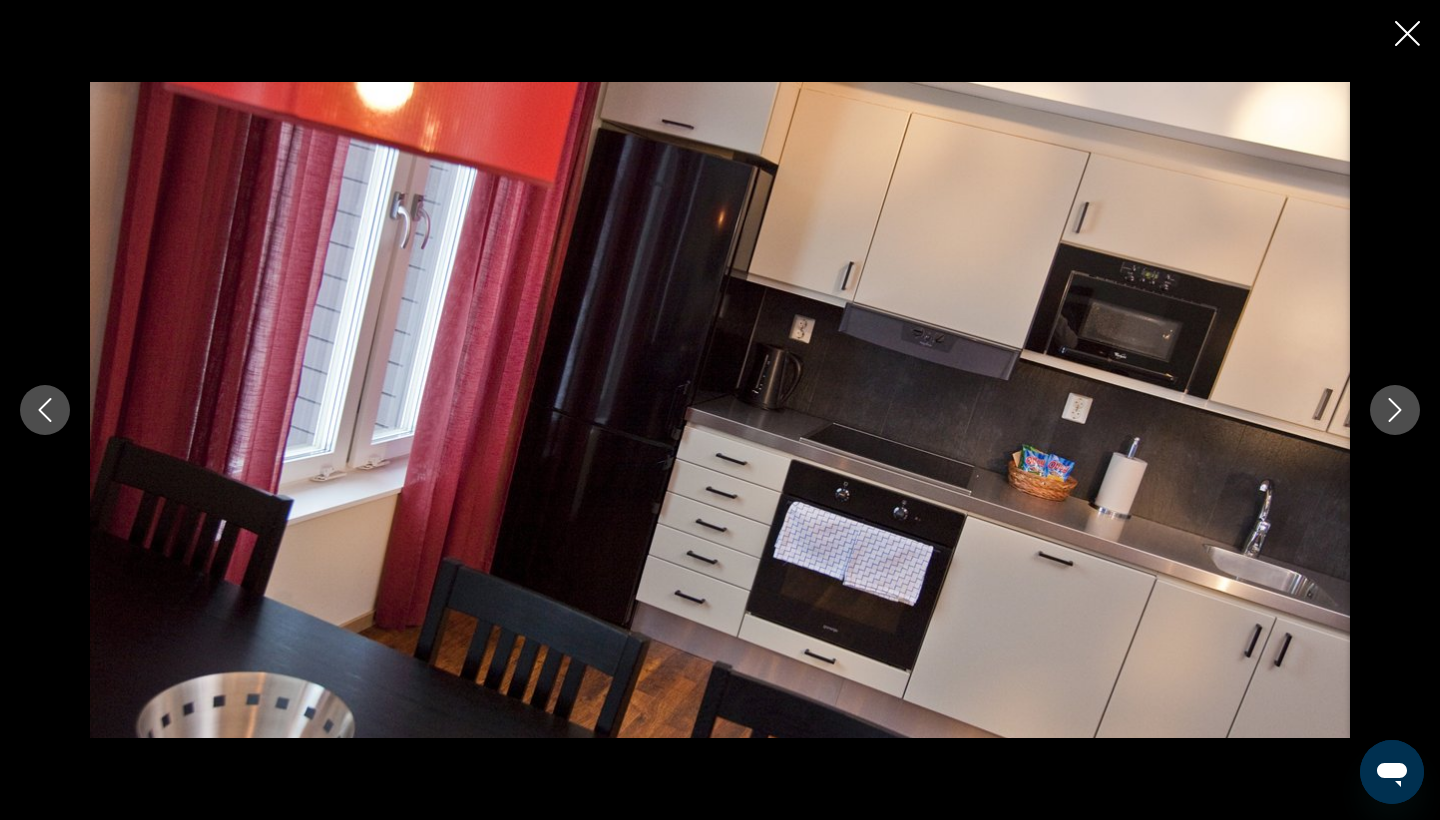 click 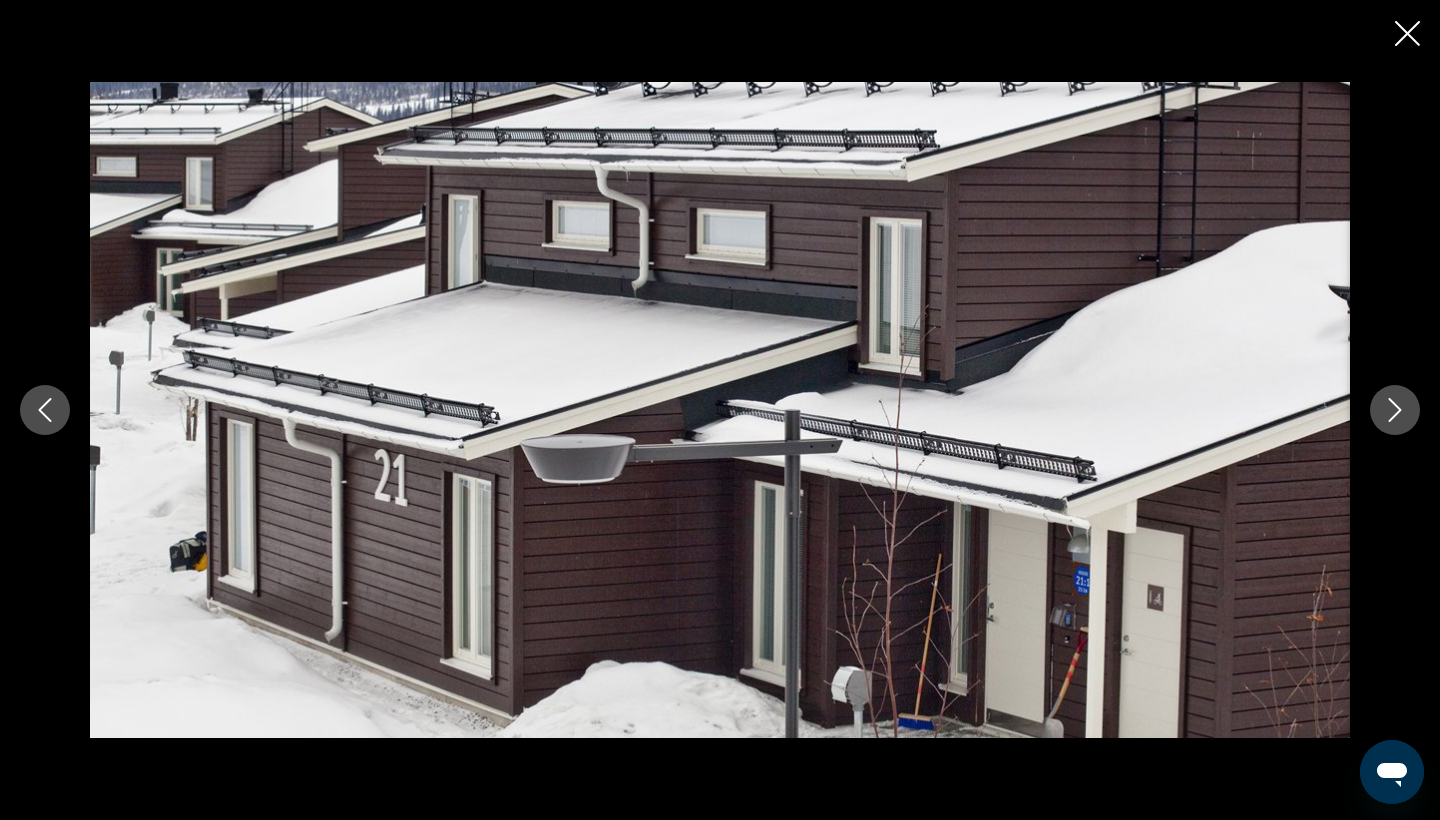 click 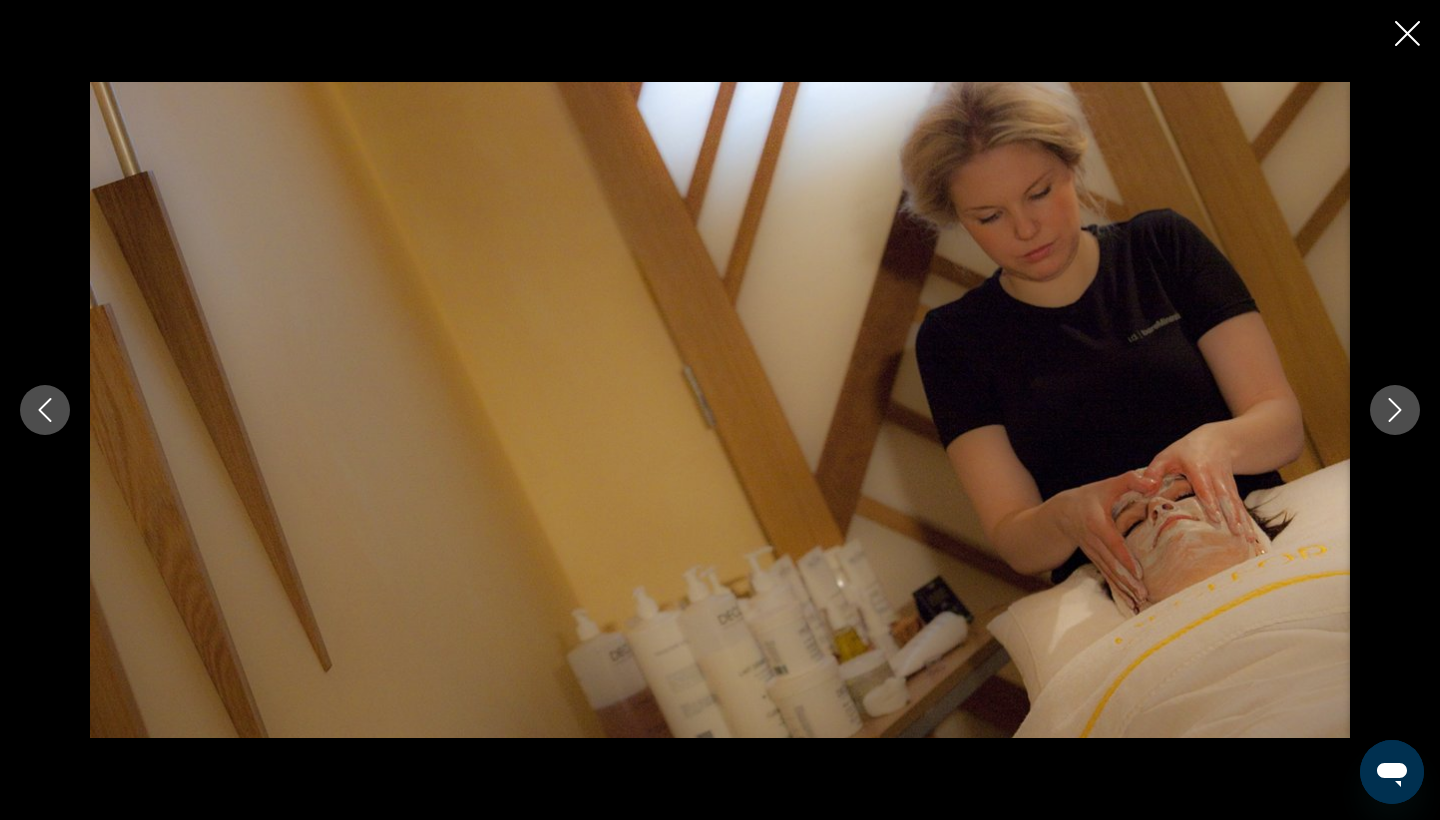 click 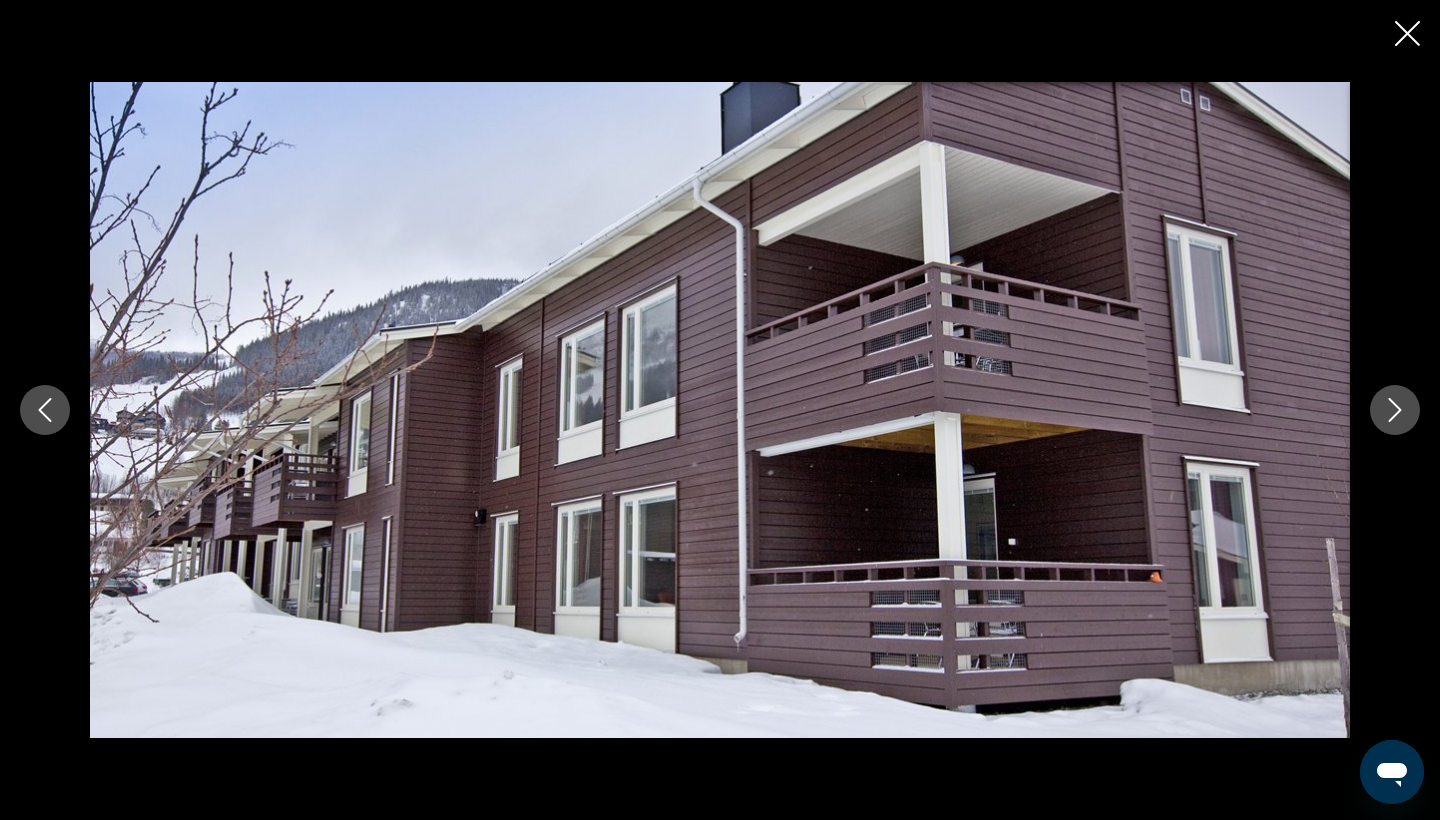 click 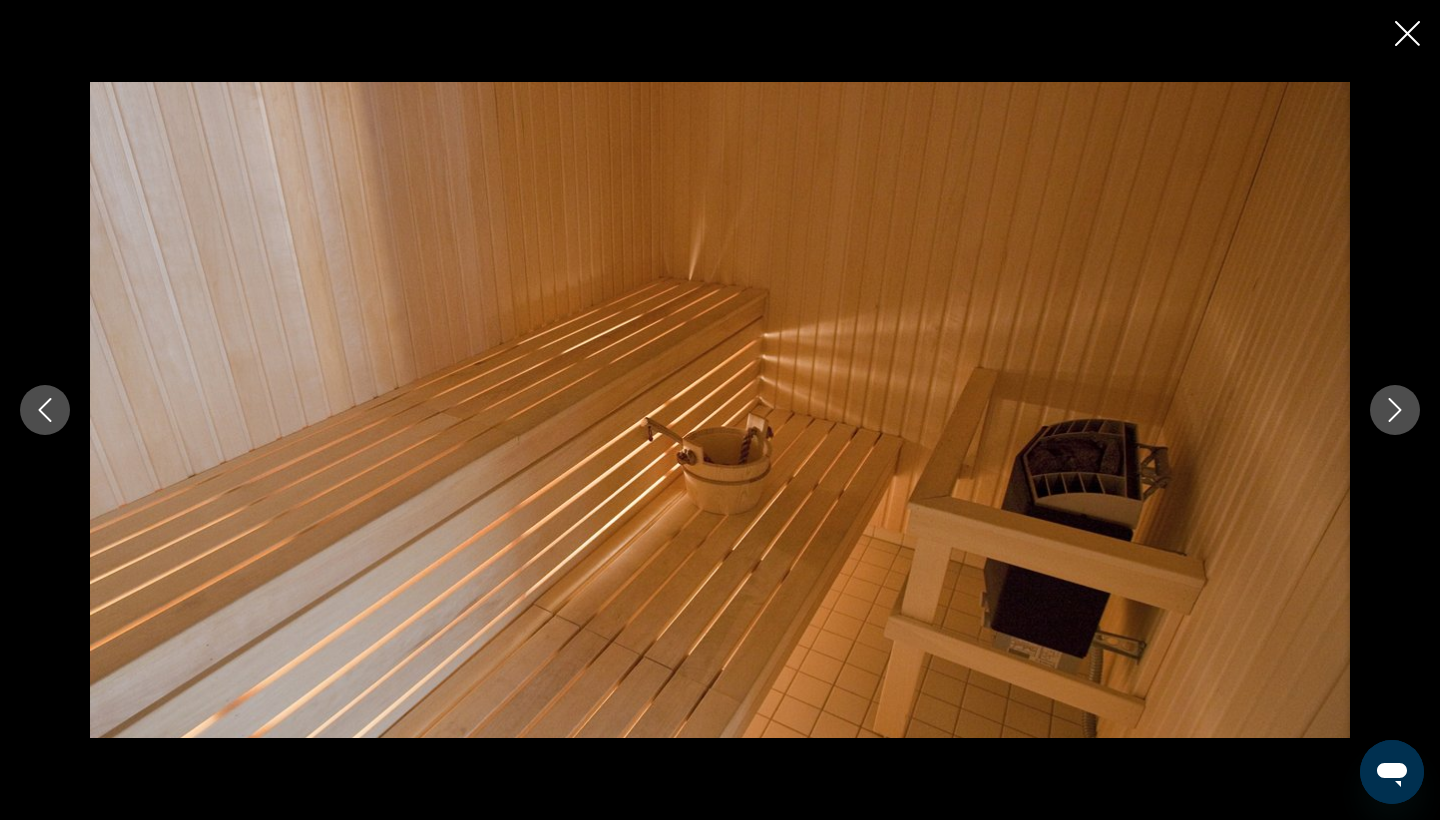 click 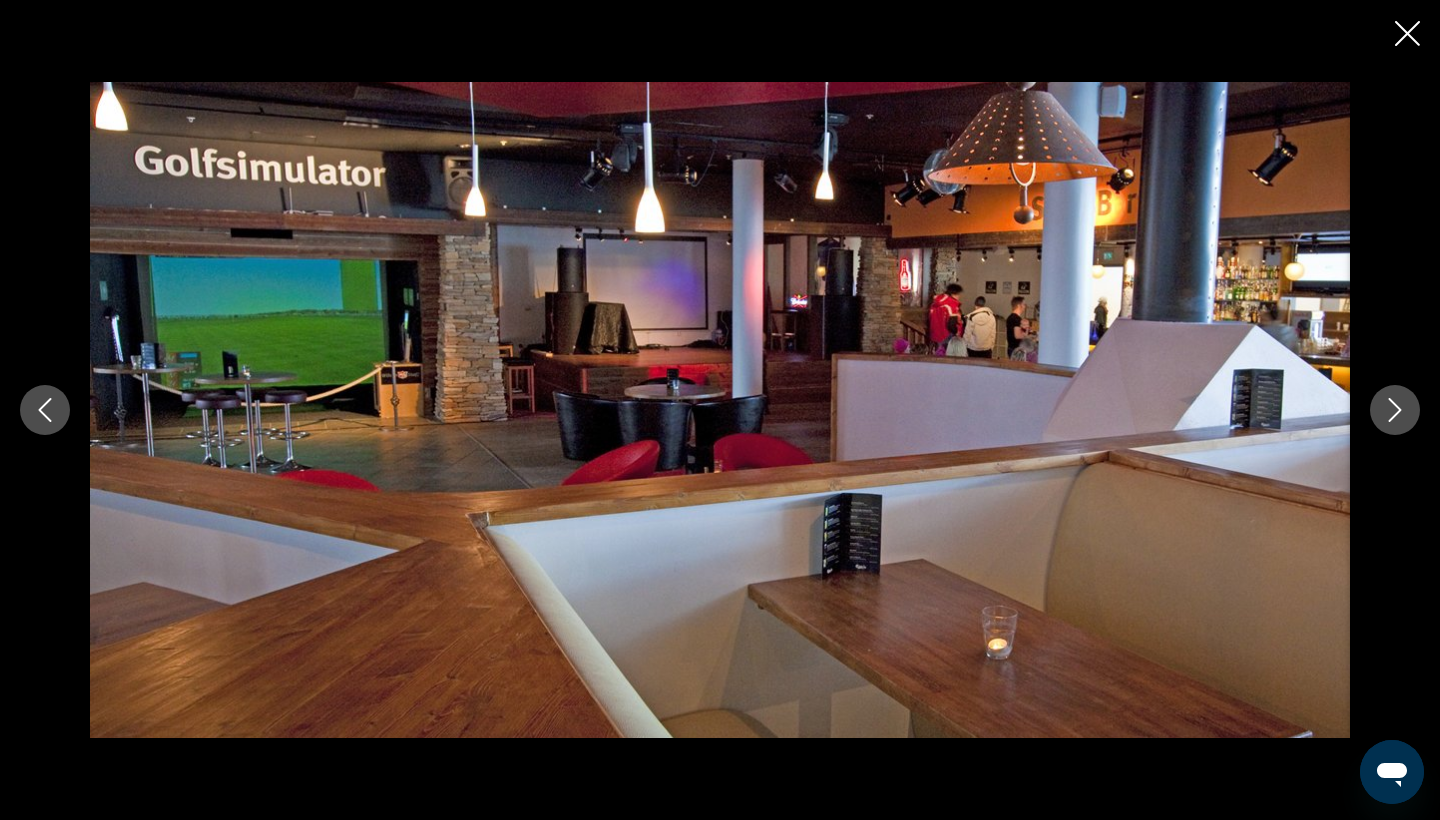 click 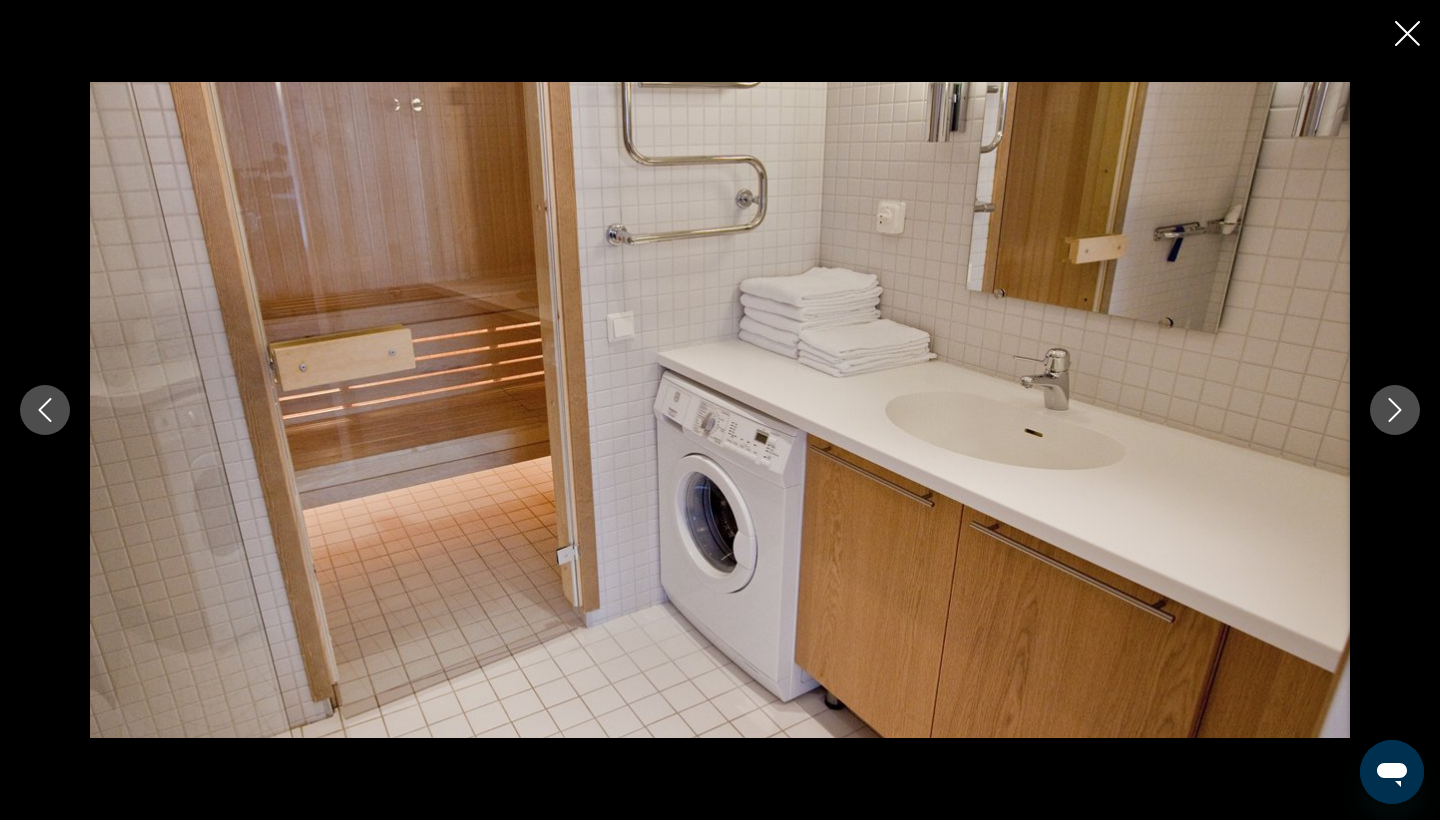 click 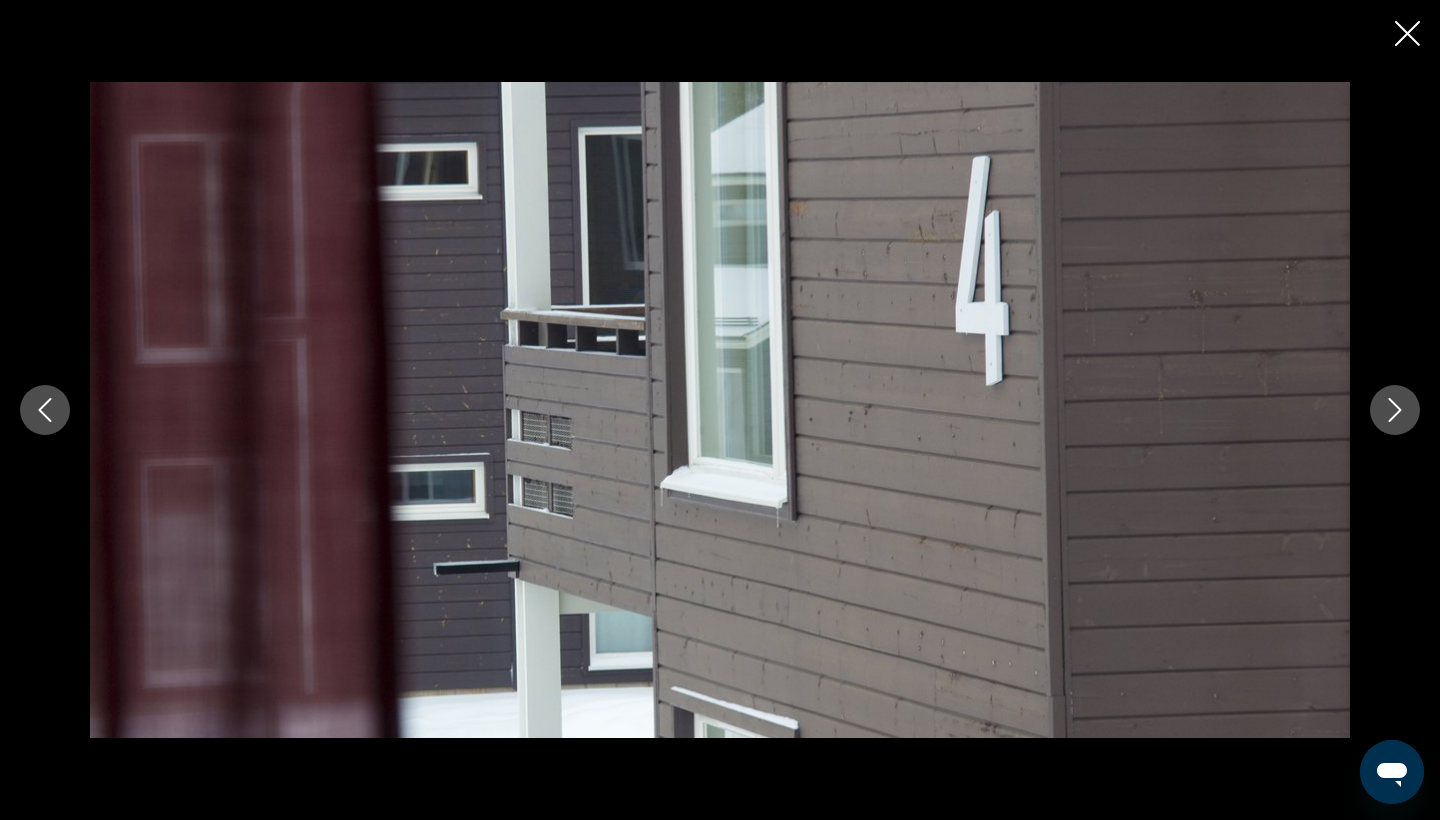 click 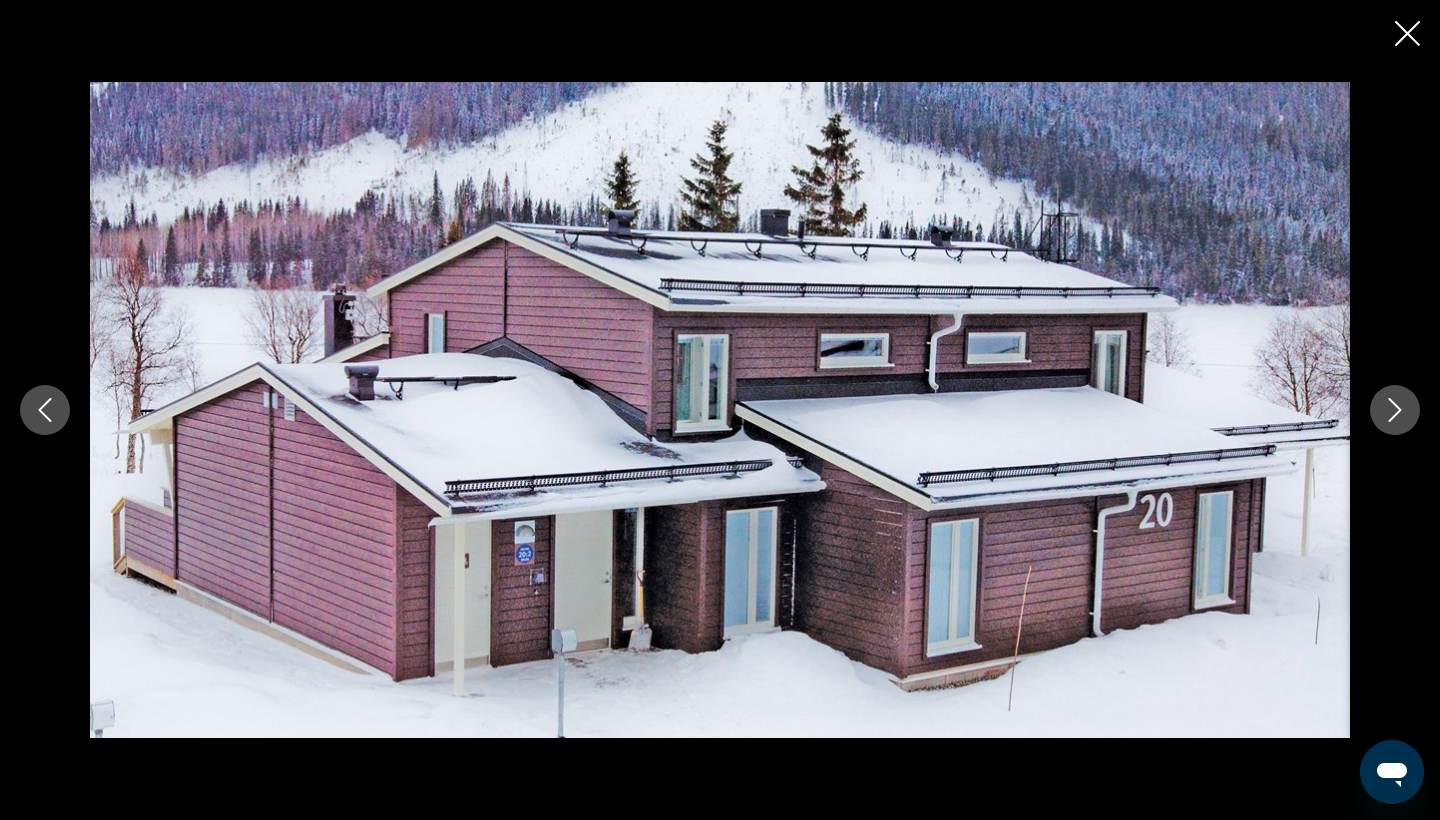 click at bounding box center (45, 410) 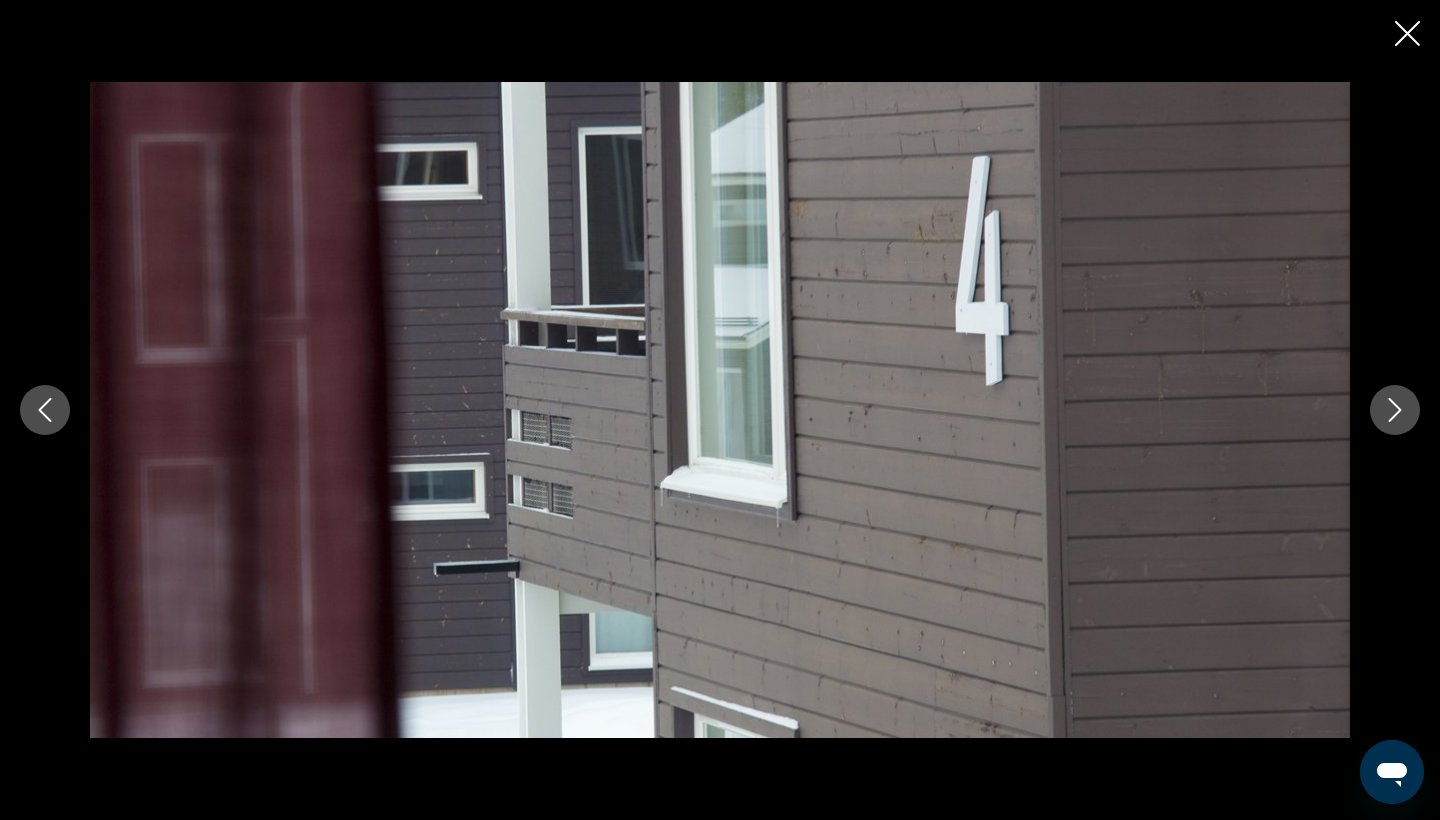 click at bounding box center (45, 410) 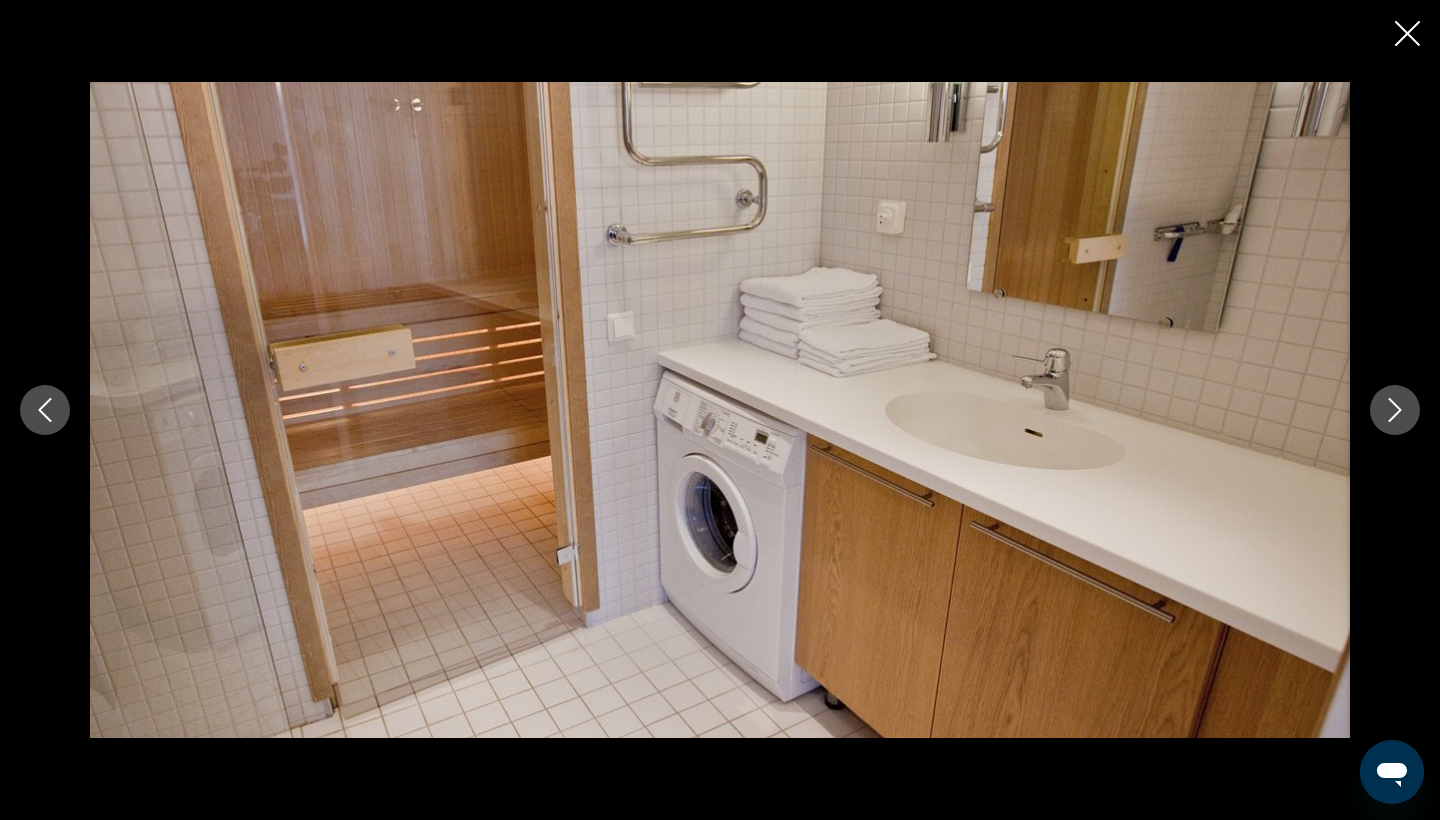click 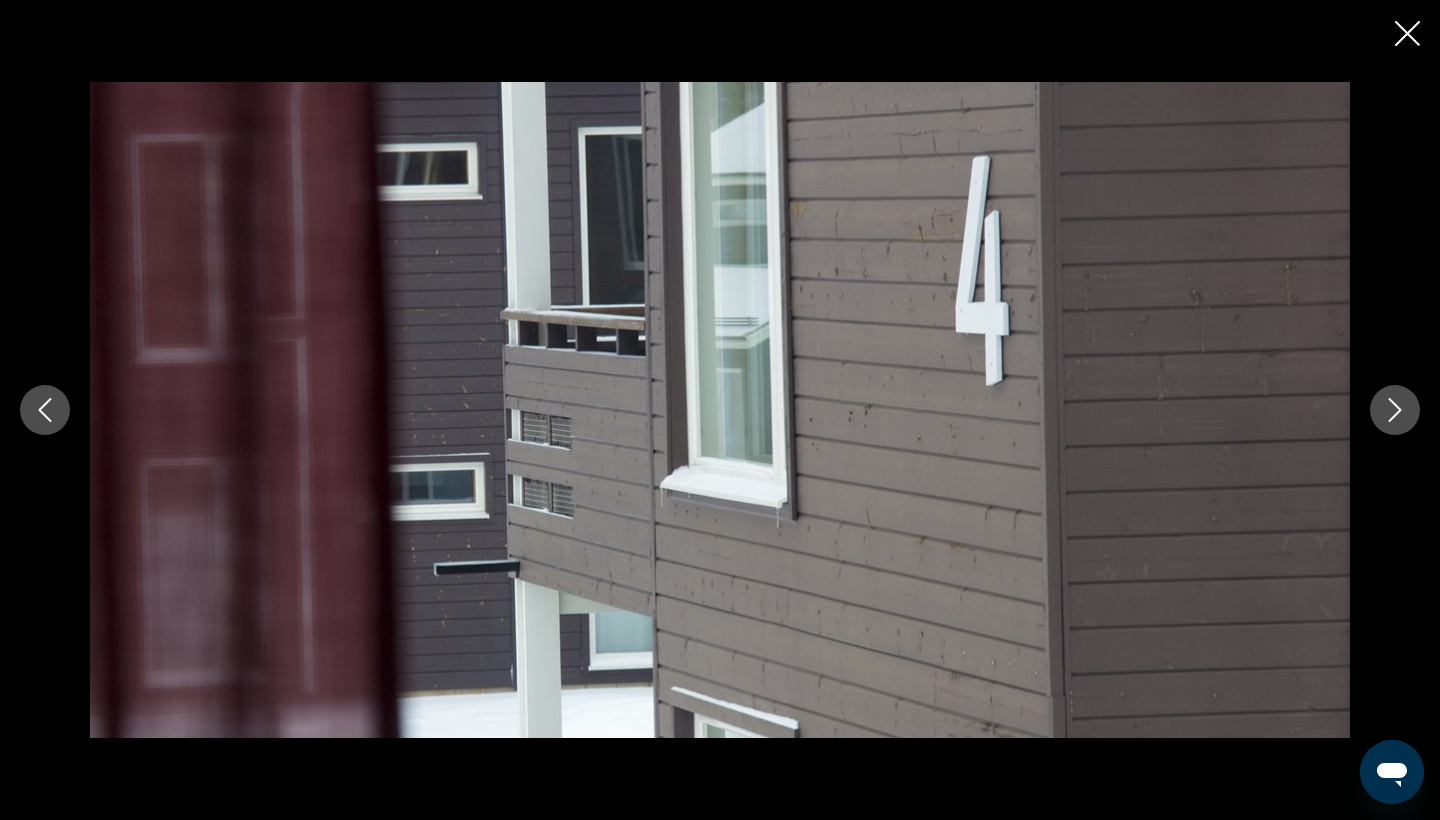 click 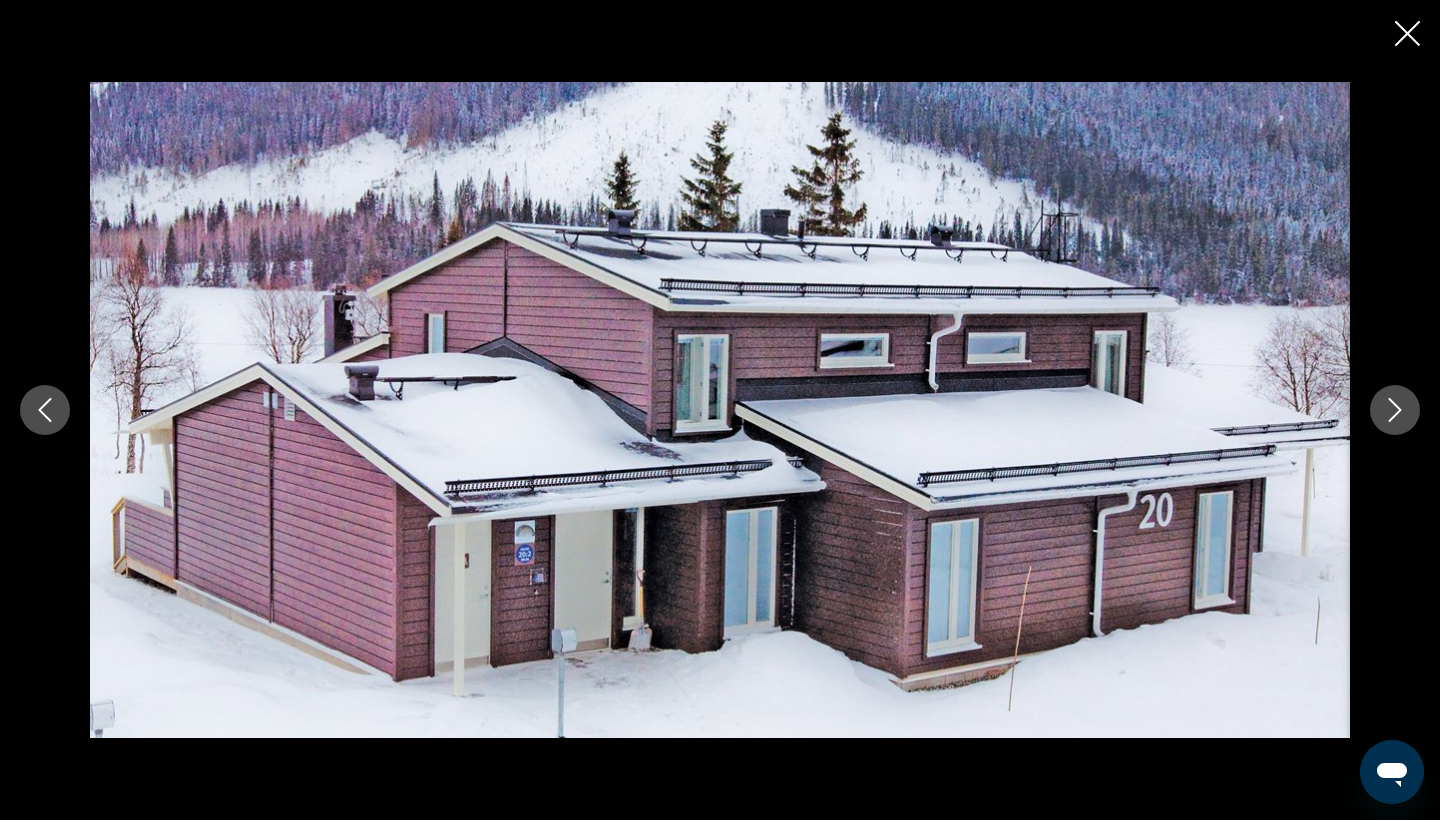 click 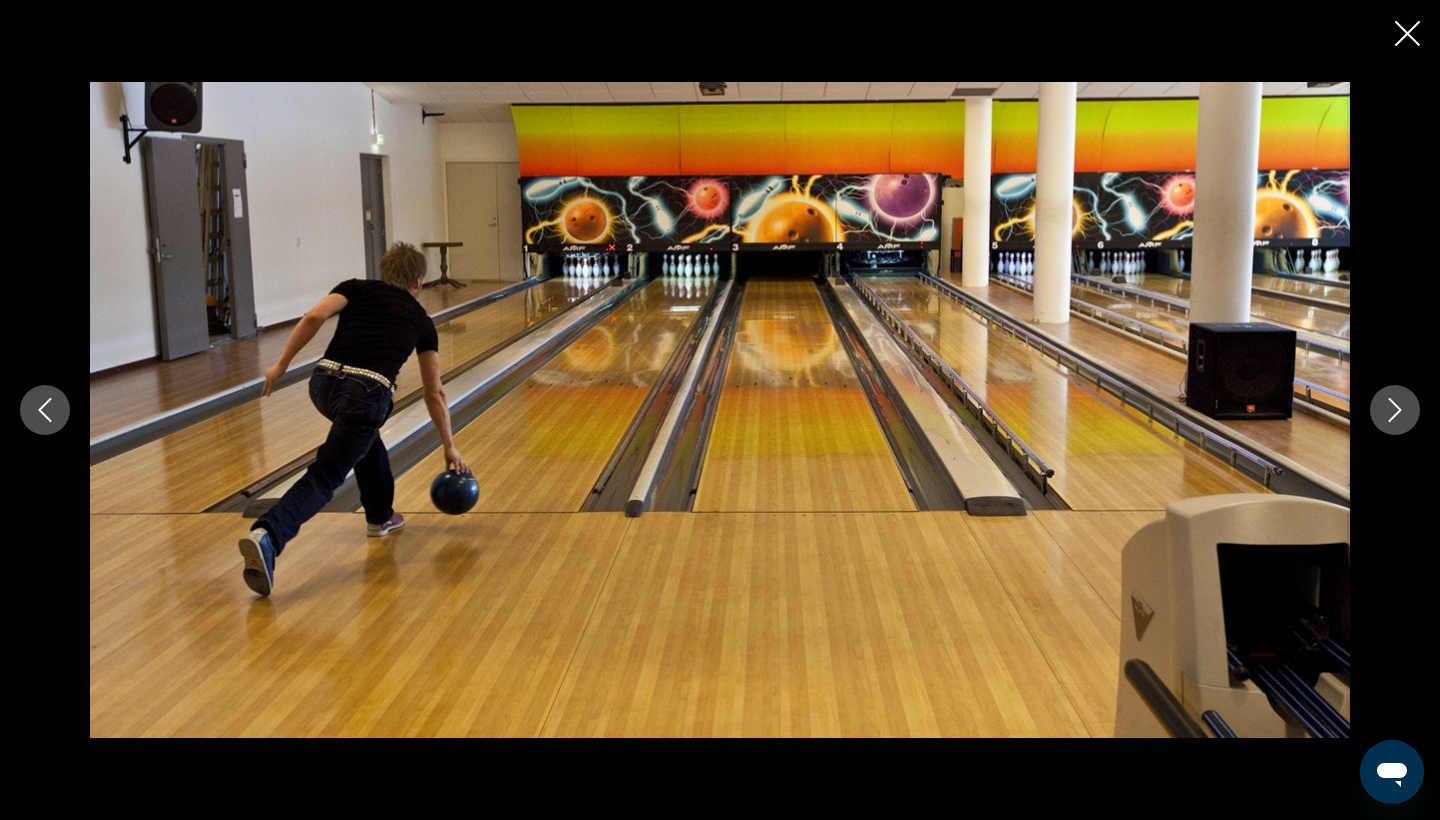 click 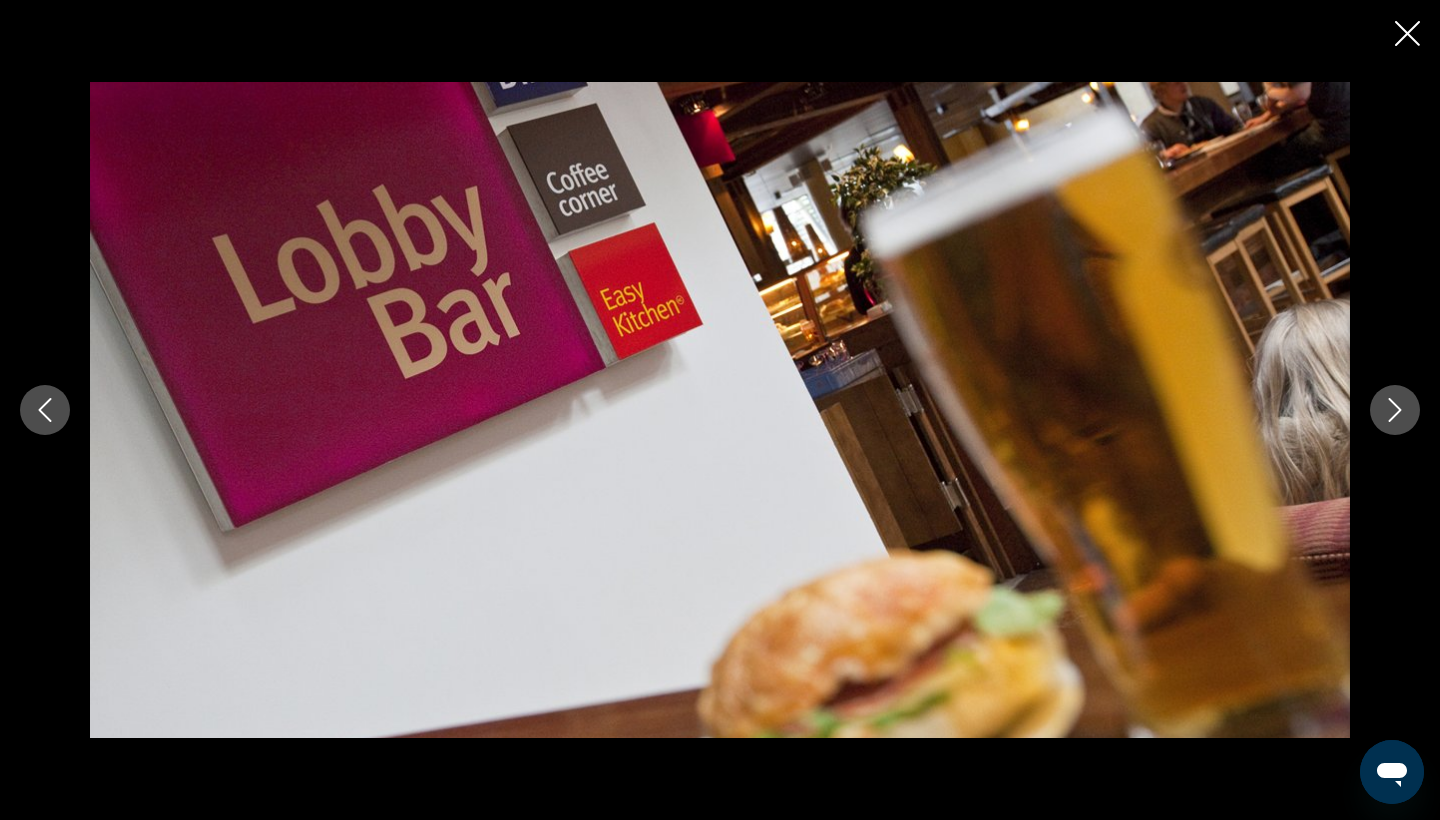 click 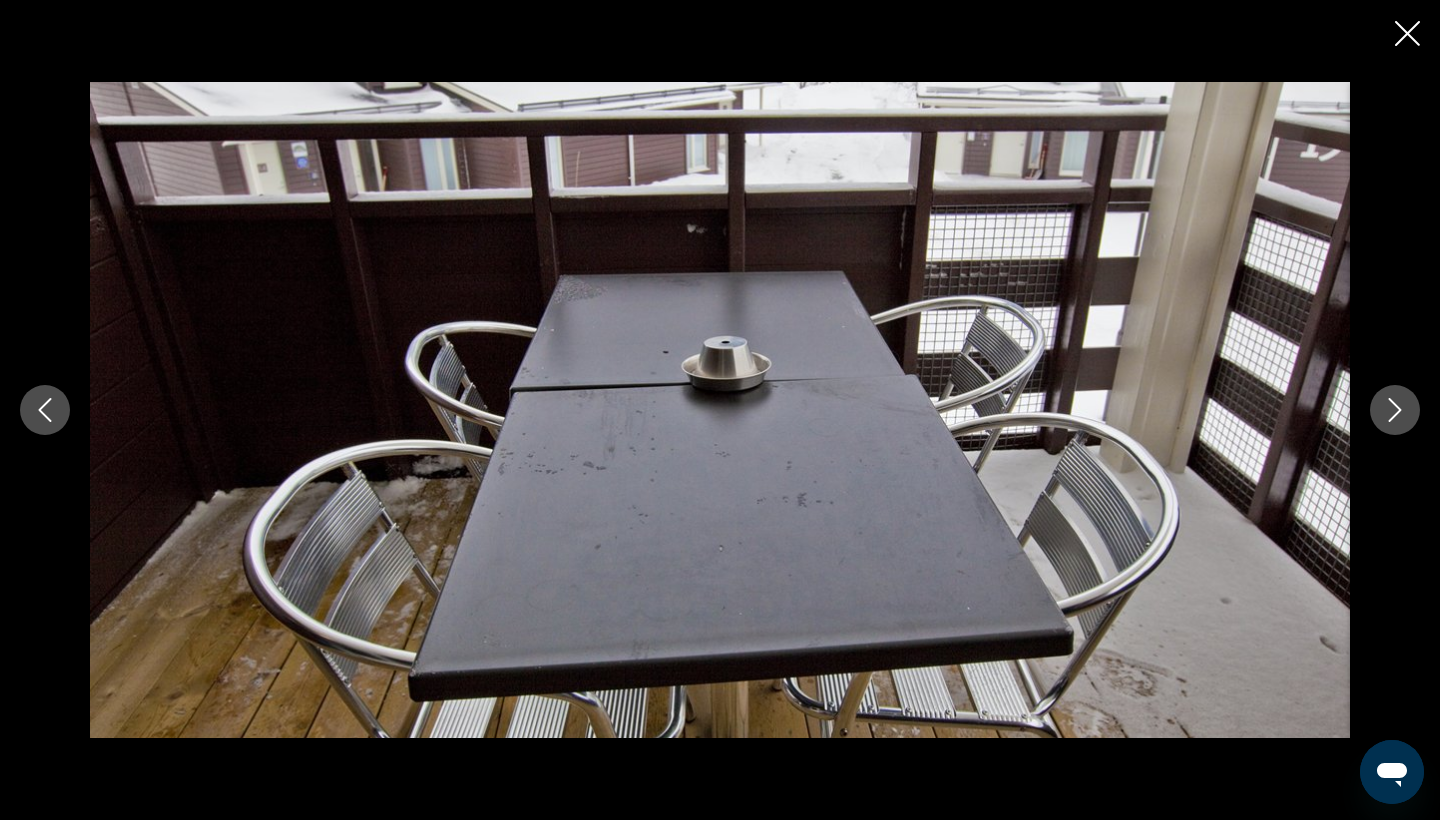 click 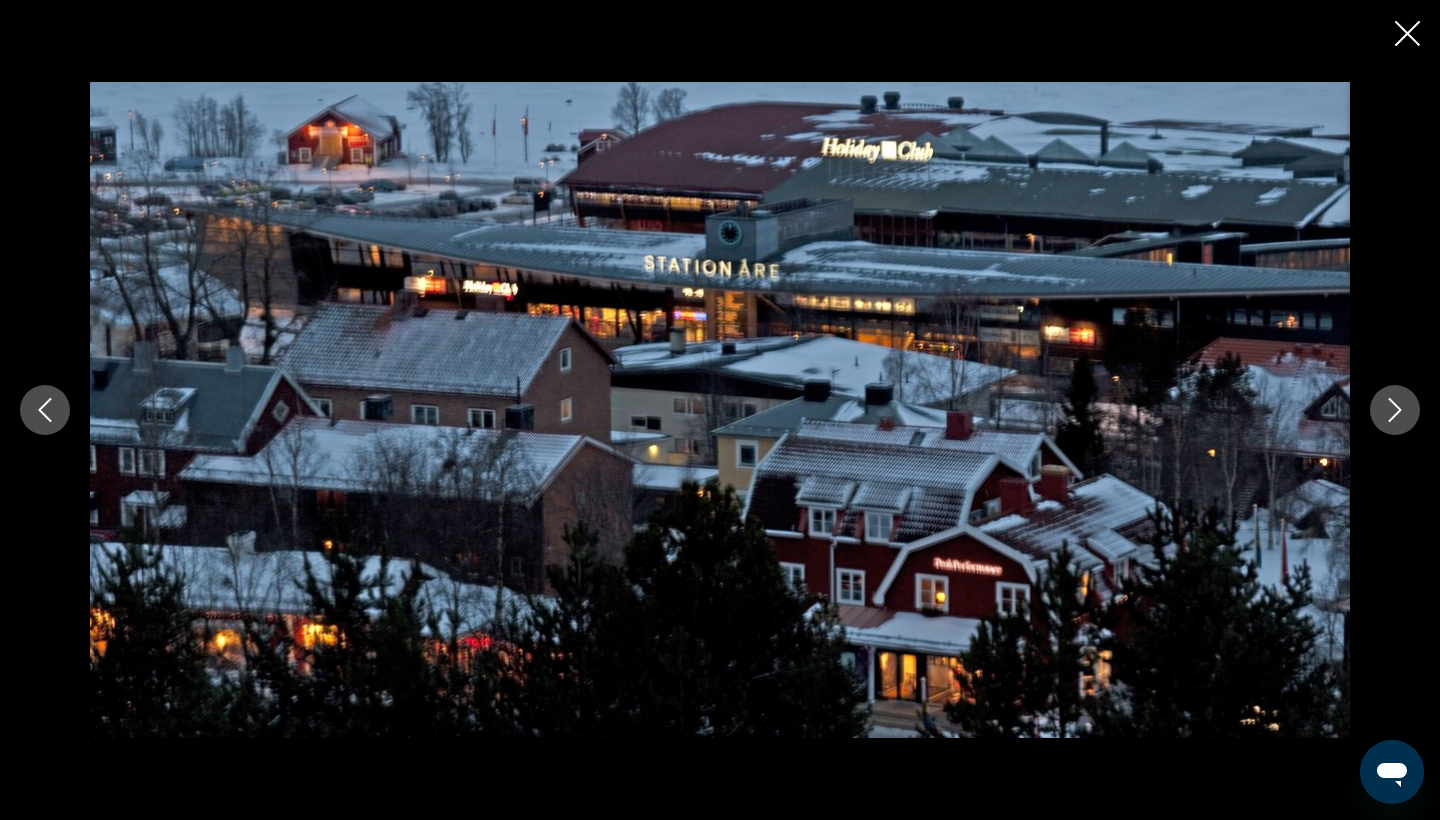 click 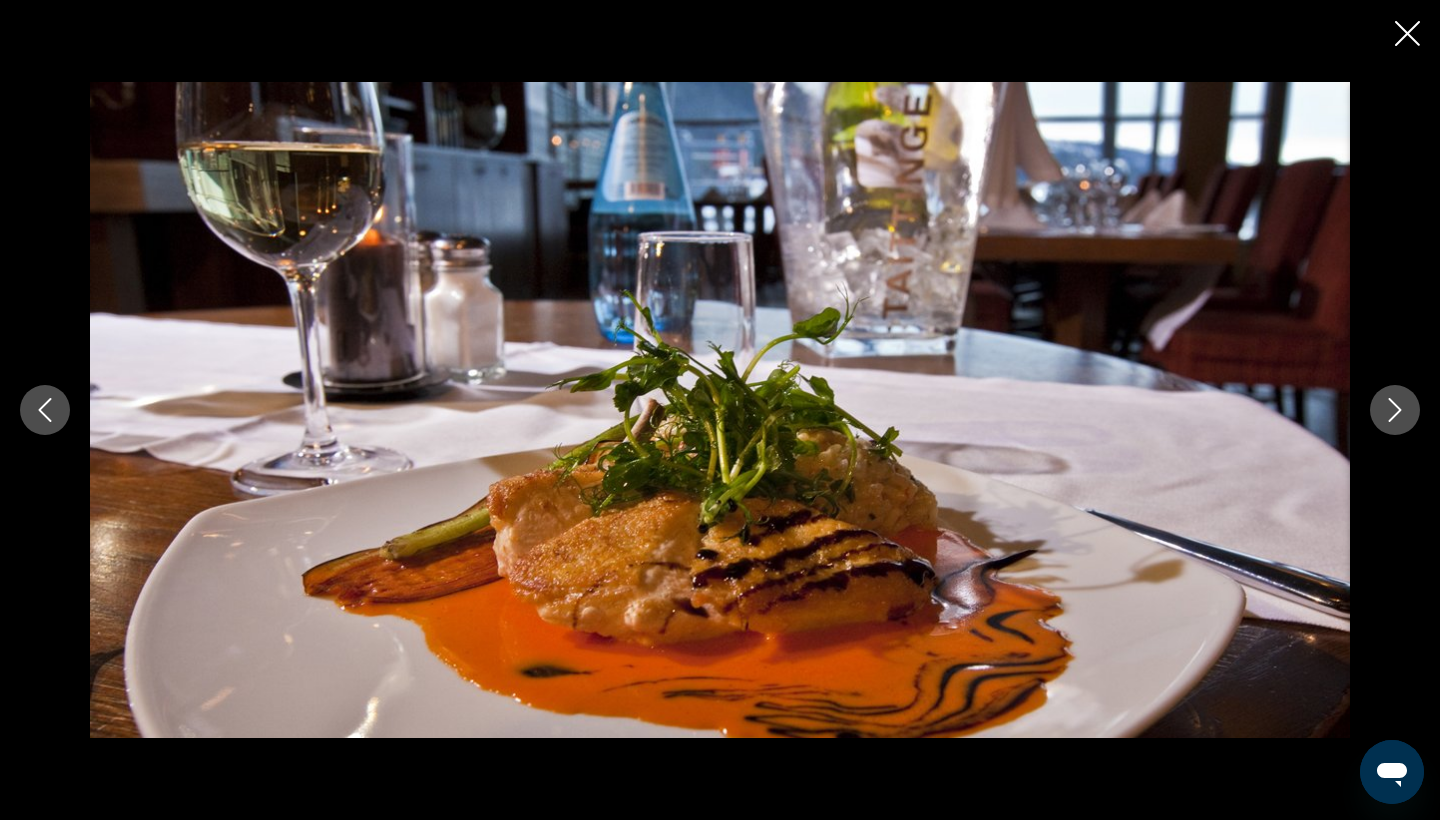 click at bounding box center [45, 410] 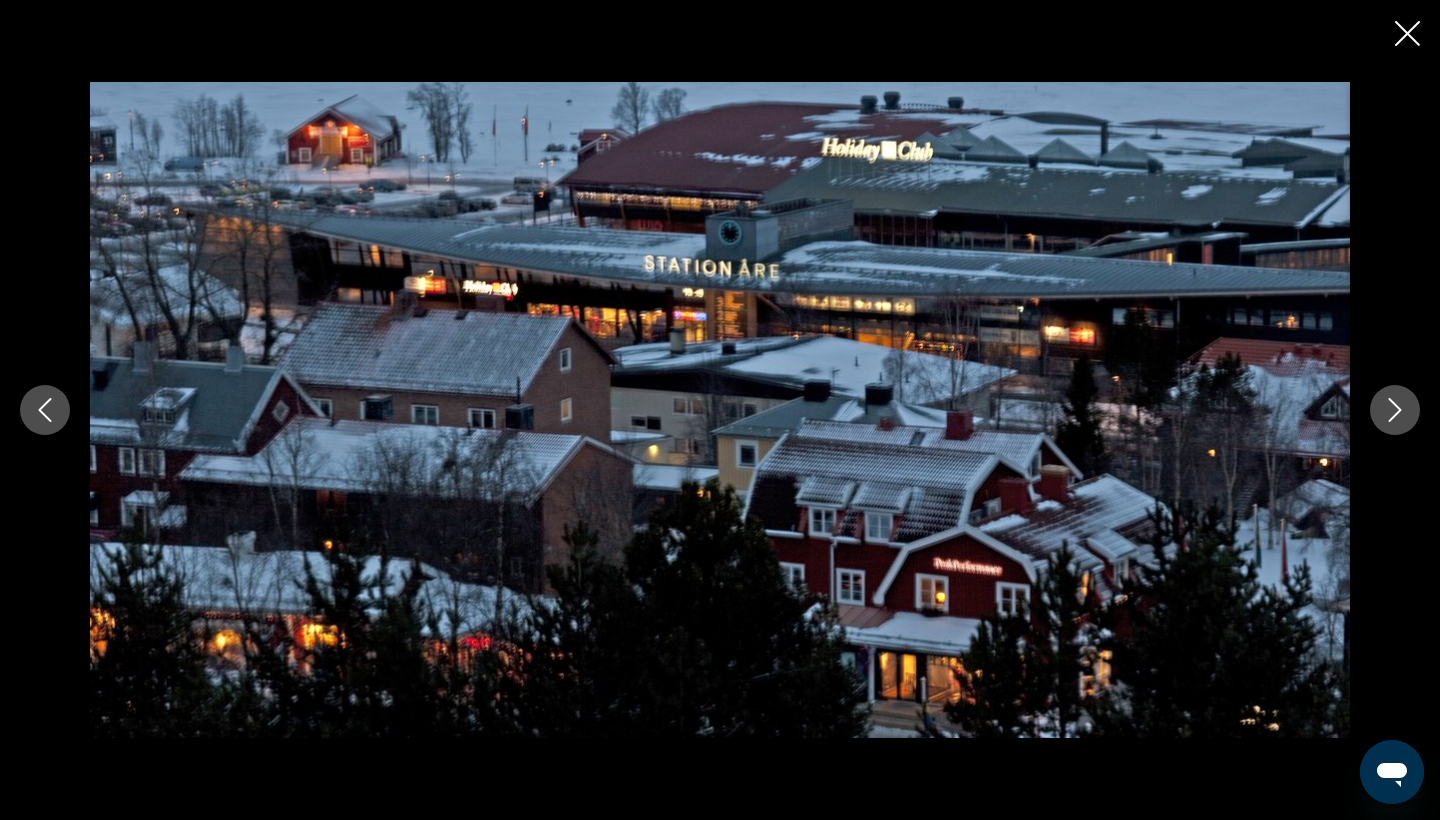 click 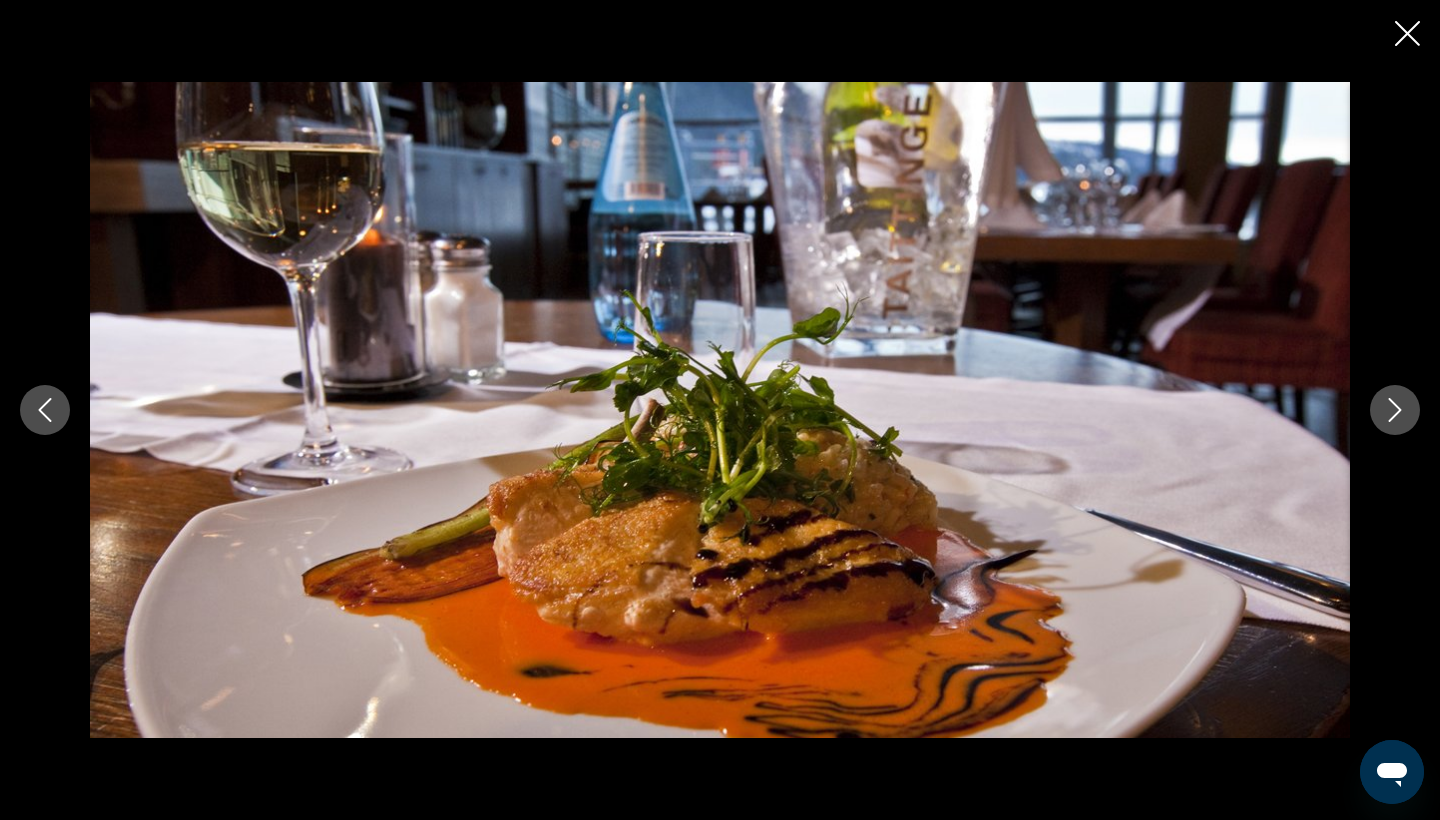 click 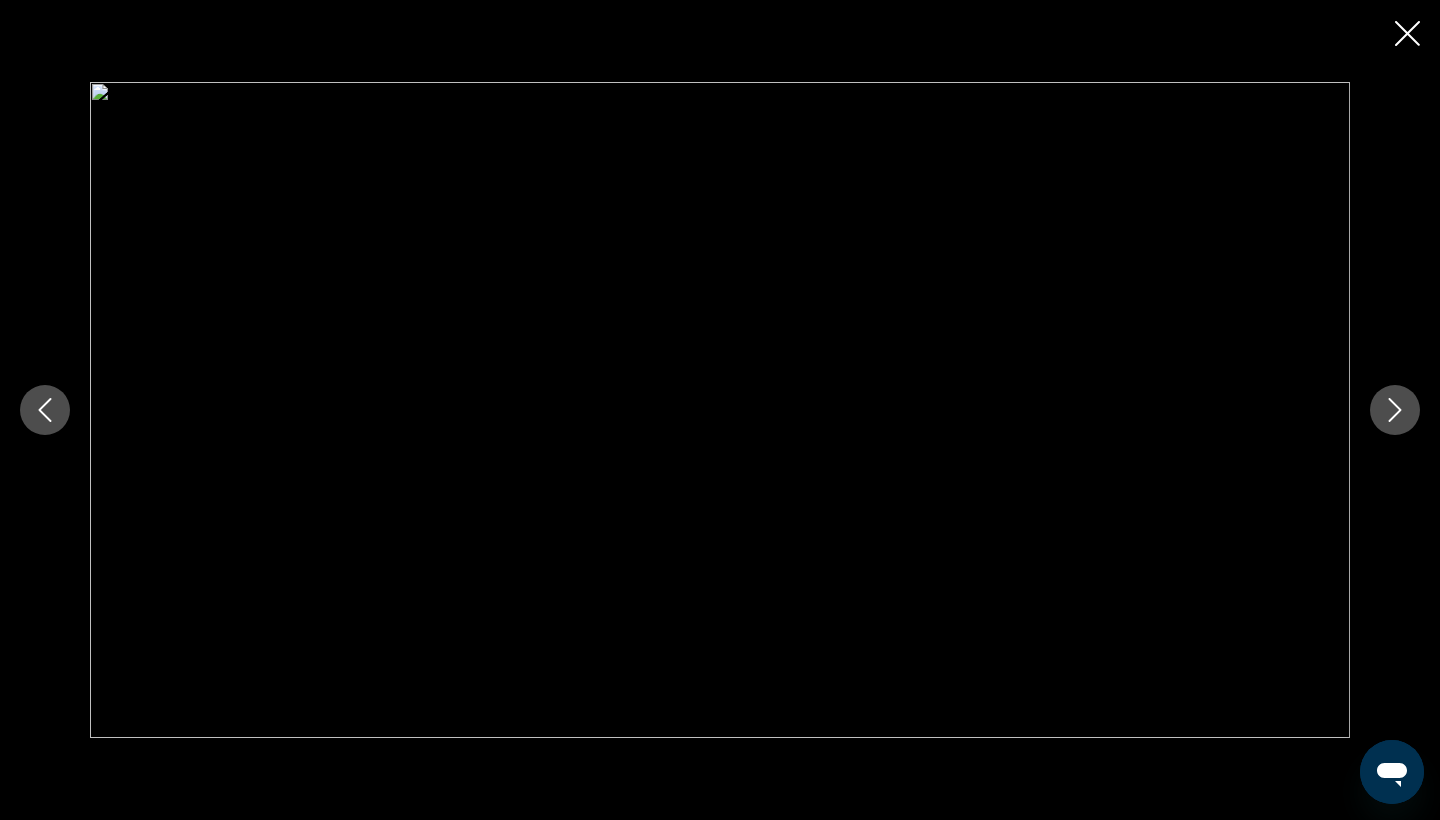 click 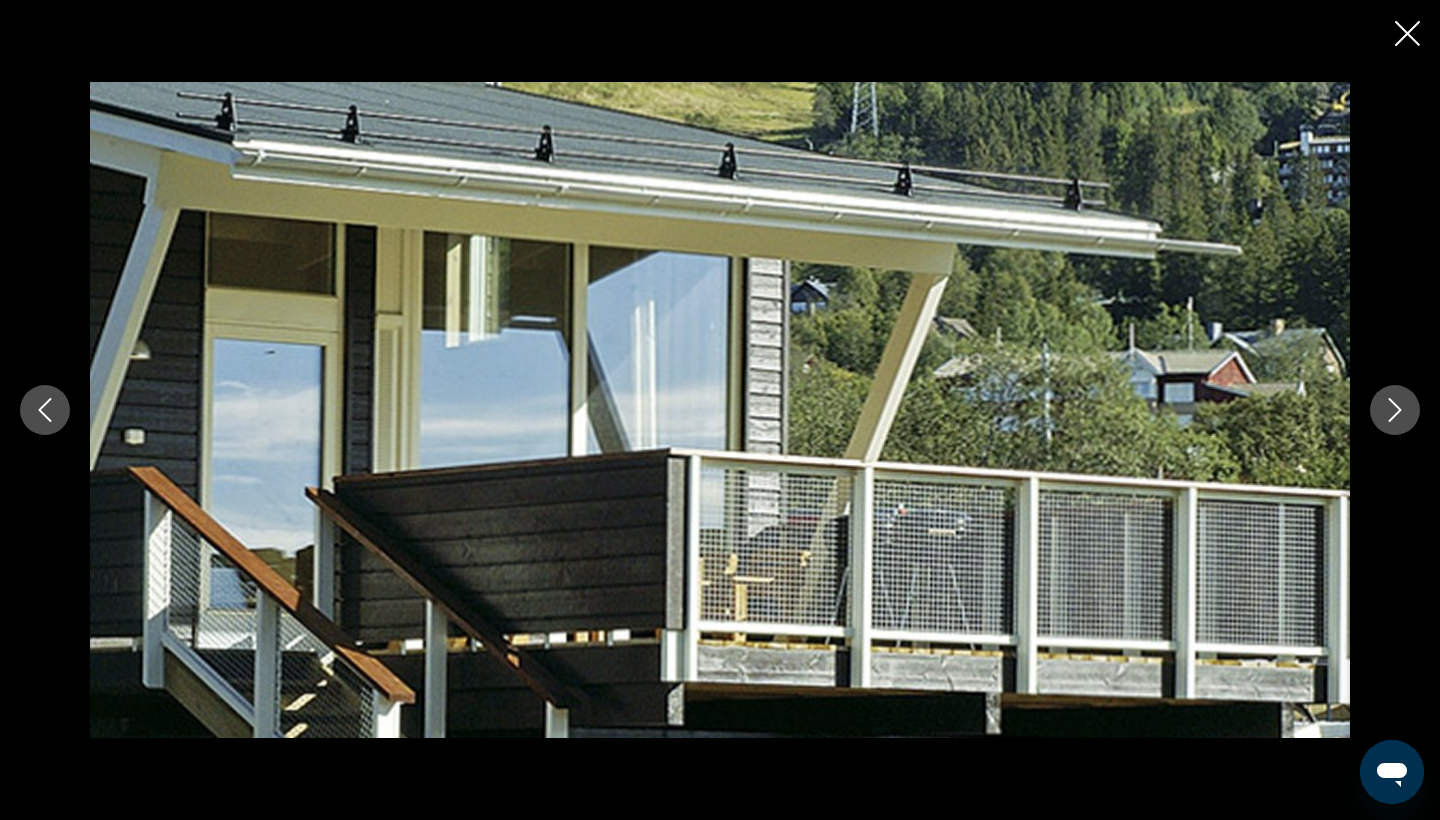 click 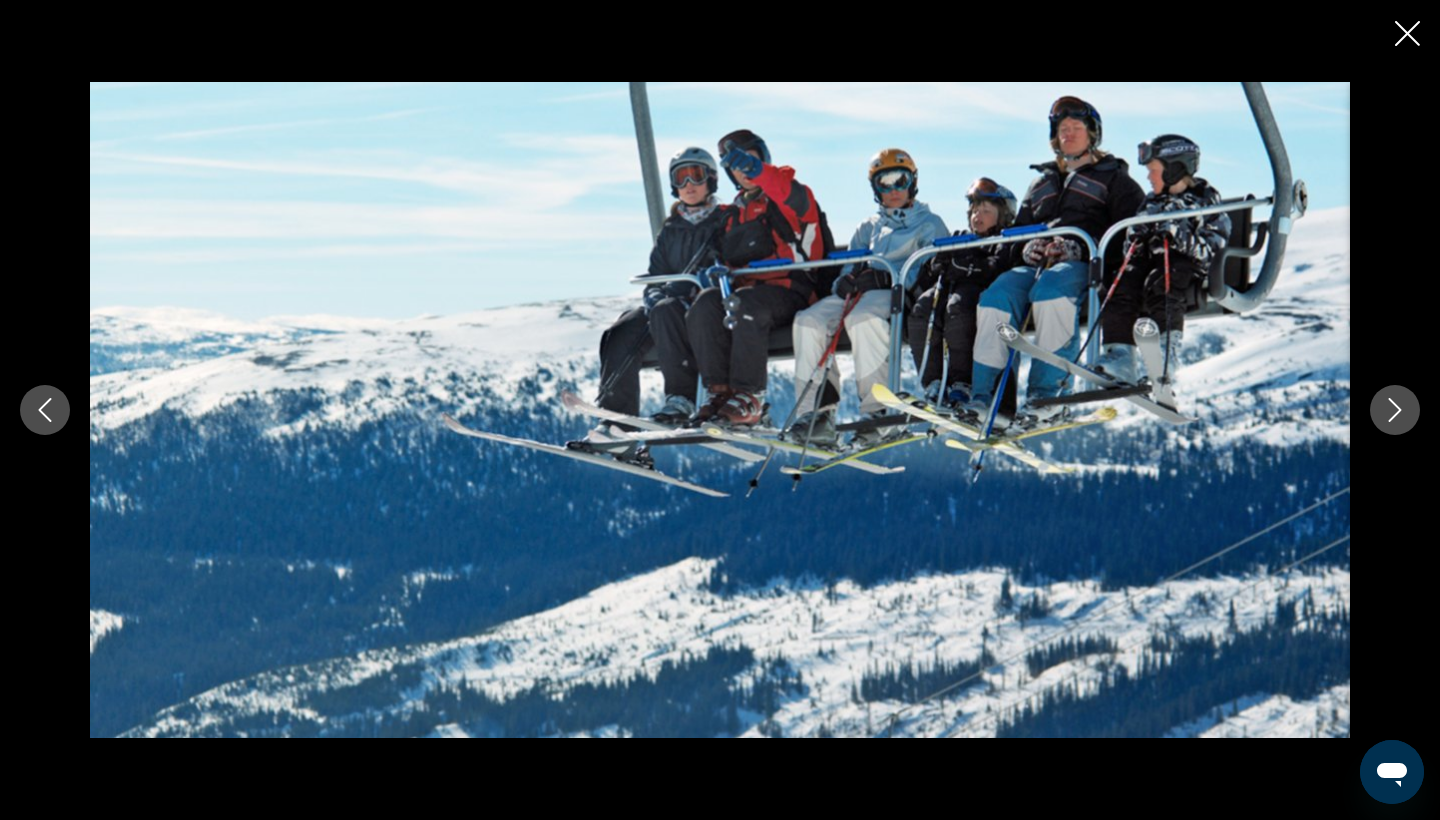 click 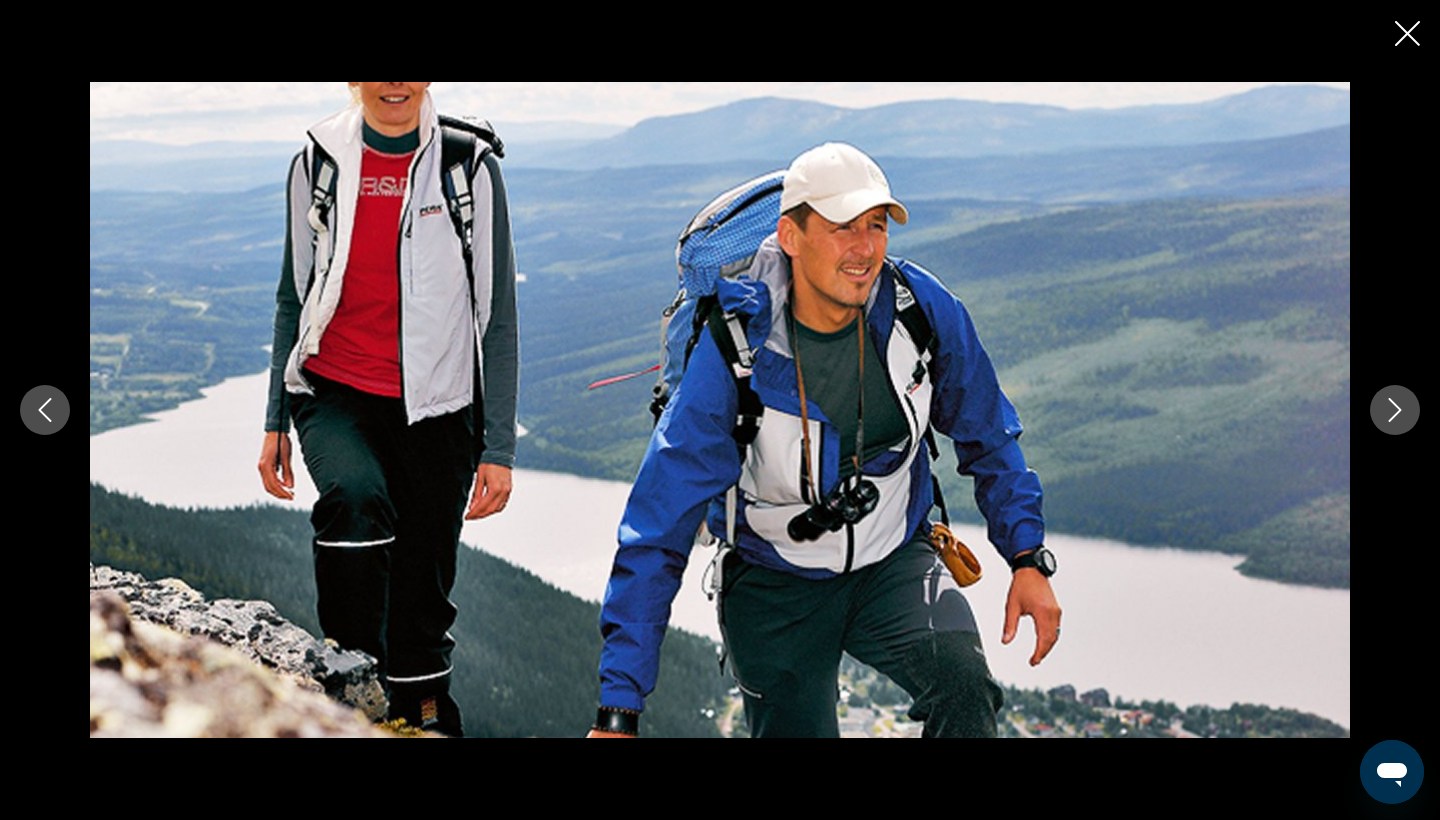 click 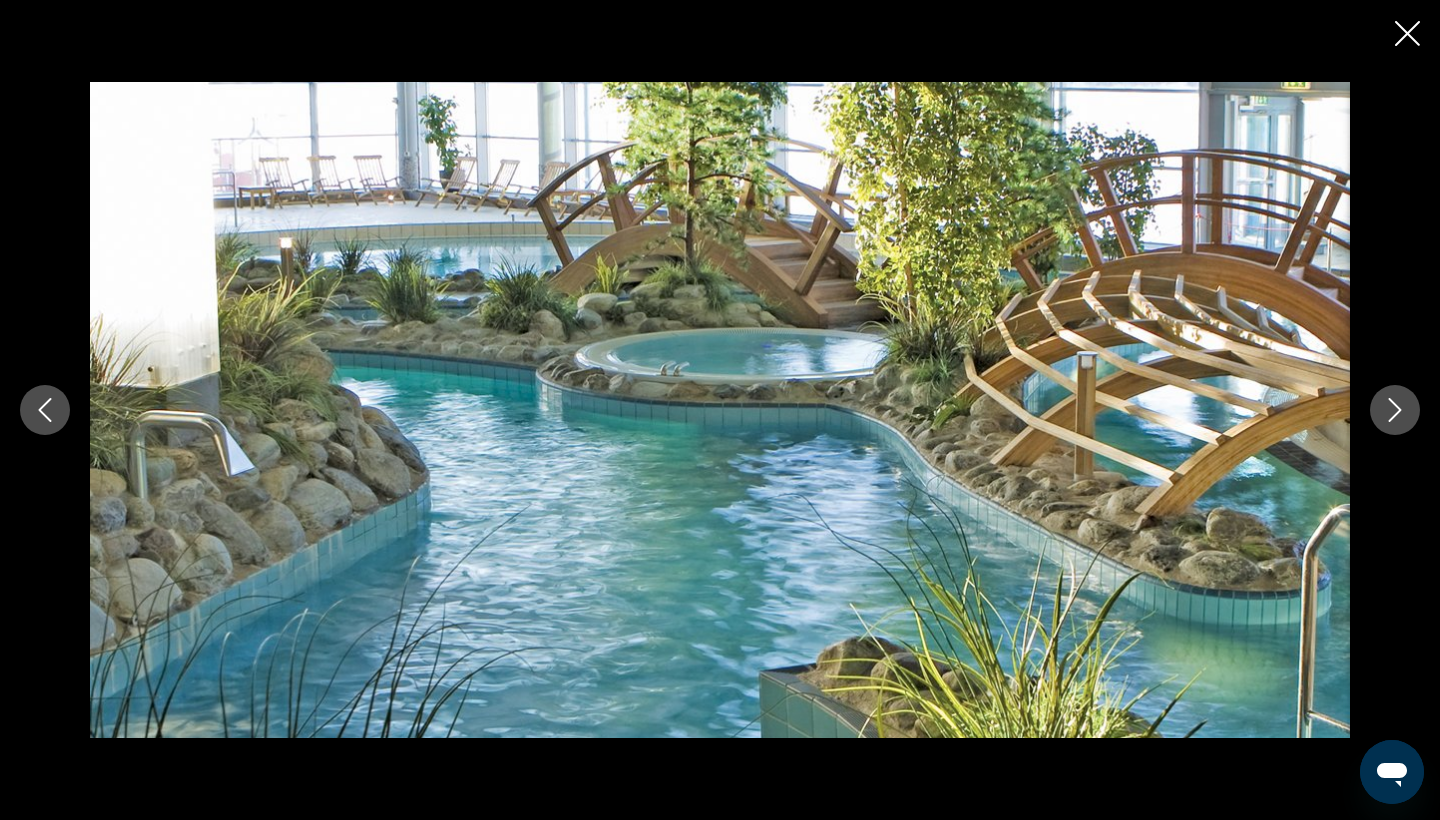 click 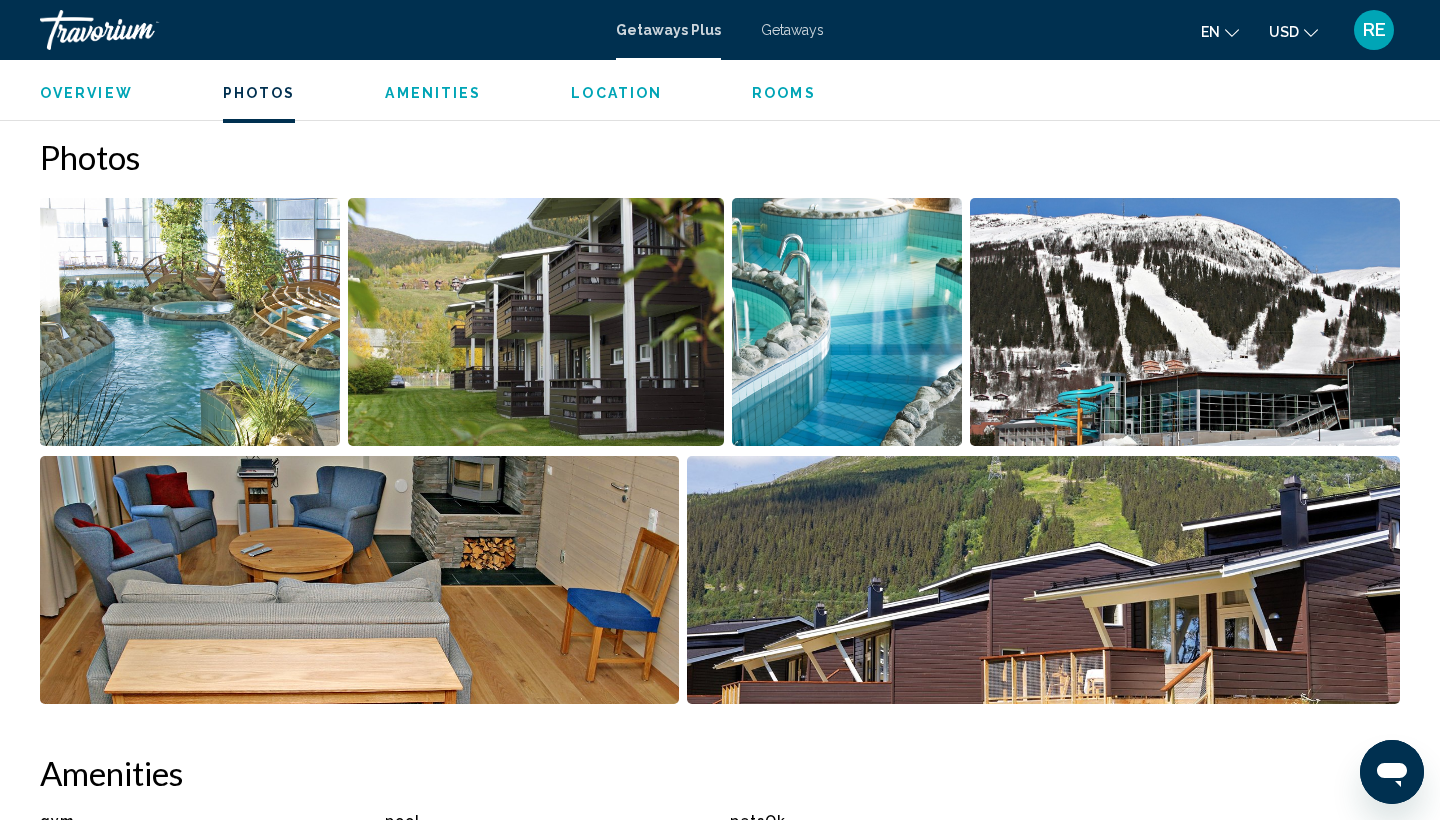click on "Amenities" at bounding box center (433, 93) 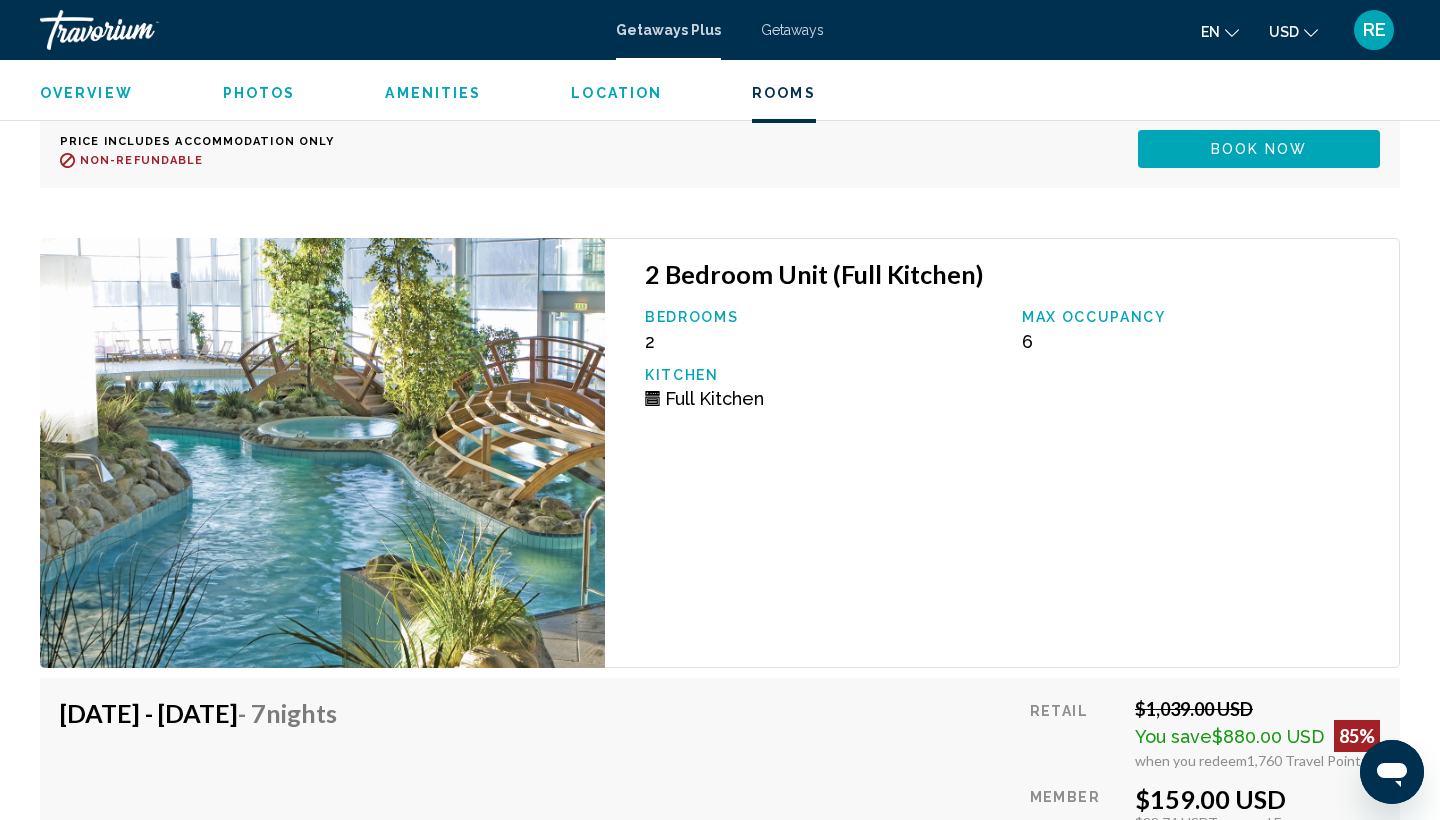 scroll, scrollTop: 7831, scrollLeft: 0, axis: vertical 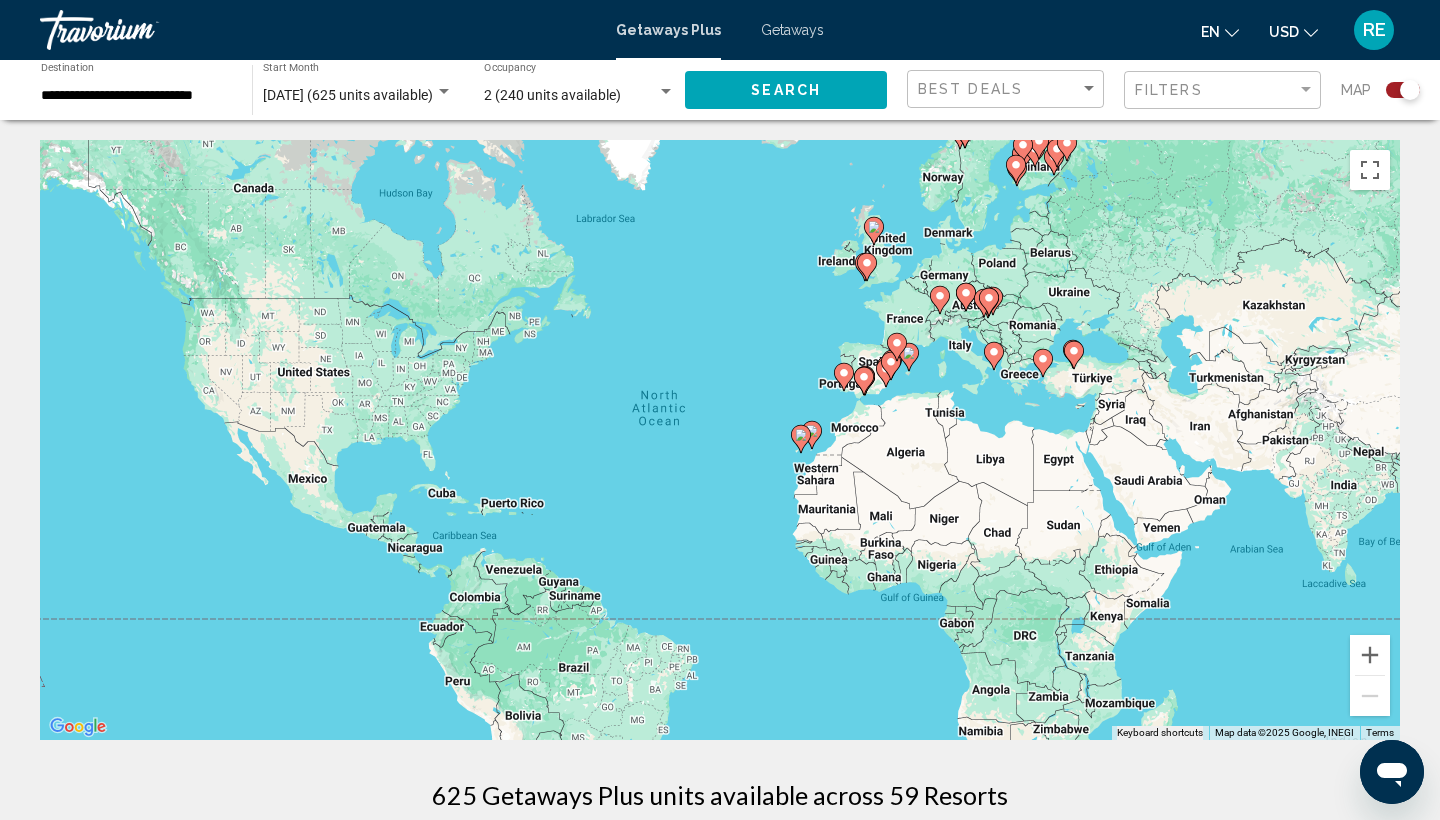 click on "To navigate, press the arrow keys. To activate drag with keyboard, press Alt + Enter. Once in keyboard drag state, use the arrow keys to move the marker. To complete the drag, press the Enter key. To cancel, press Escape." at bounding box center [720, 440] 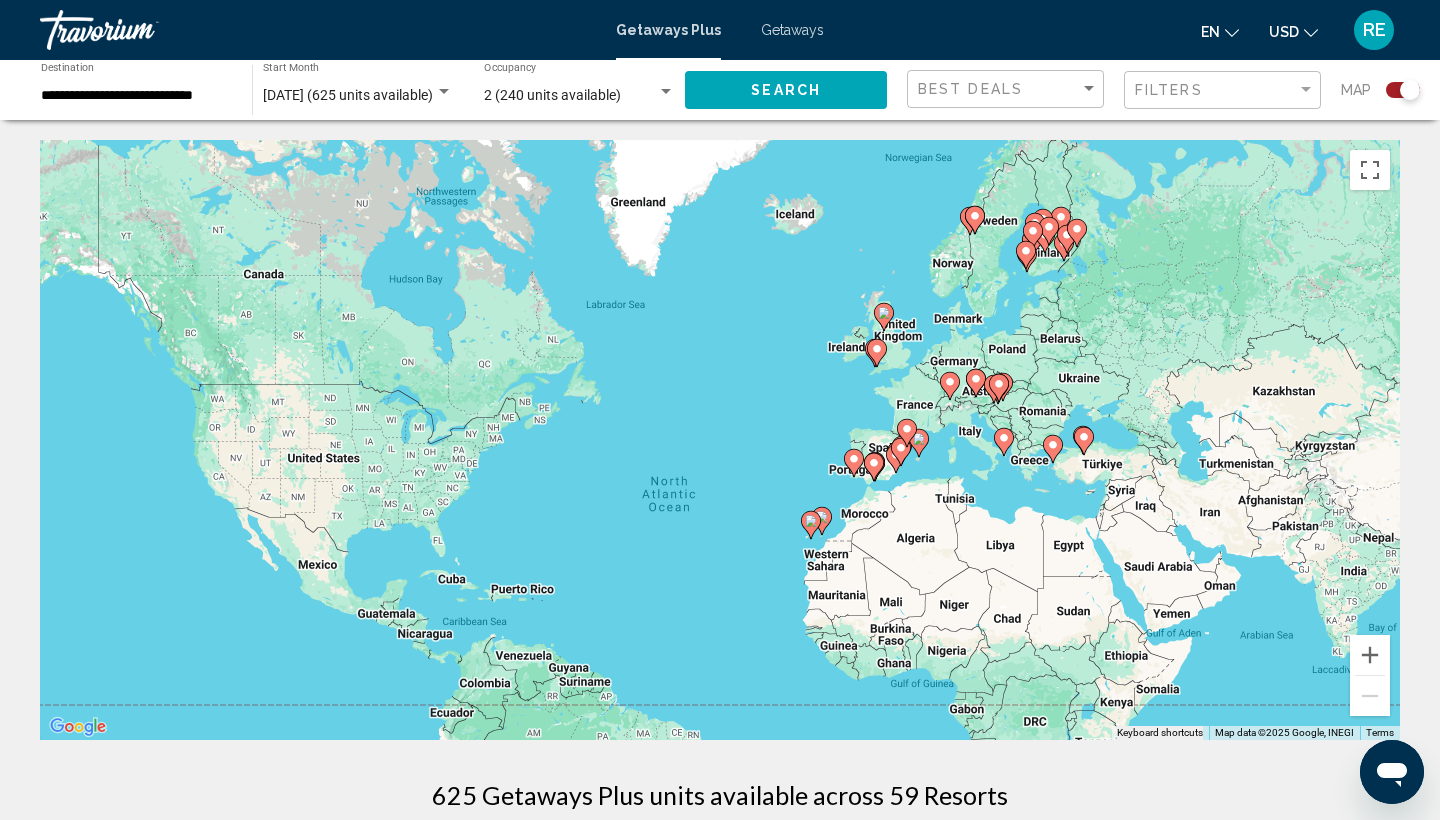 drag, startPoint x: 1125, startPoint y: 228, endPoint x: 1132, endPoint y: 314, distance: 86.28442 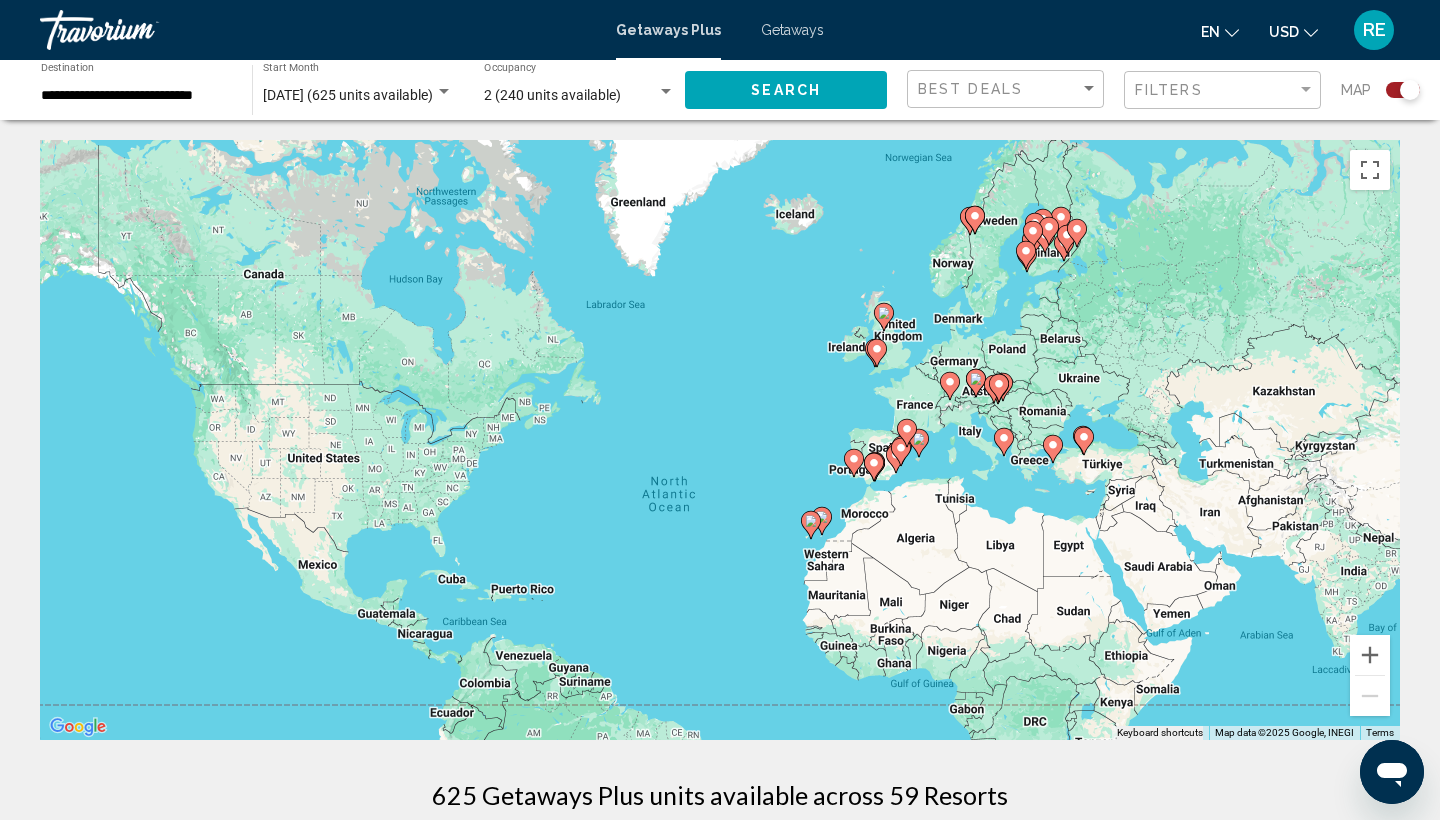 click on "To navigate, press the arrow keys. To activate drag with keyboard, press Alt + Enter. Once in keyboard drag state, use the arrow keys to move the marker. To complete the drag, press the Enter key. To cancel, press Escape." at bounding box center [720, 440] 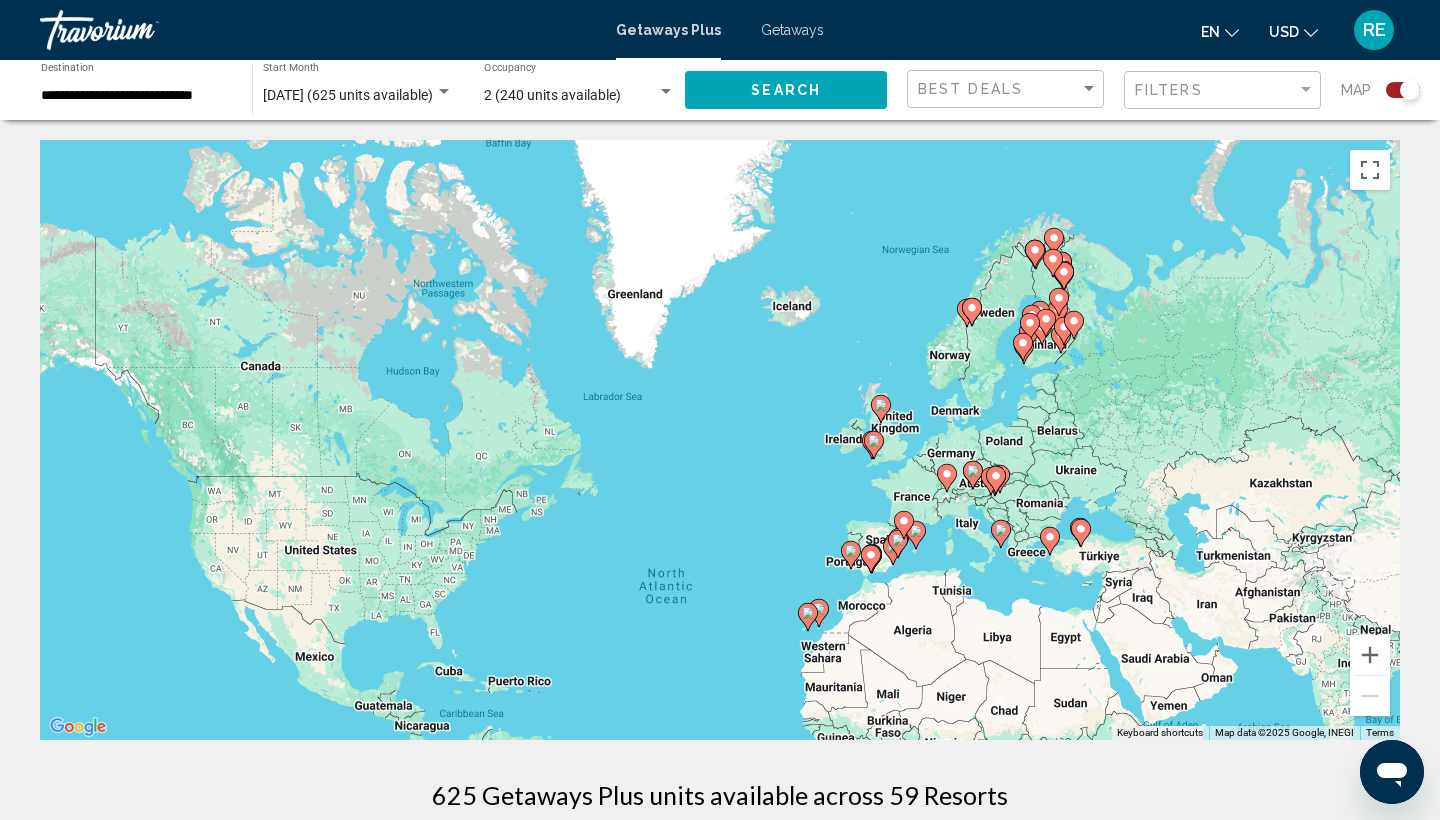 drag, startPoint x: 1183, startPoint y: 341, endPoint x: 1180, endPoint y: 441, distance: 100.04499 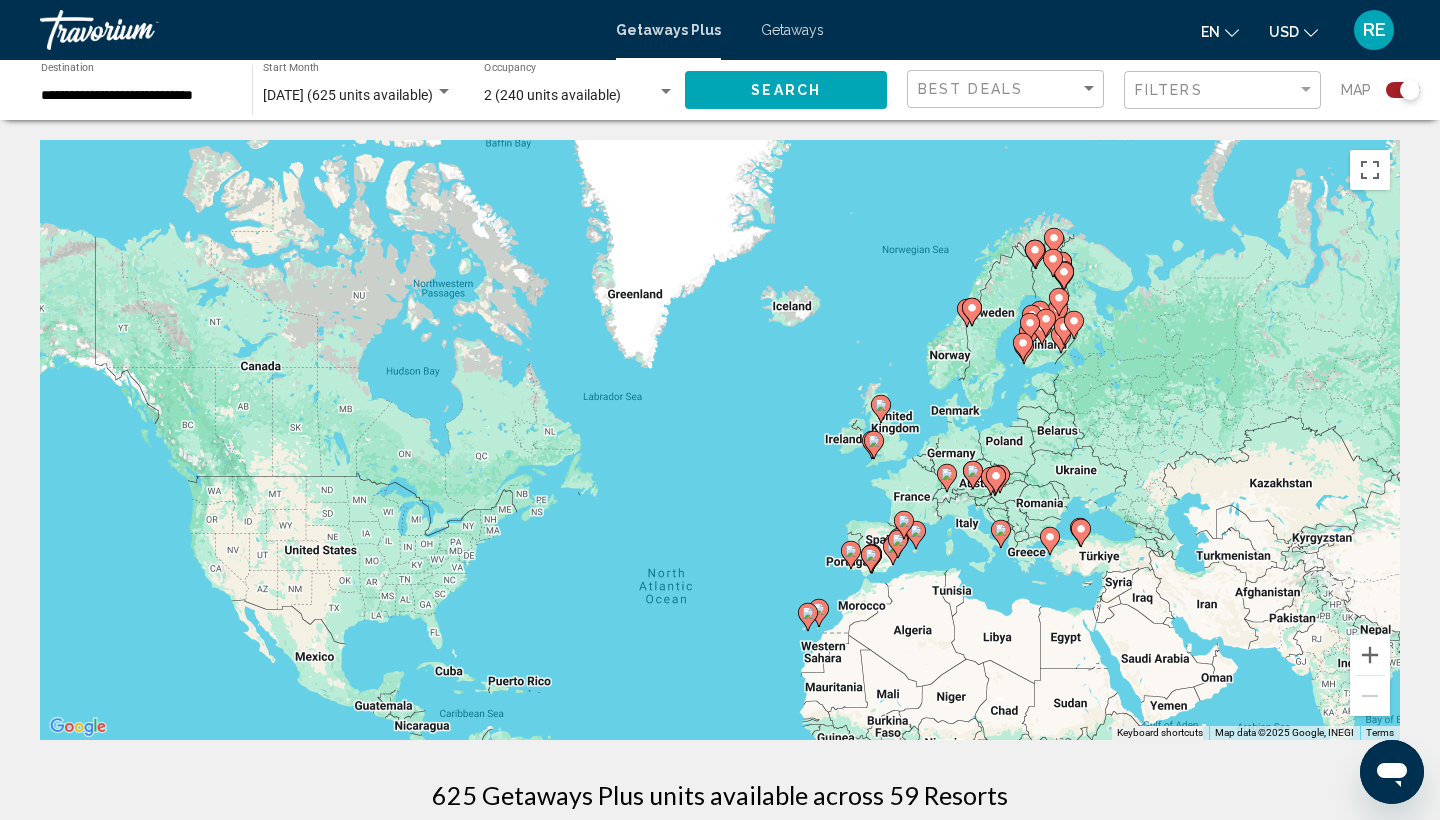 click on "To navigate, press the arrow keys. To activate drag with keyboard, press Alt + Enter. Once in keyboard drag state, use the arrow keys to move the marker. To complete the drag, press the Enter key. To cancel, press Escape." at bounding box center [720, 440] 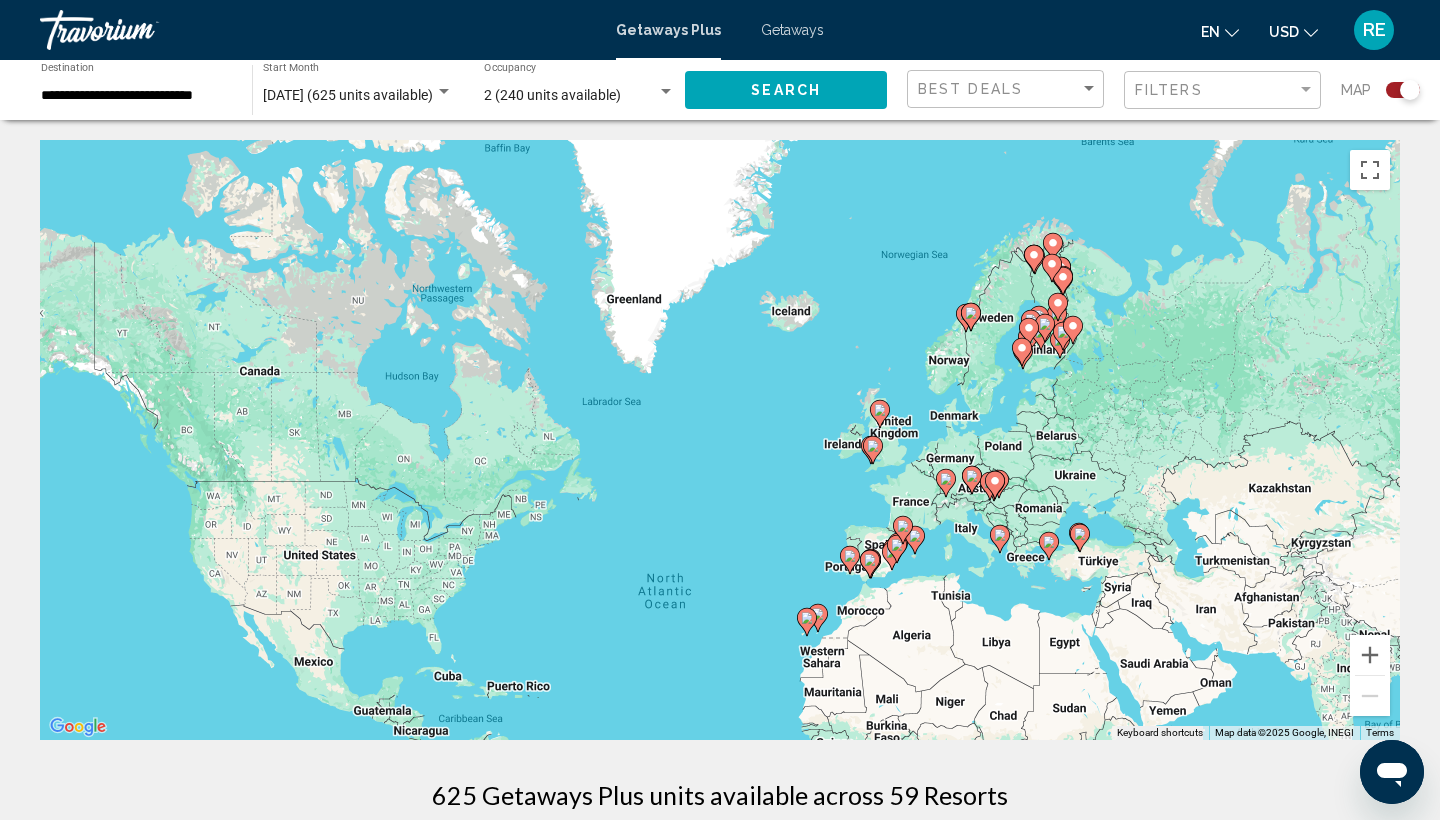 click on "To navigate, press the arrow keys. To activate drag with keyboard, press Alt + Enter. Once in keyboard drag state, use the arrow keys to move the marker. To complete the drag, press the Enter key. To cancel, press Escape." at bounding box center (720, 440) 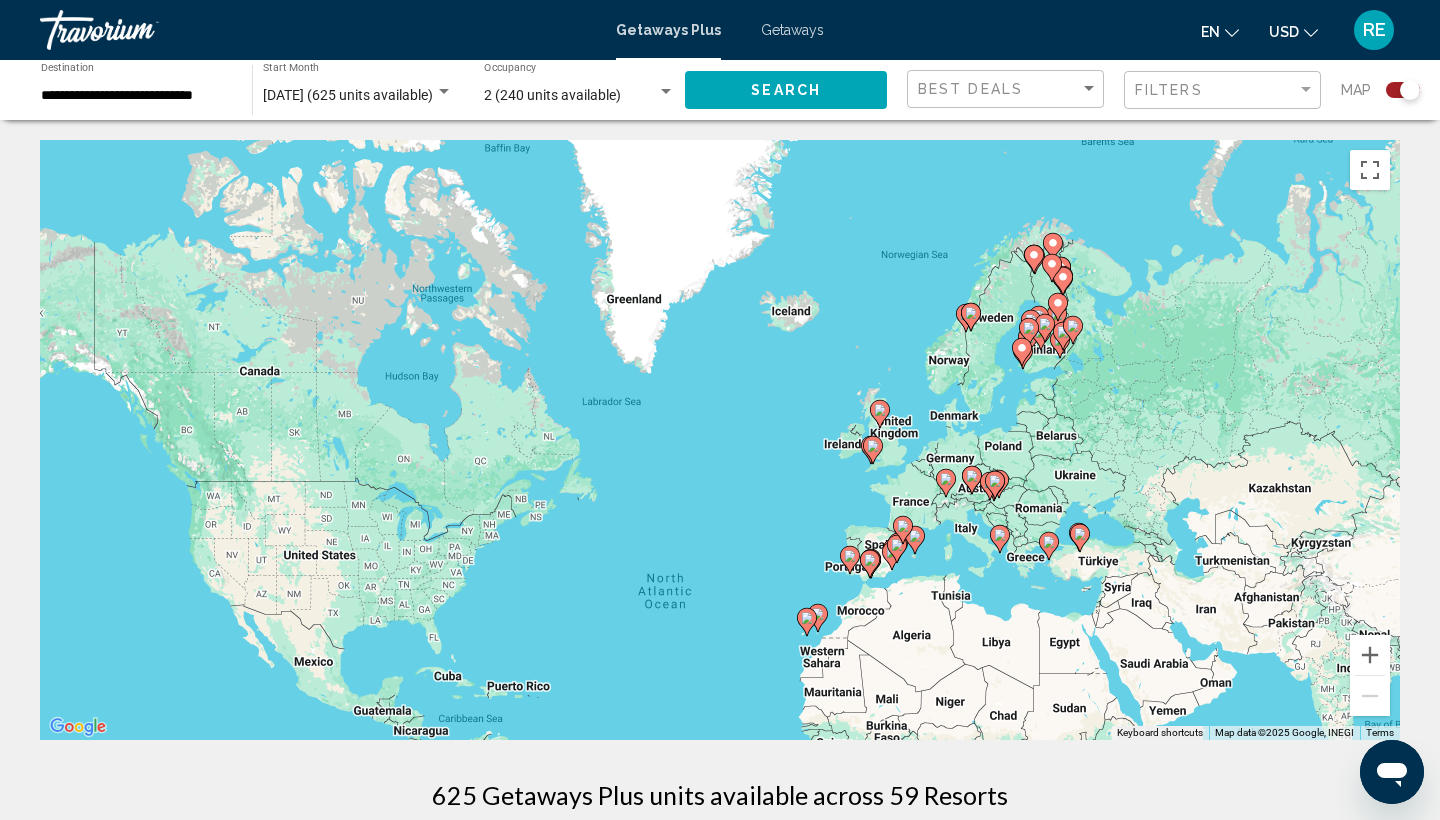 click 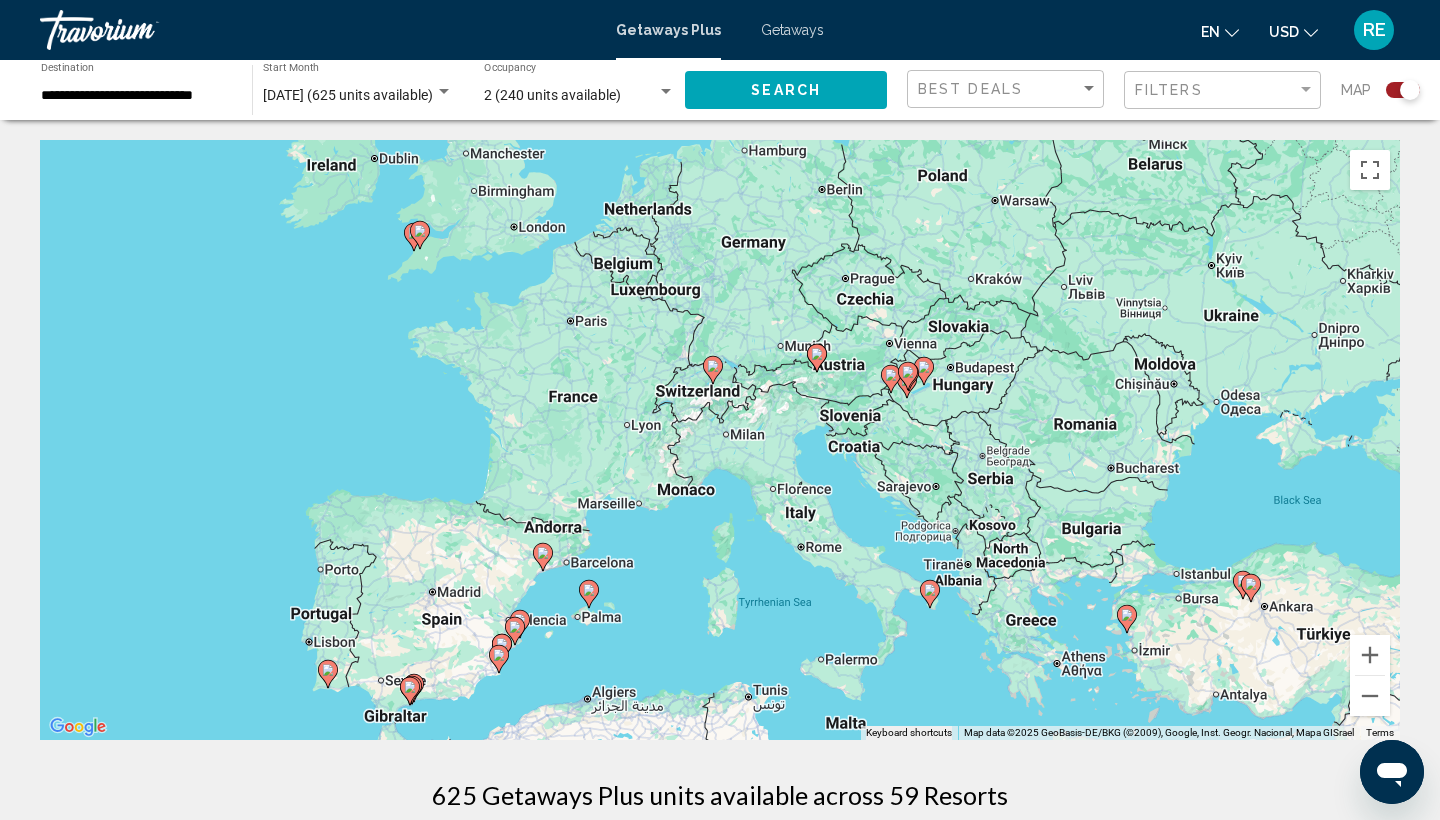 drag, startPoint x: 1078, startPoint y: 525, endPoint x: 1067, endPoint y: 459, distance: 66.910385 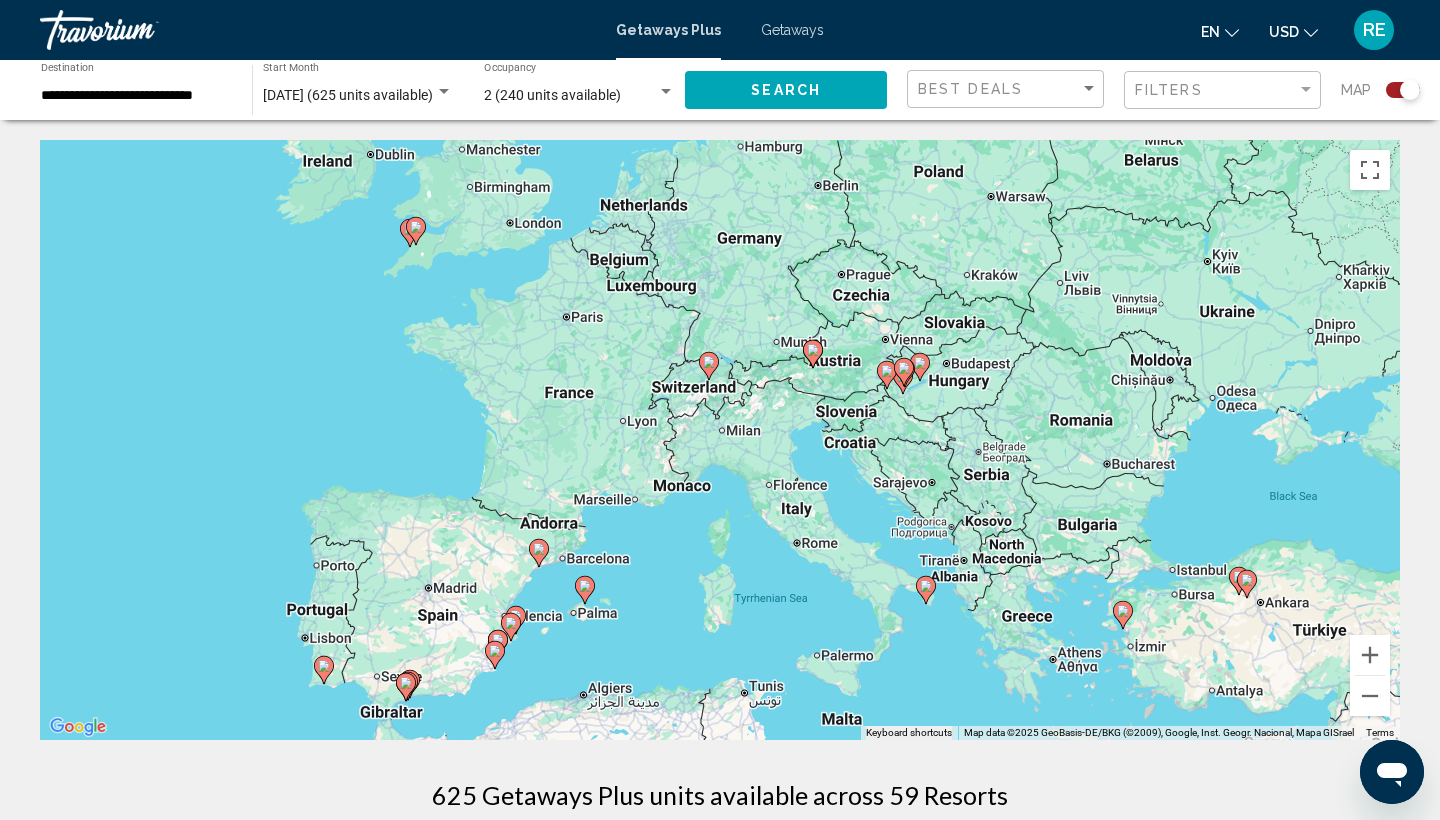 click at bounding box center [926, 590] 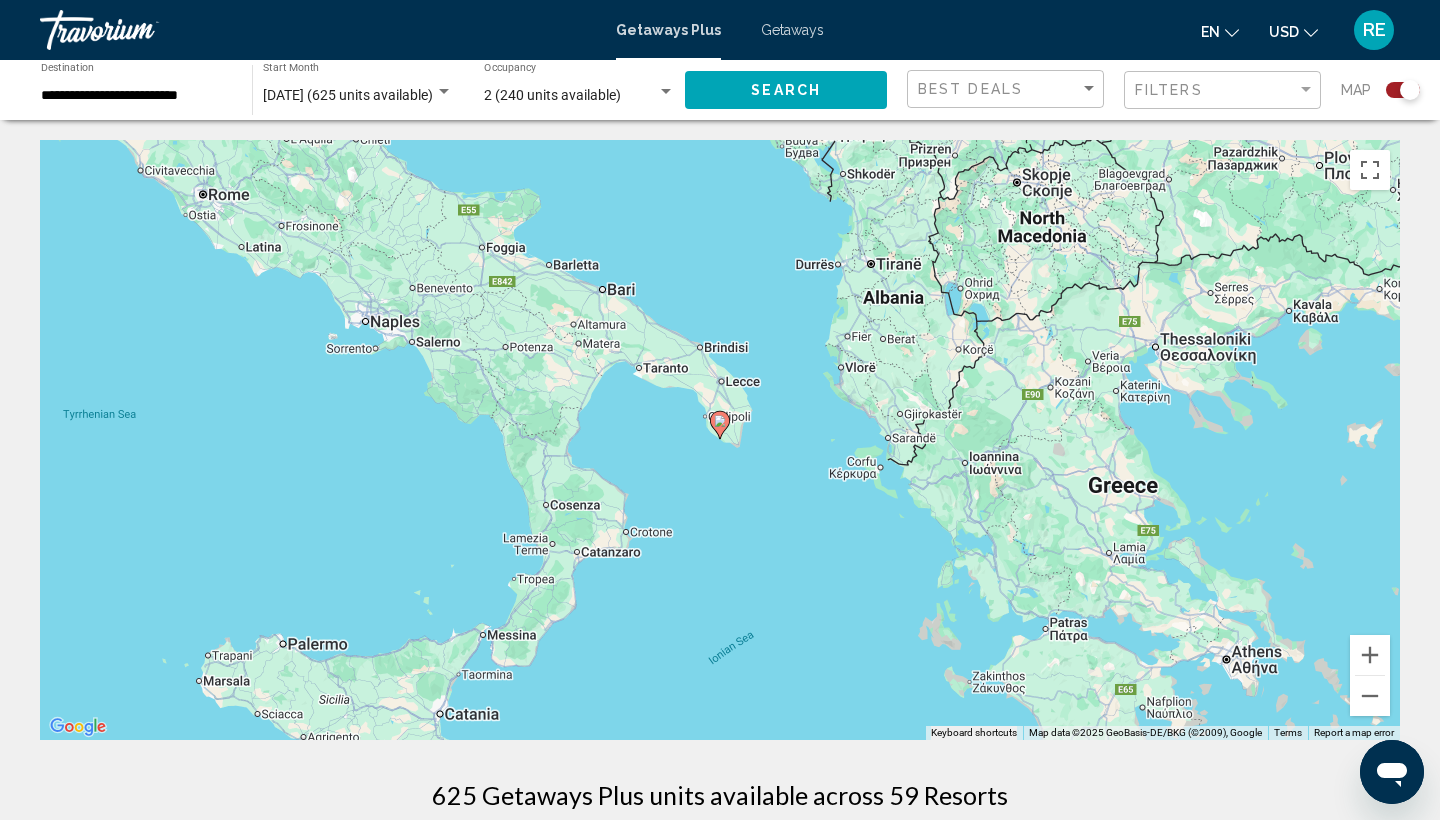 click 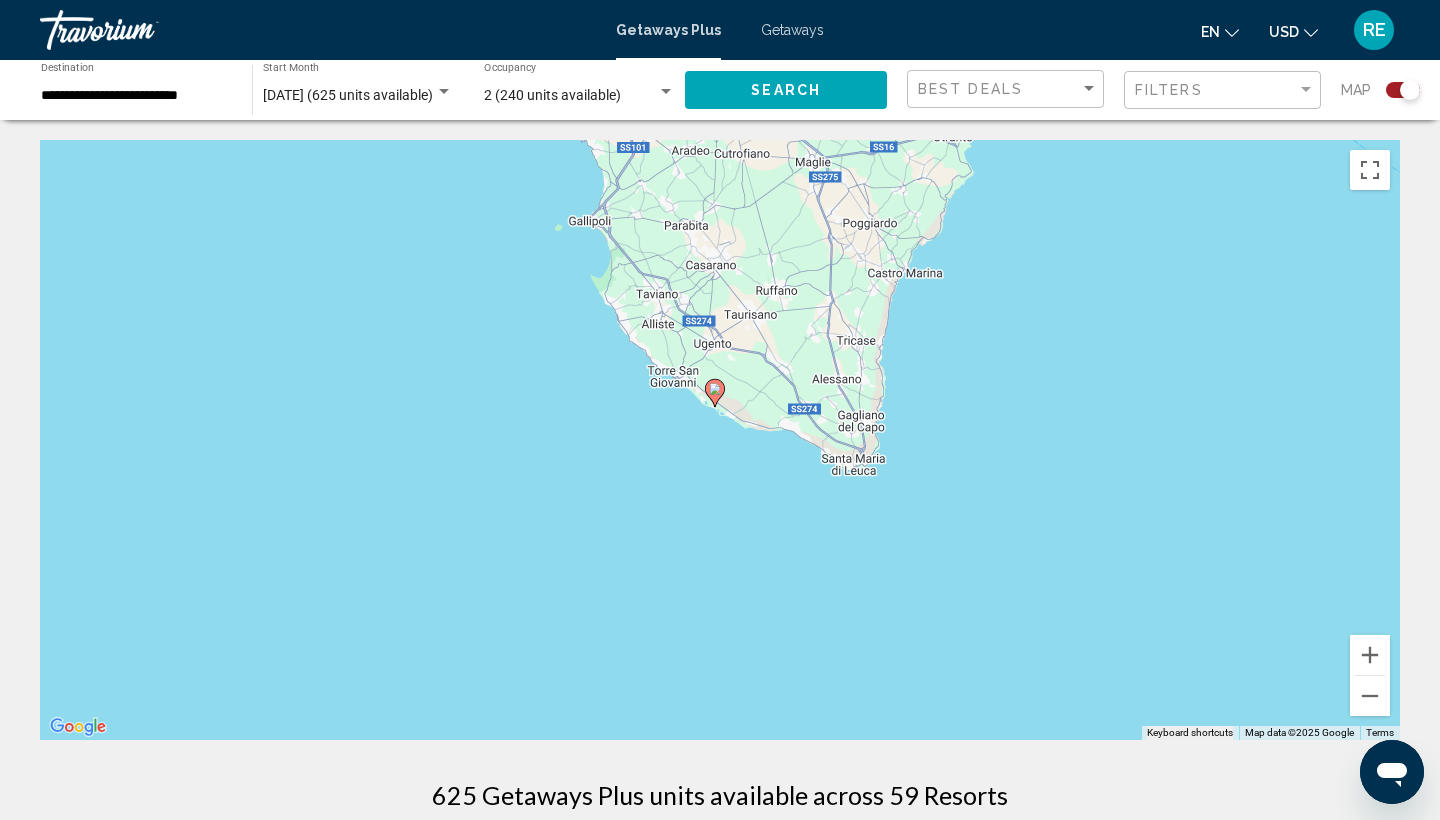 drag, startPoint x: 770, startPoint y: 394, endPoint x: 763, endPoint y: 359, distance: 35.69314 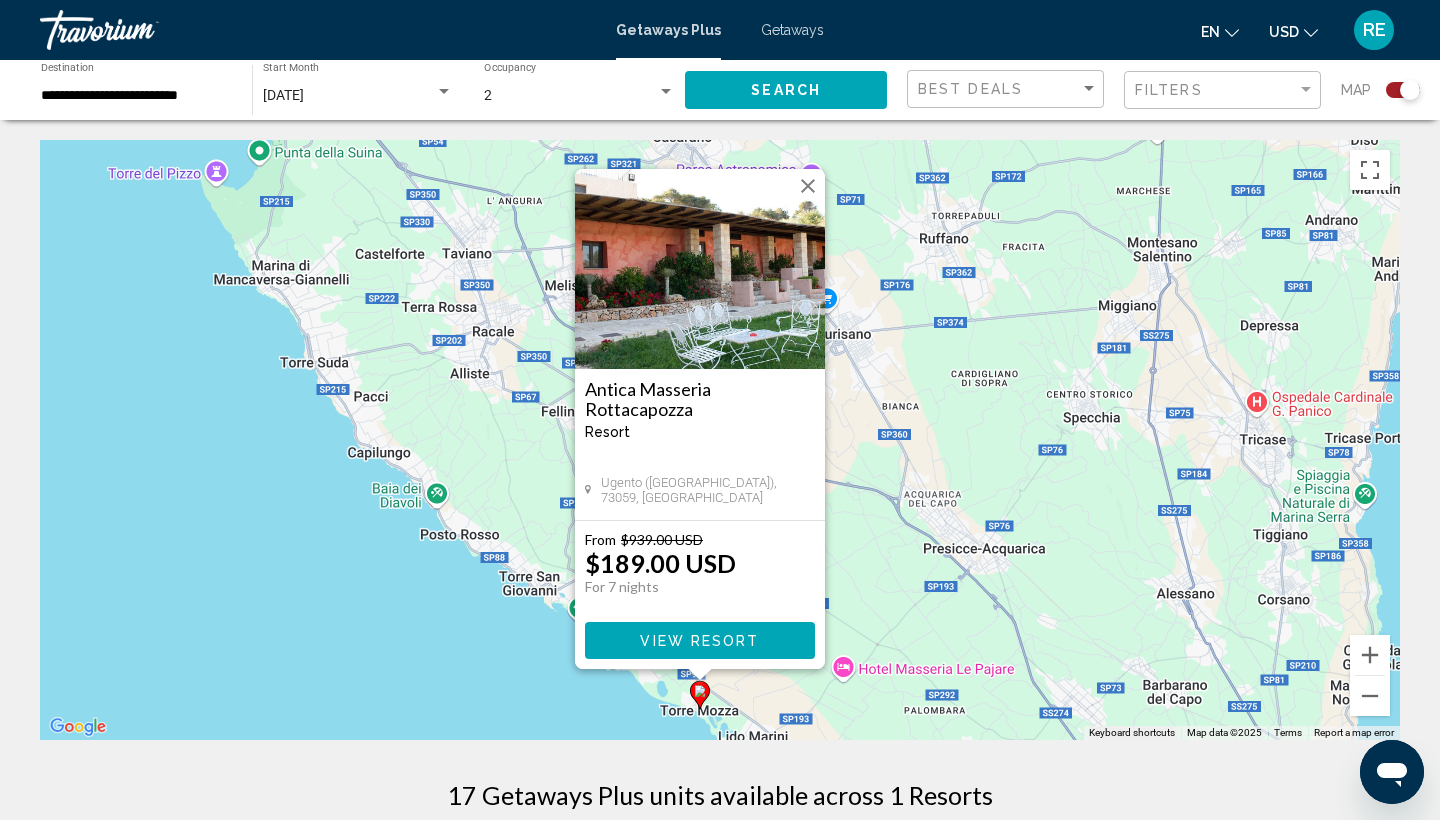 click at bounding box center (808, 186) 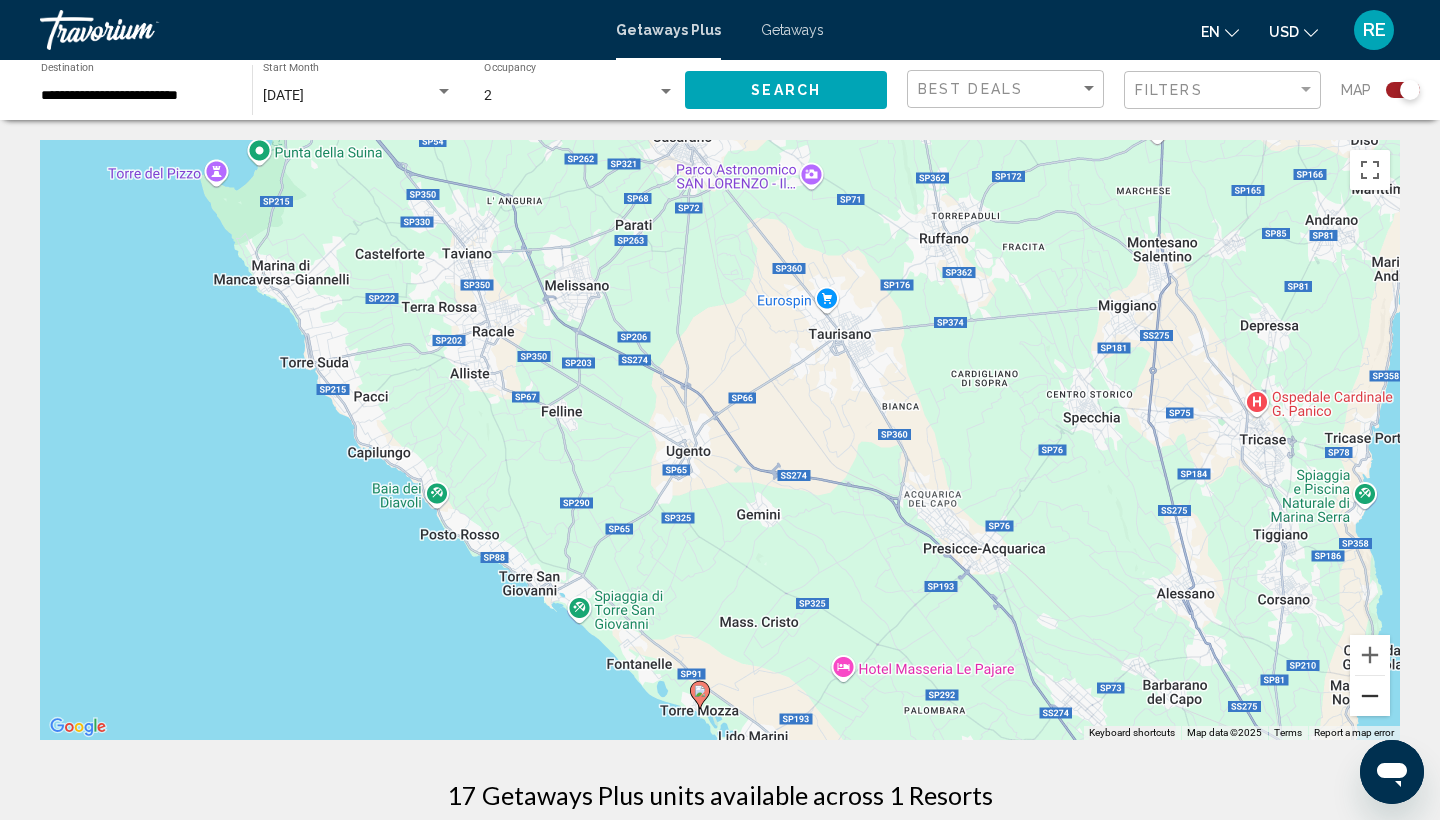 click at bounding box center [1370, 696] 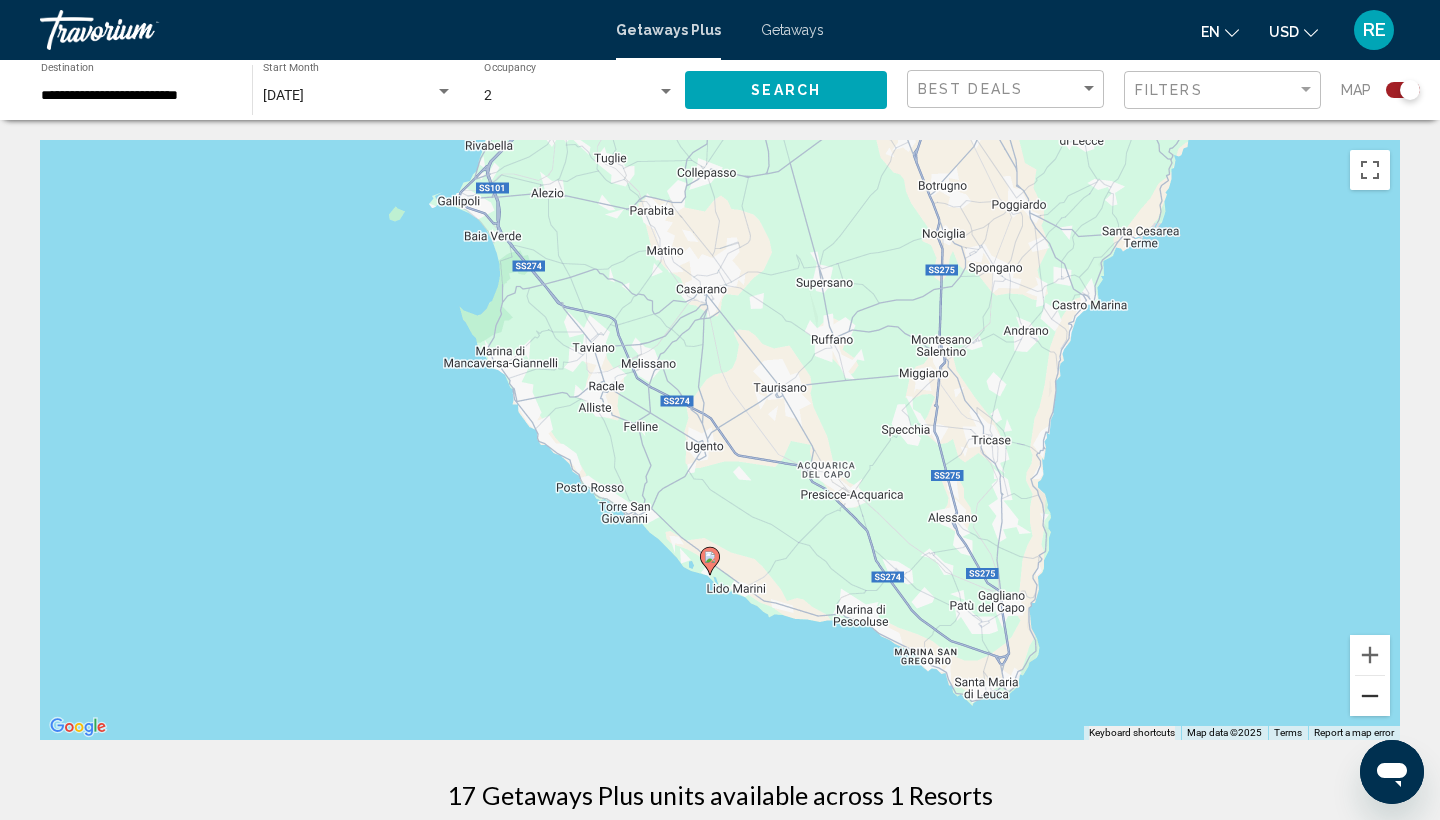 click at bounding box center [1370, 696] 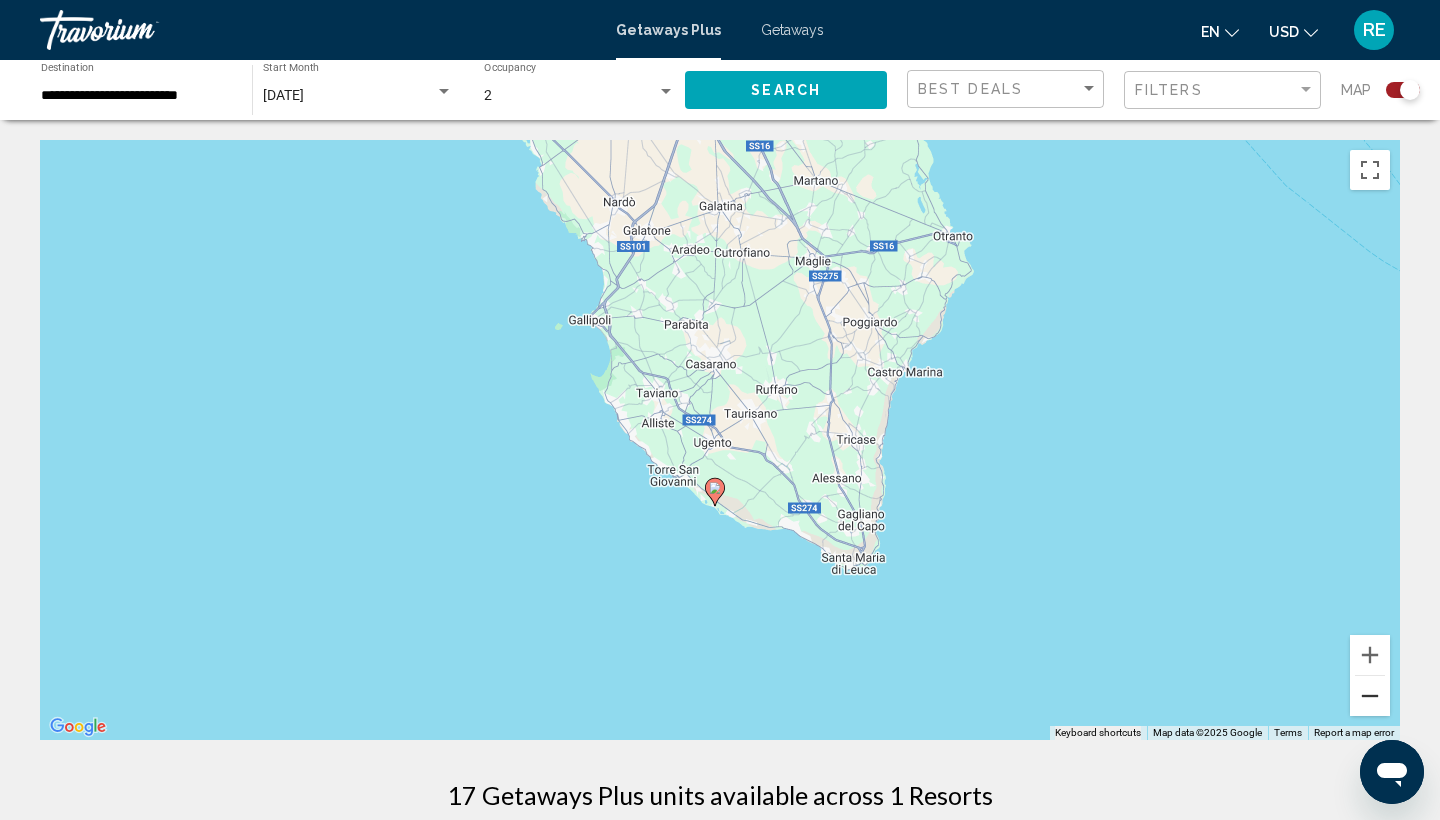 click at bounding box center [1370, 696] 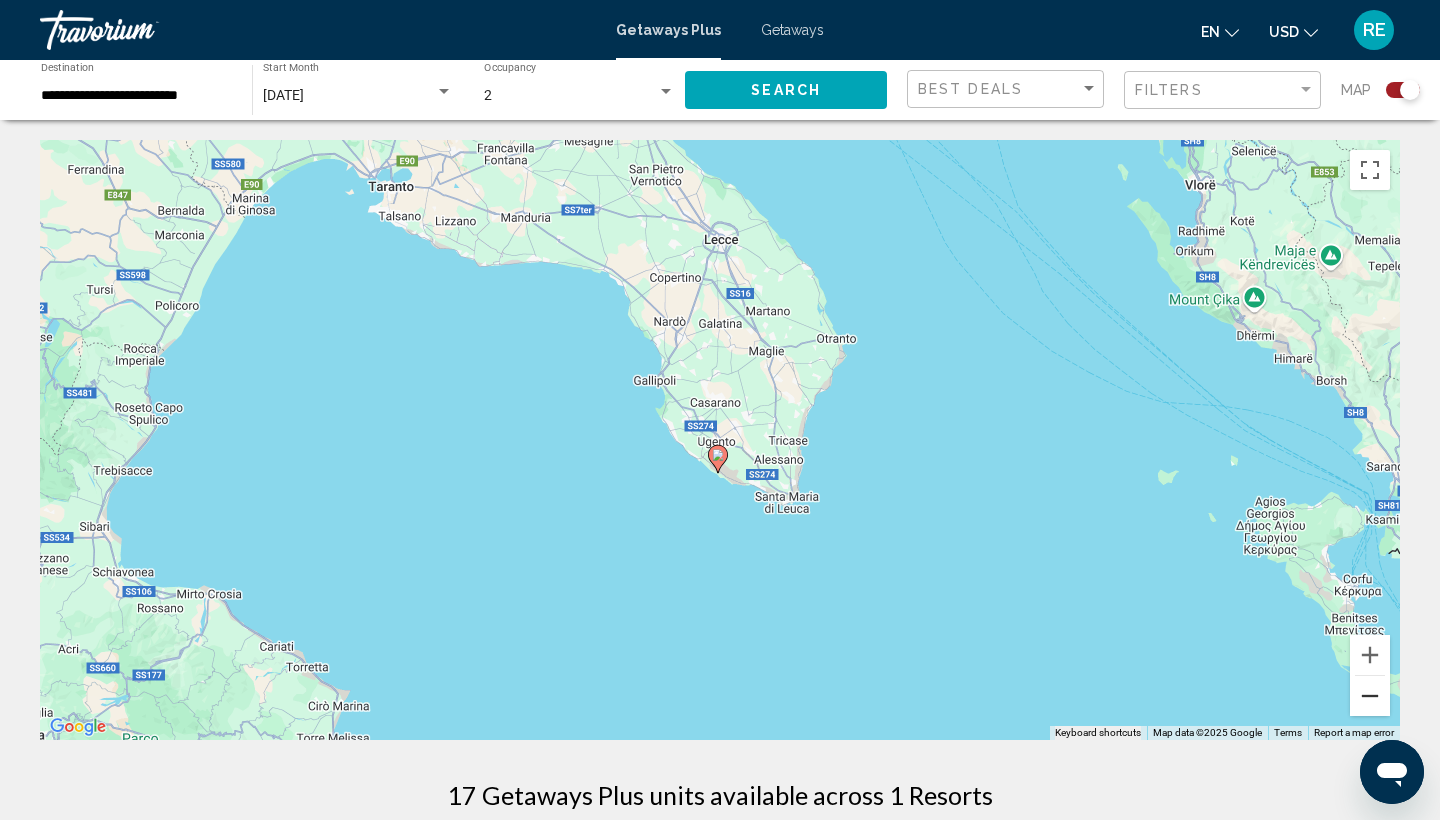 click at bounding box center (1370, 696) 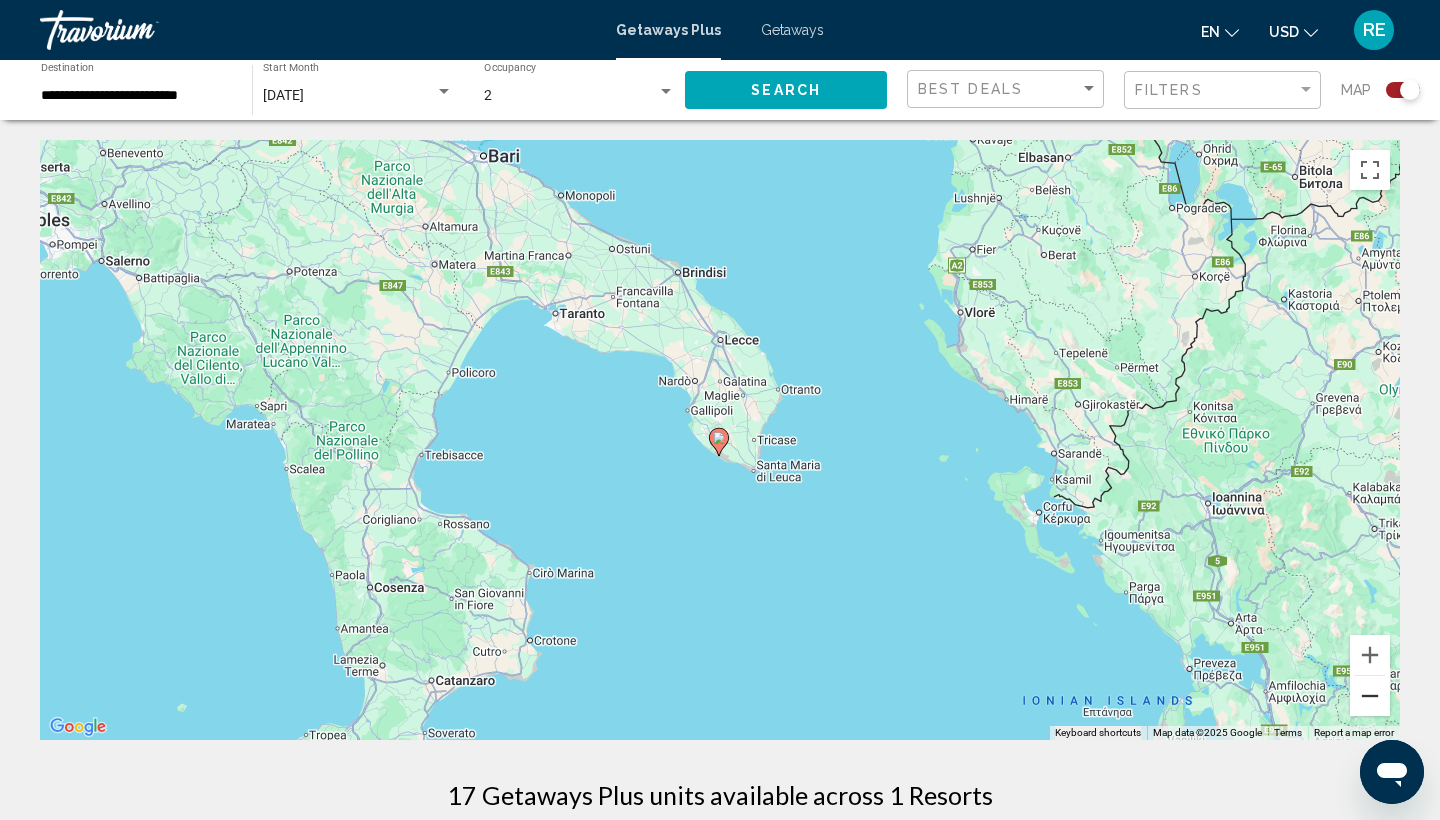 click at bounding box center [1370, 696] 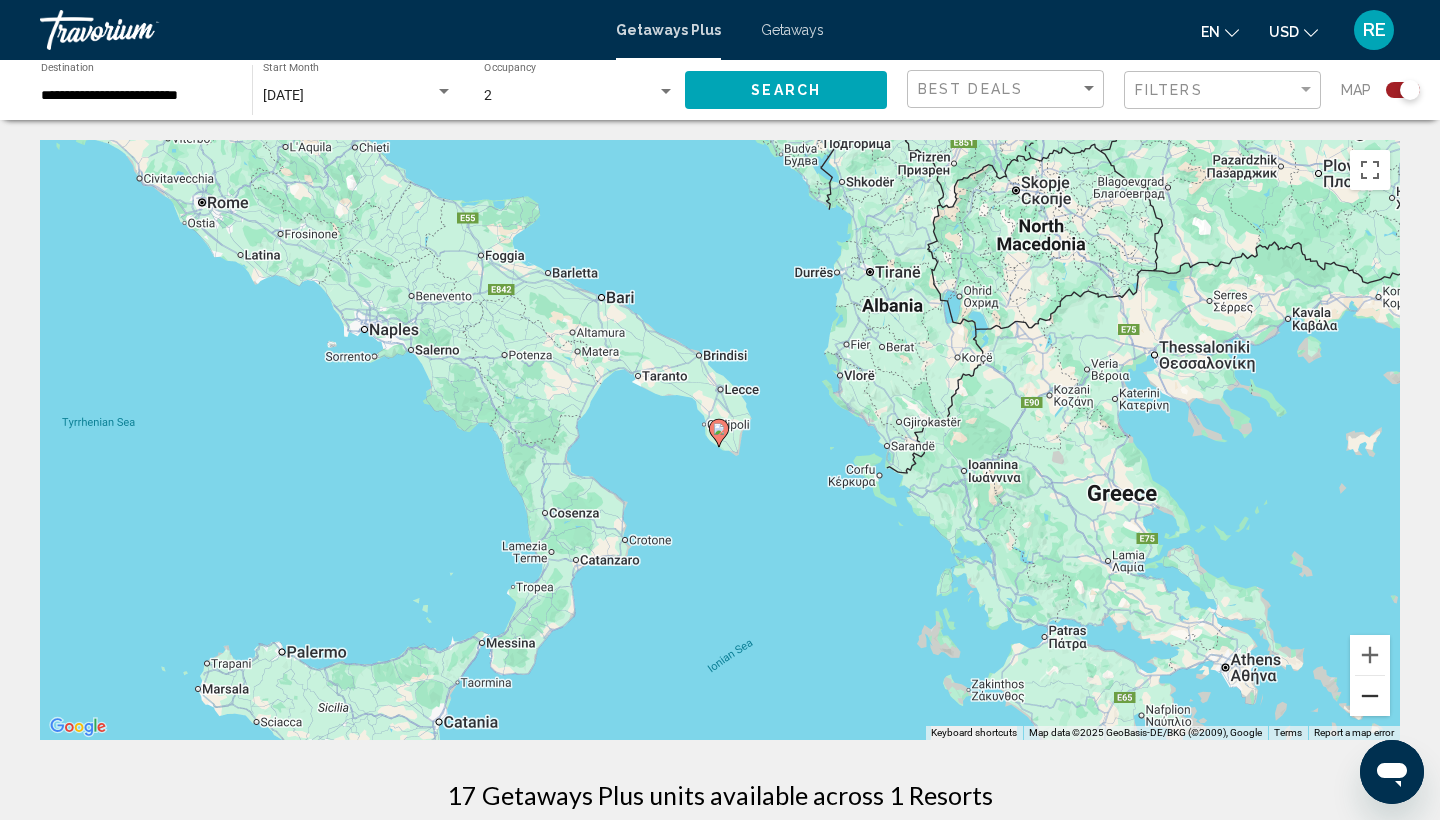 click at bounding box center (1370, 696) 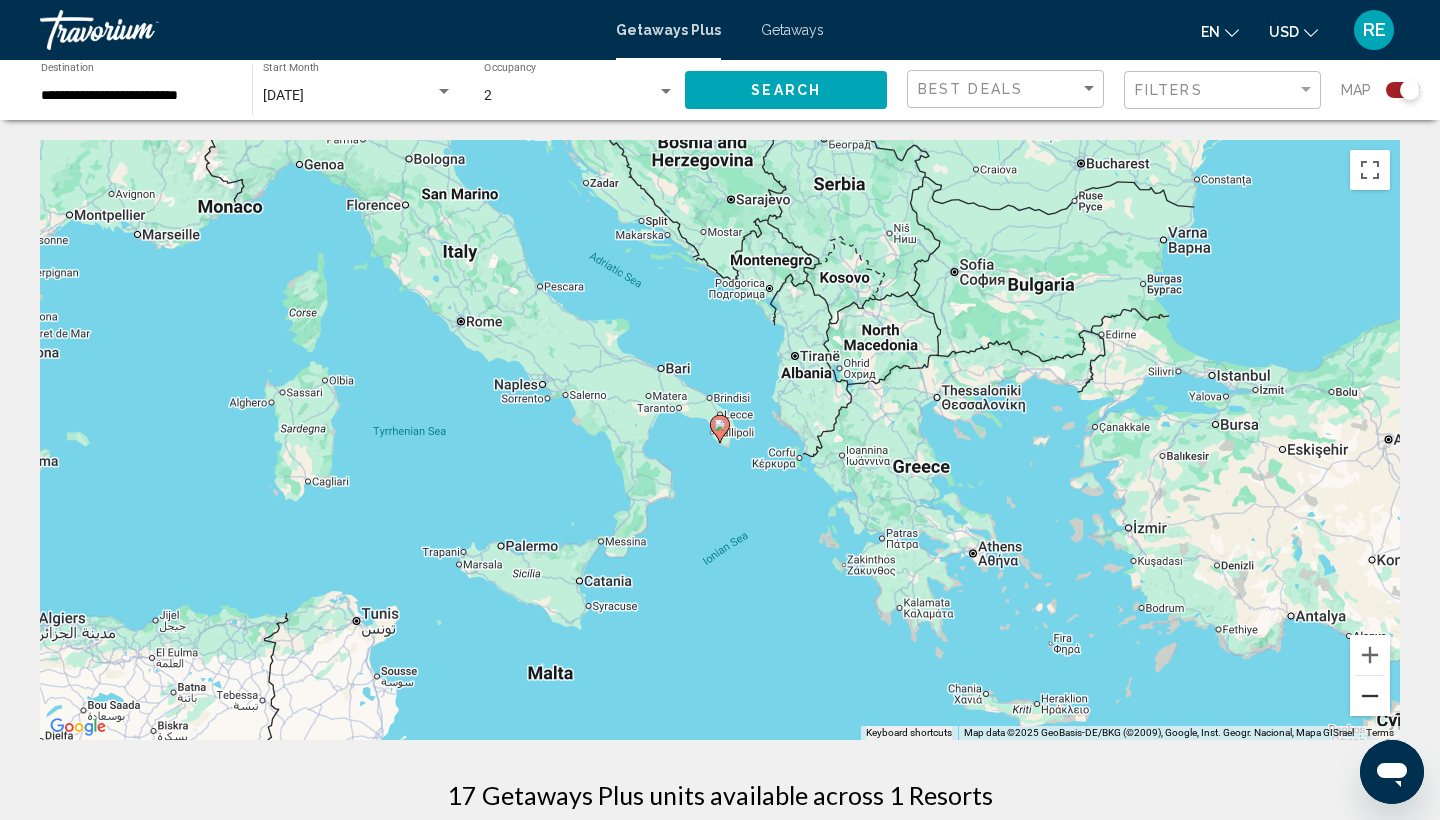 click at bounding box center [1370, 696] 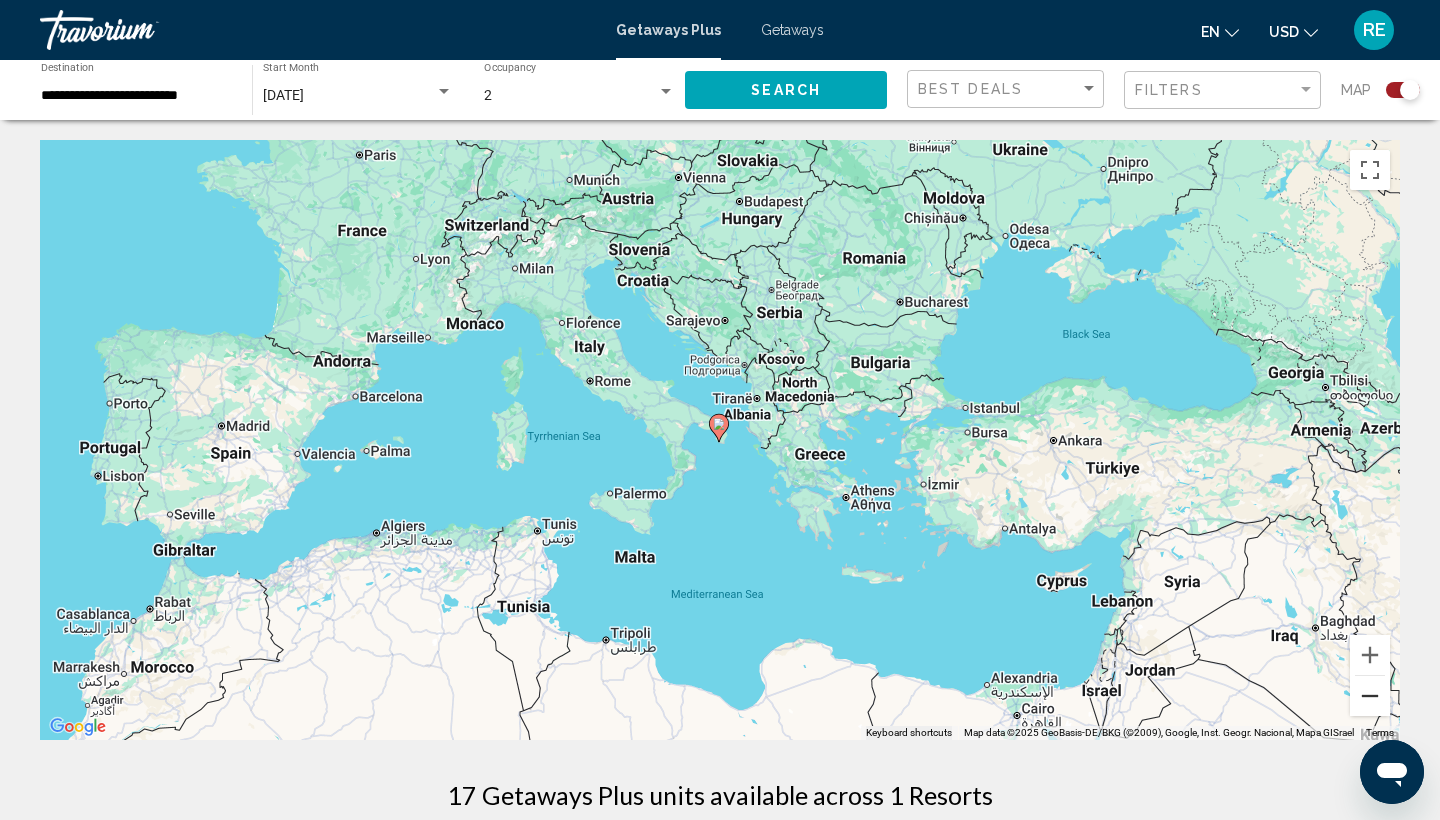 click at bounding box center (1370, 696) 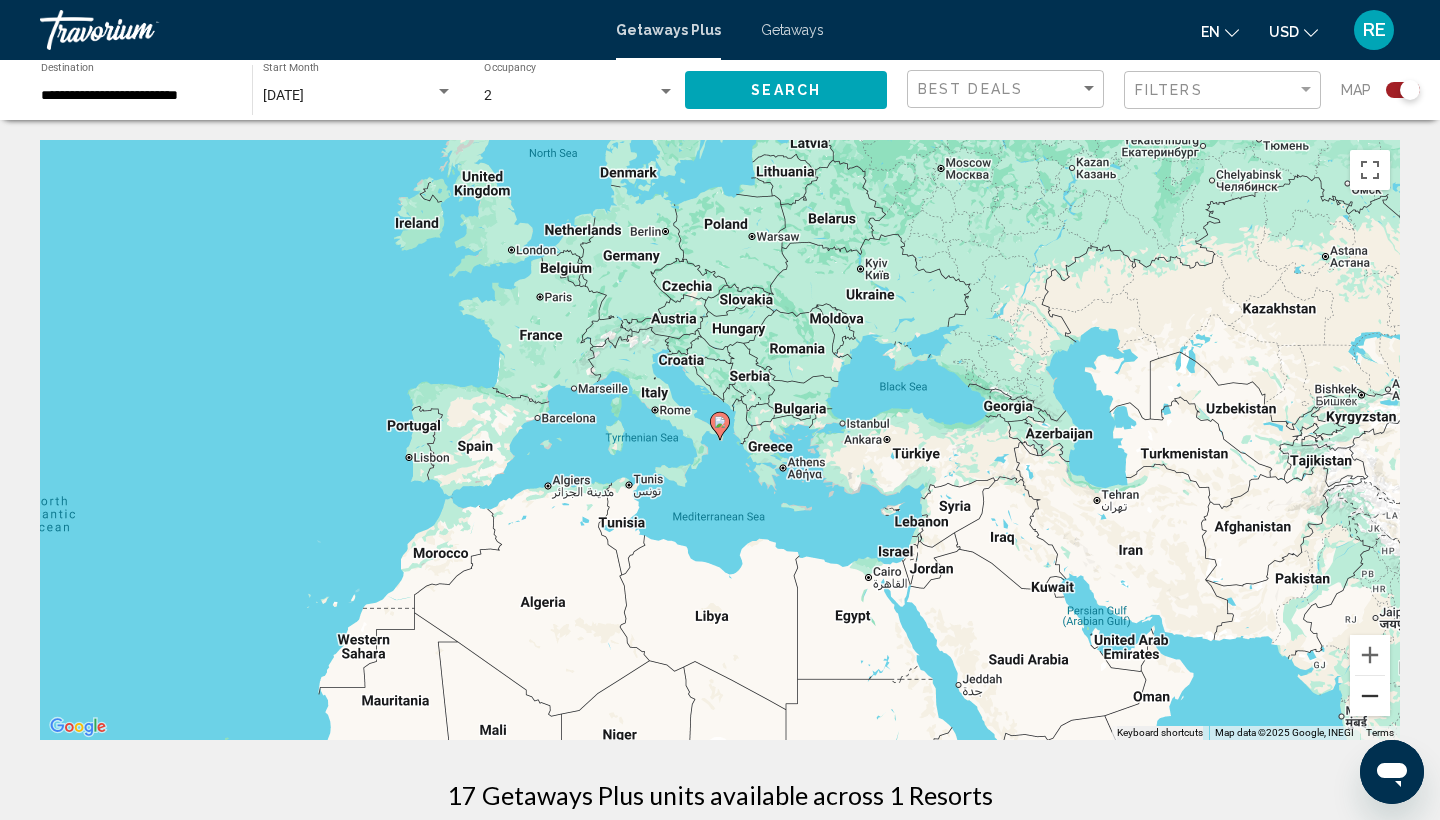 click at bounding box center [1370, 696] 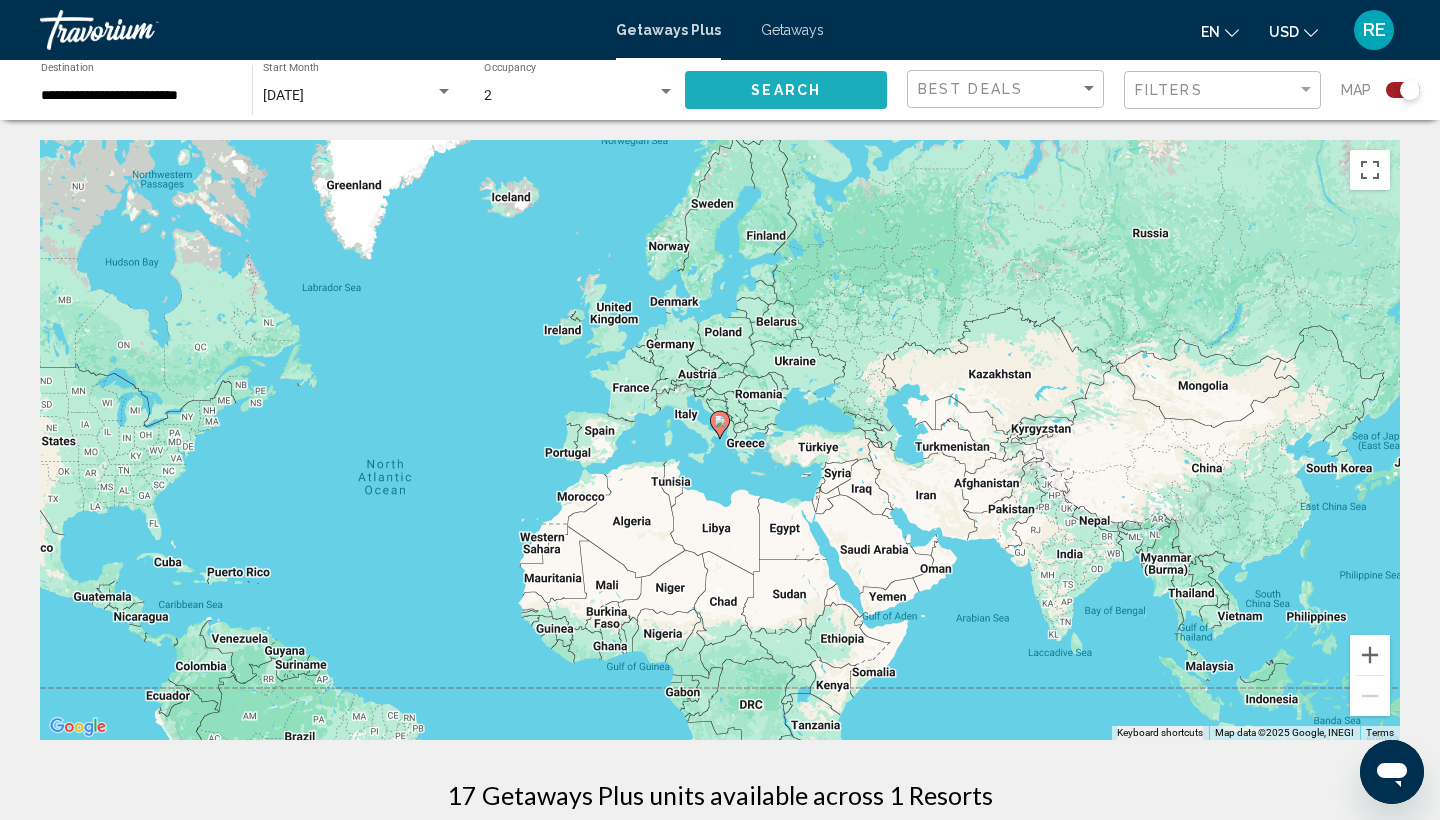 click on "Search" 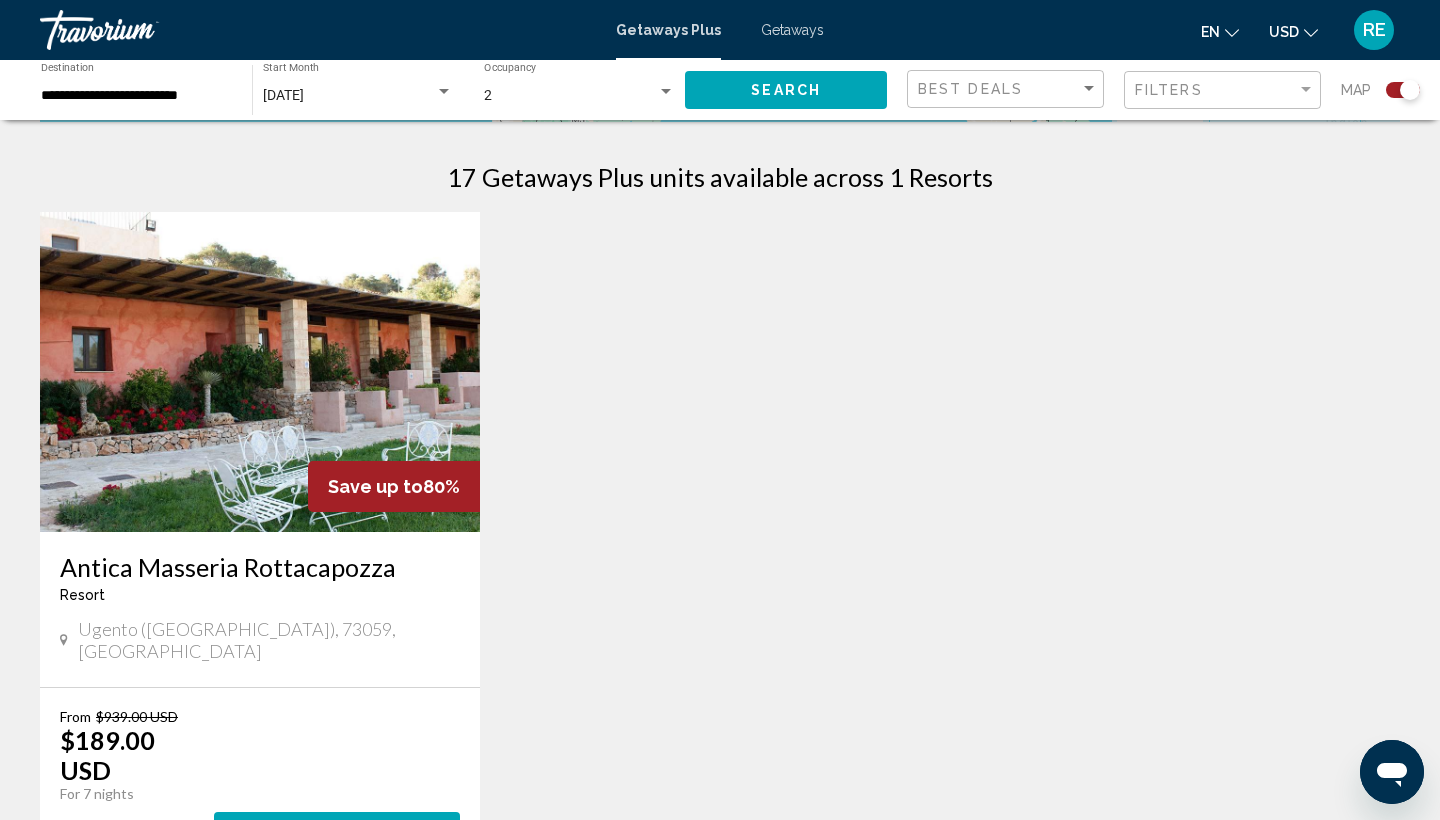 scroll, scrollTop: 640, scrollLeft: 0, axis: vertical 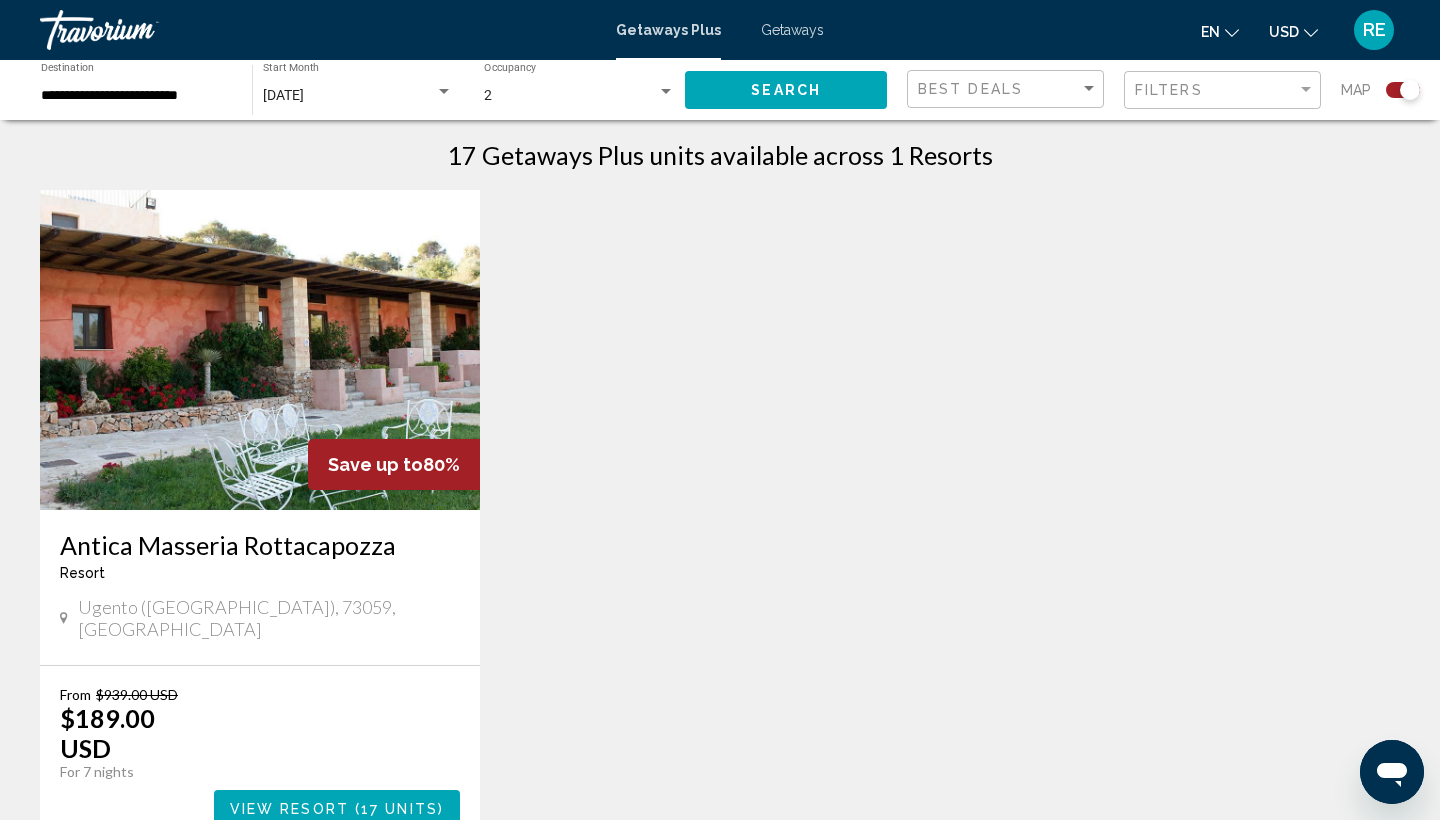 click at bounding box center [260, 350] 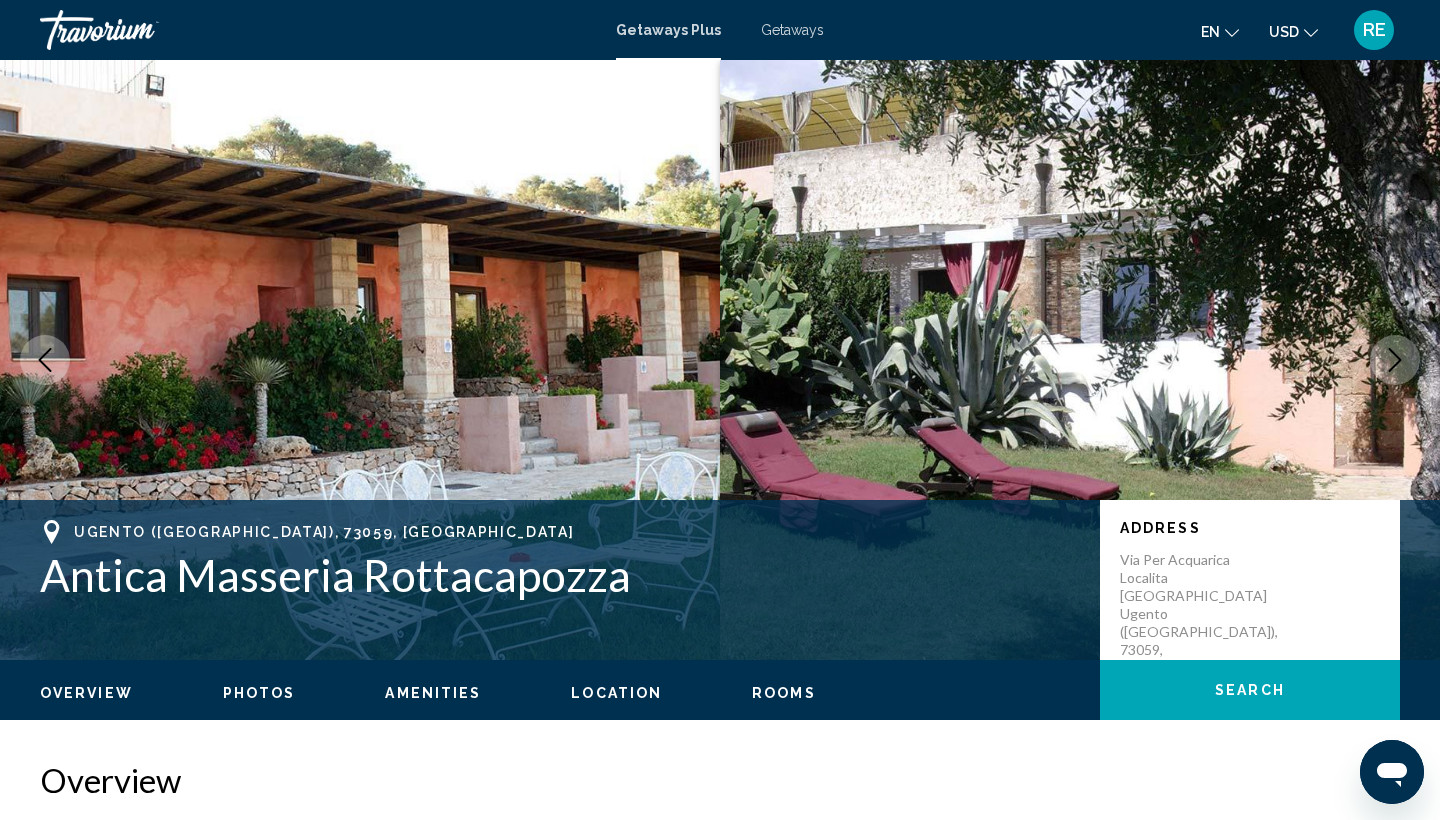 scroll, scrollTop: 2, scrollLeft: 0, axis: vertical 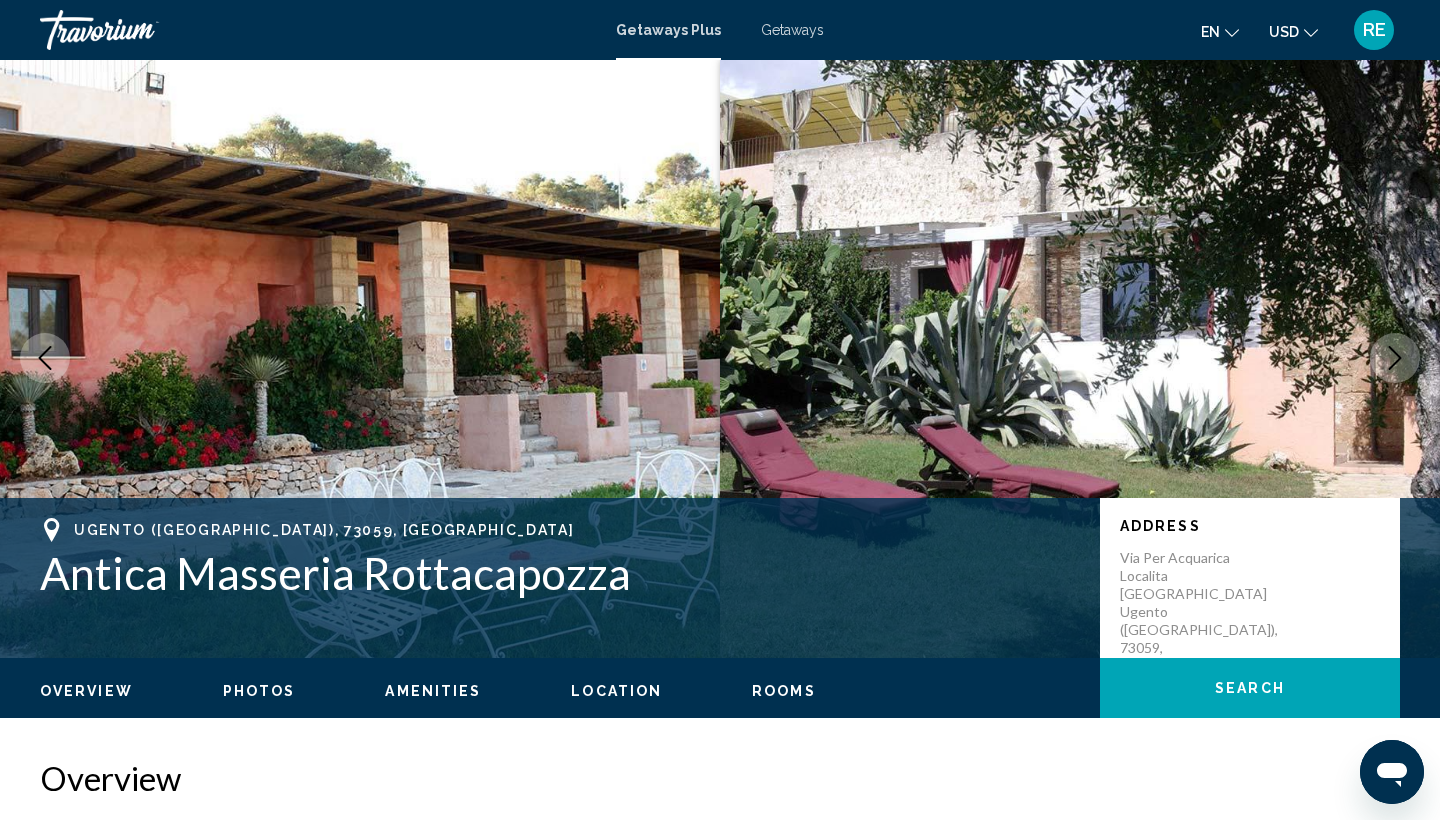 click at bounding box center (360, 358) 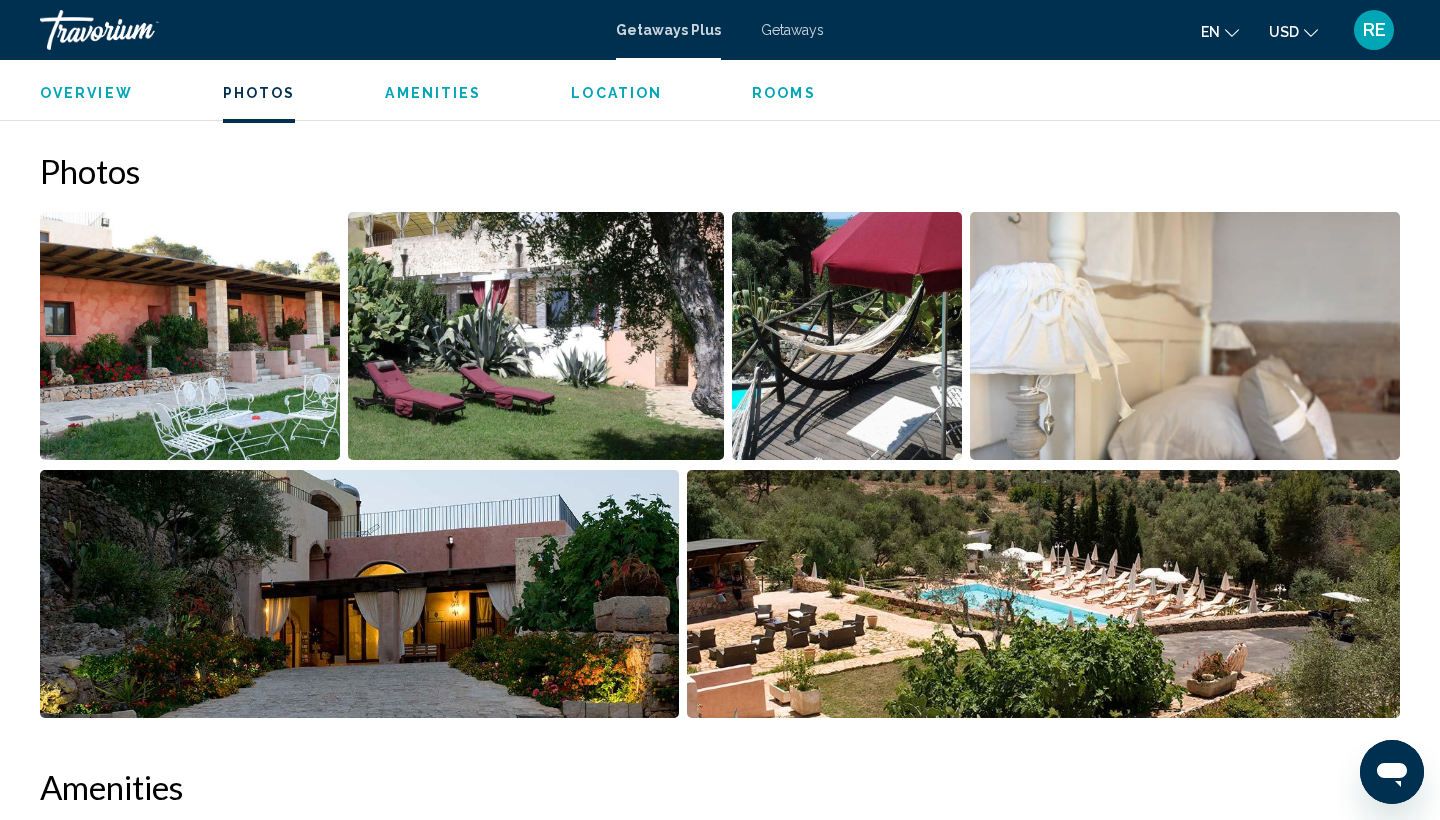 scroll, scrollTop: 923, scrollLeft: 0, axis: vertical 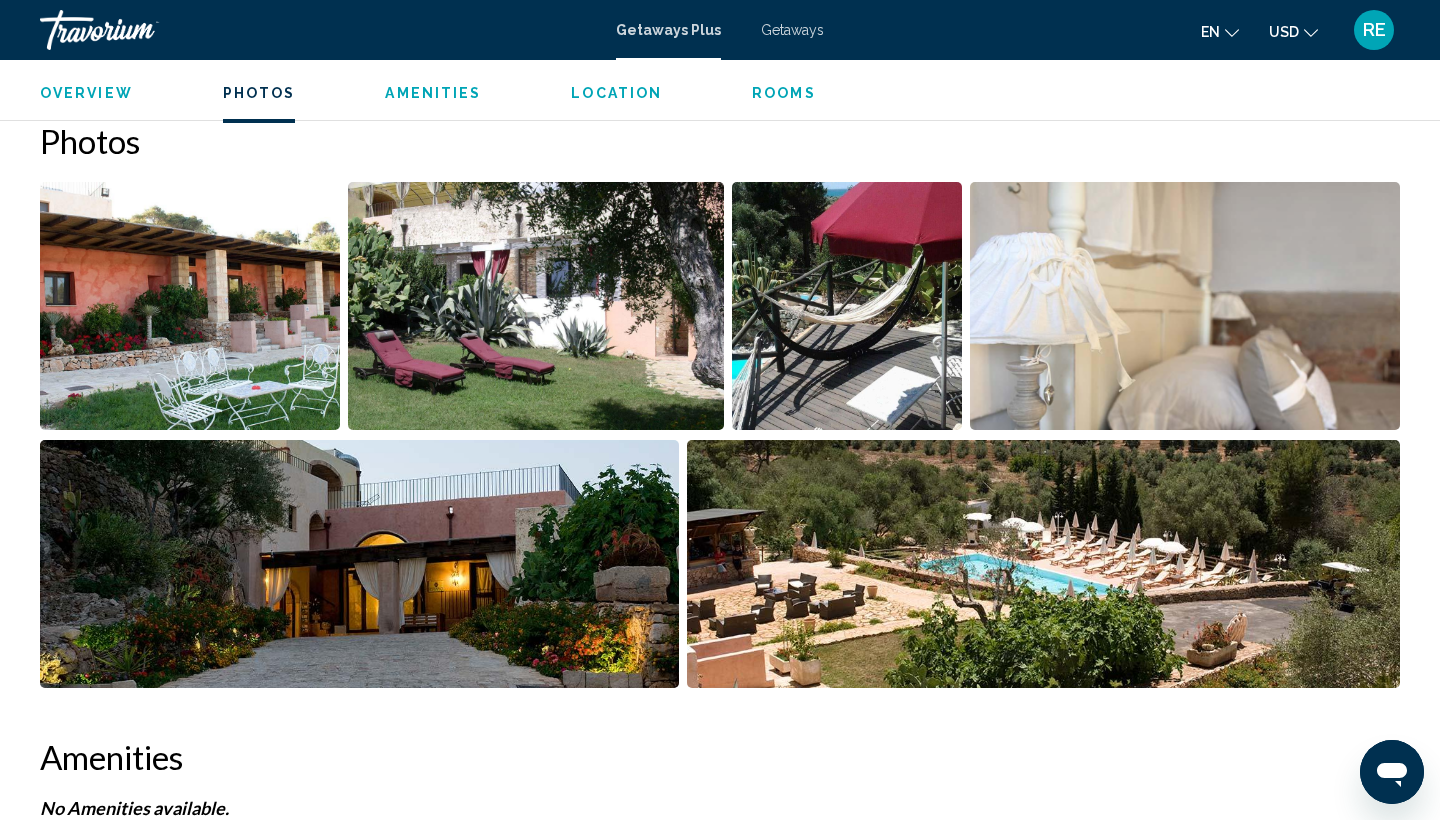 click at bounding box center [190, 306] 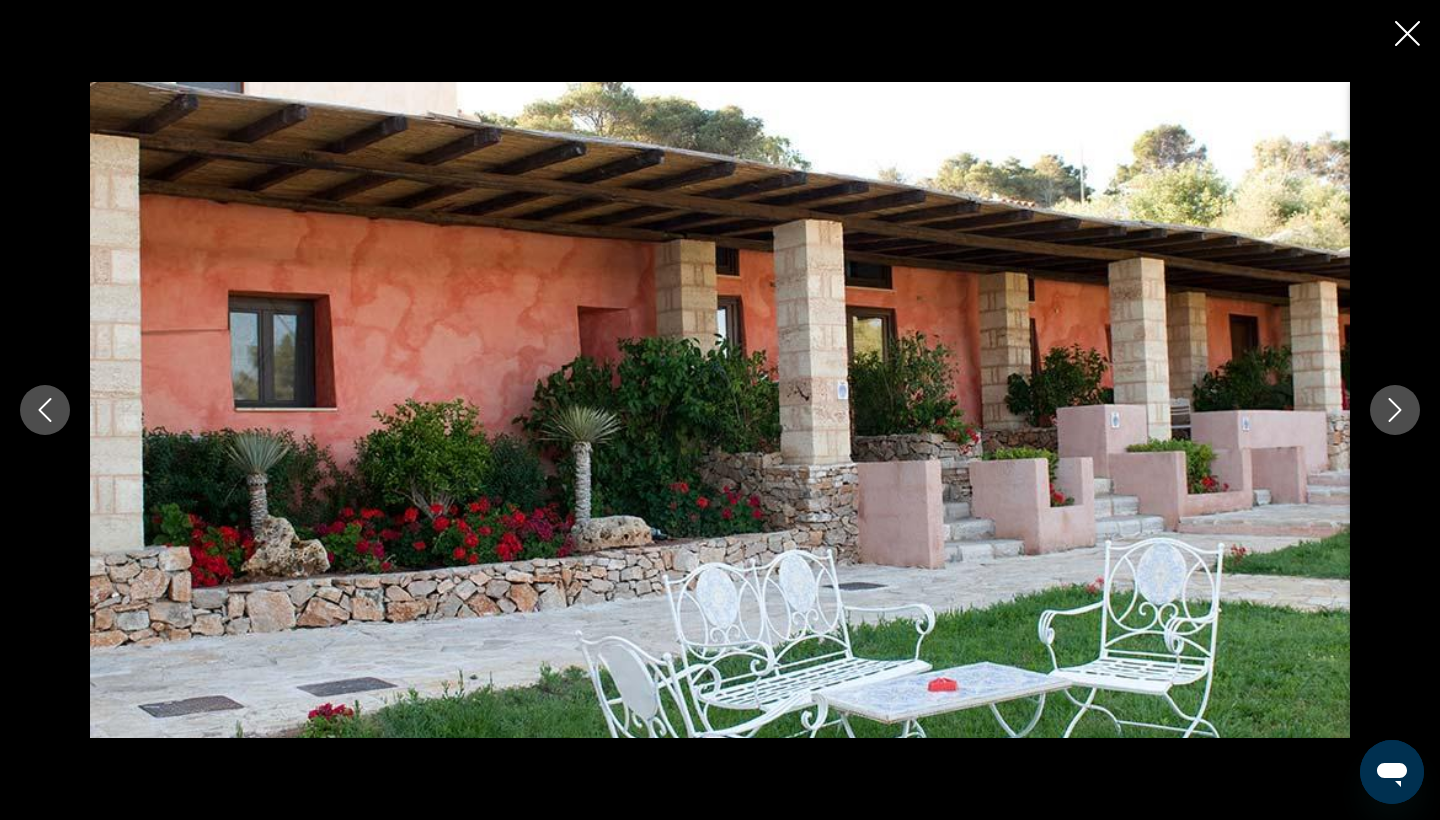 click 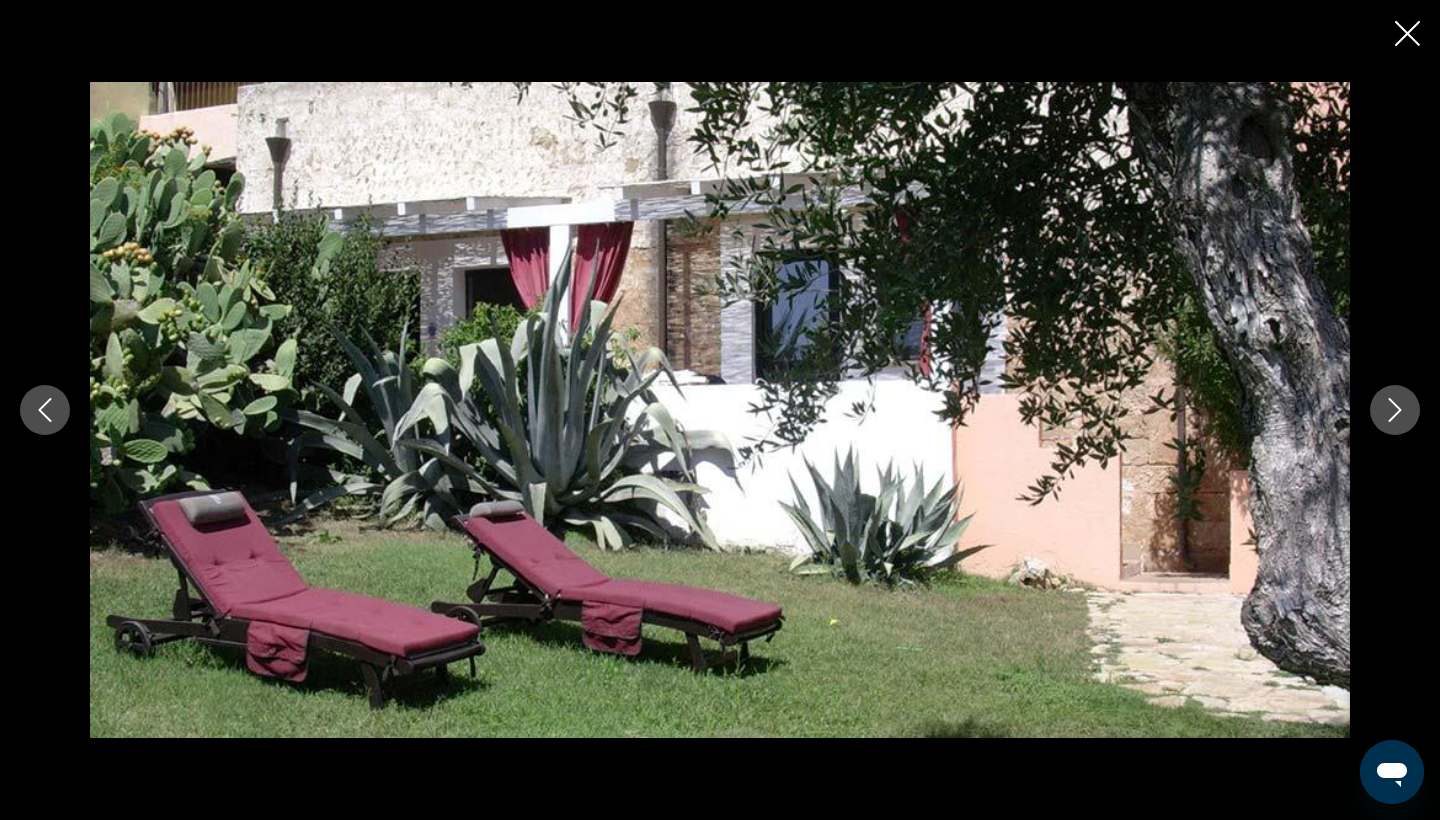 click 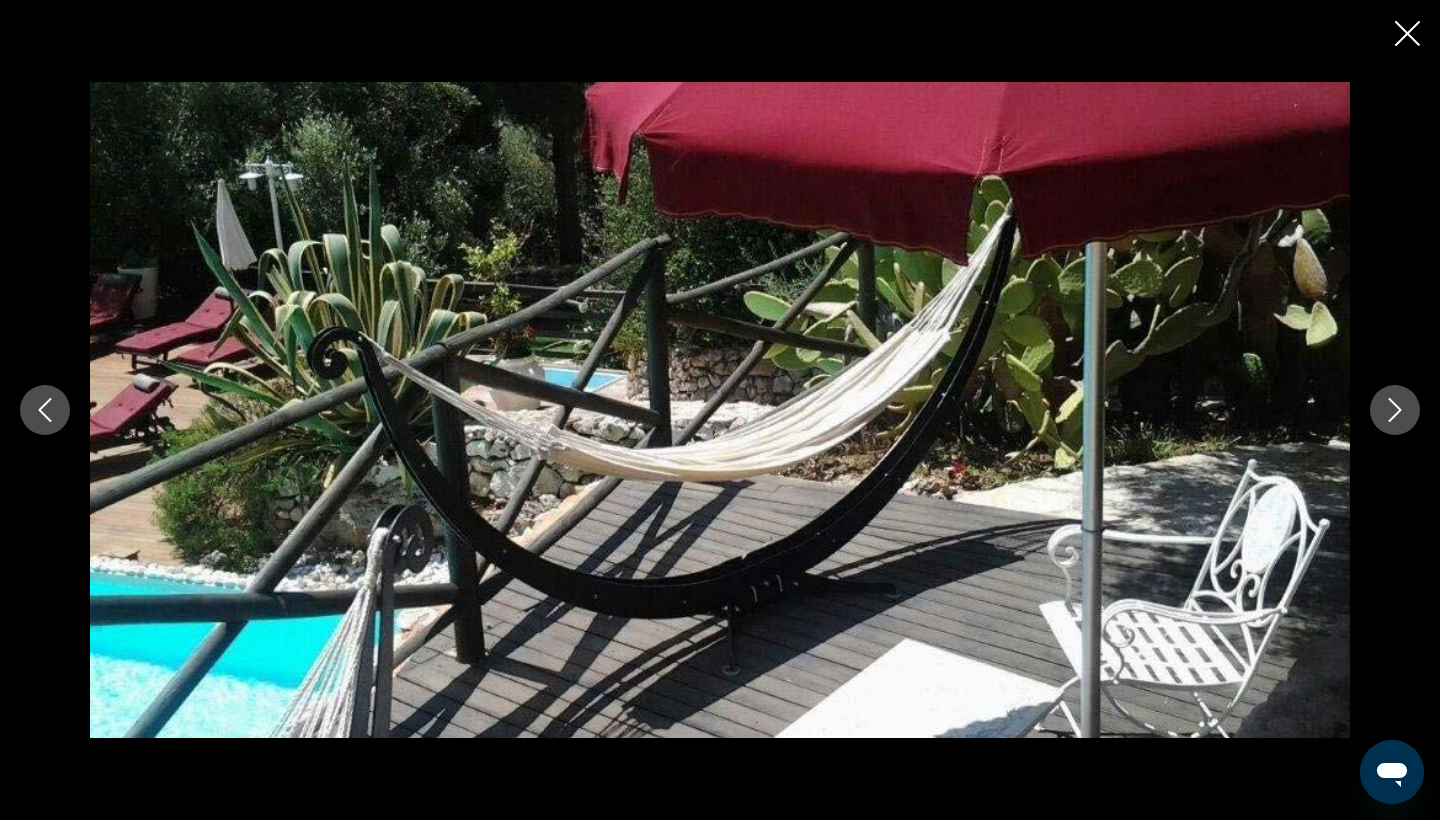 click 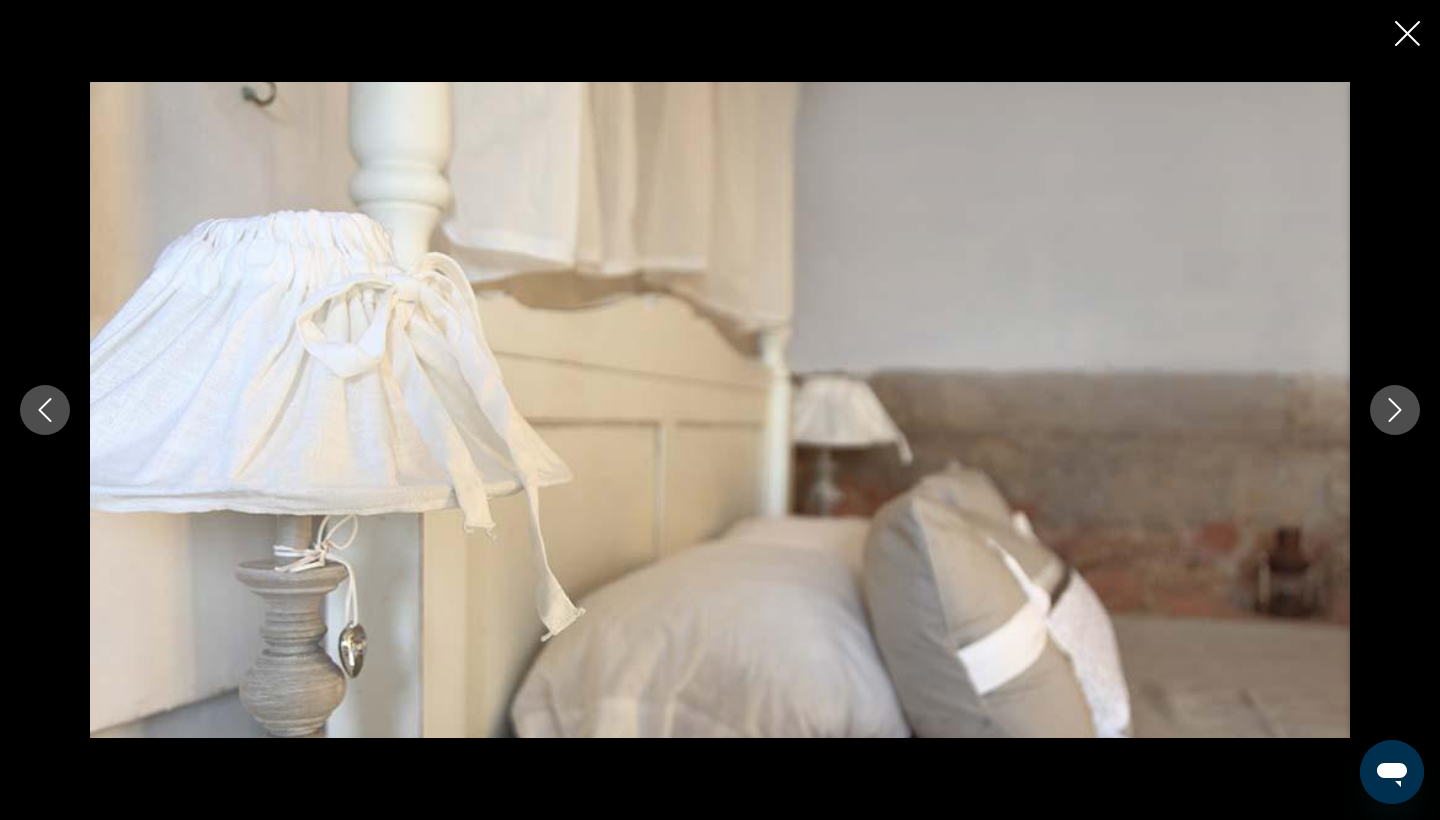click 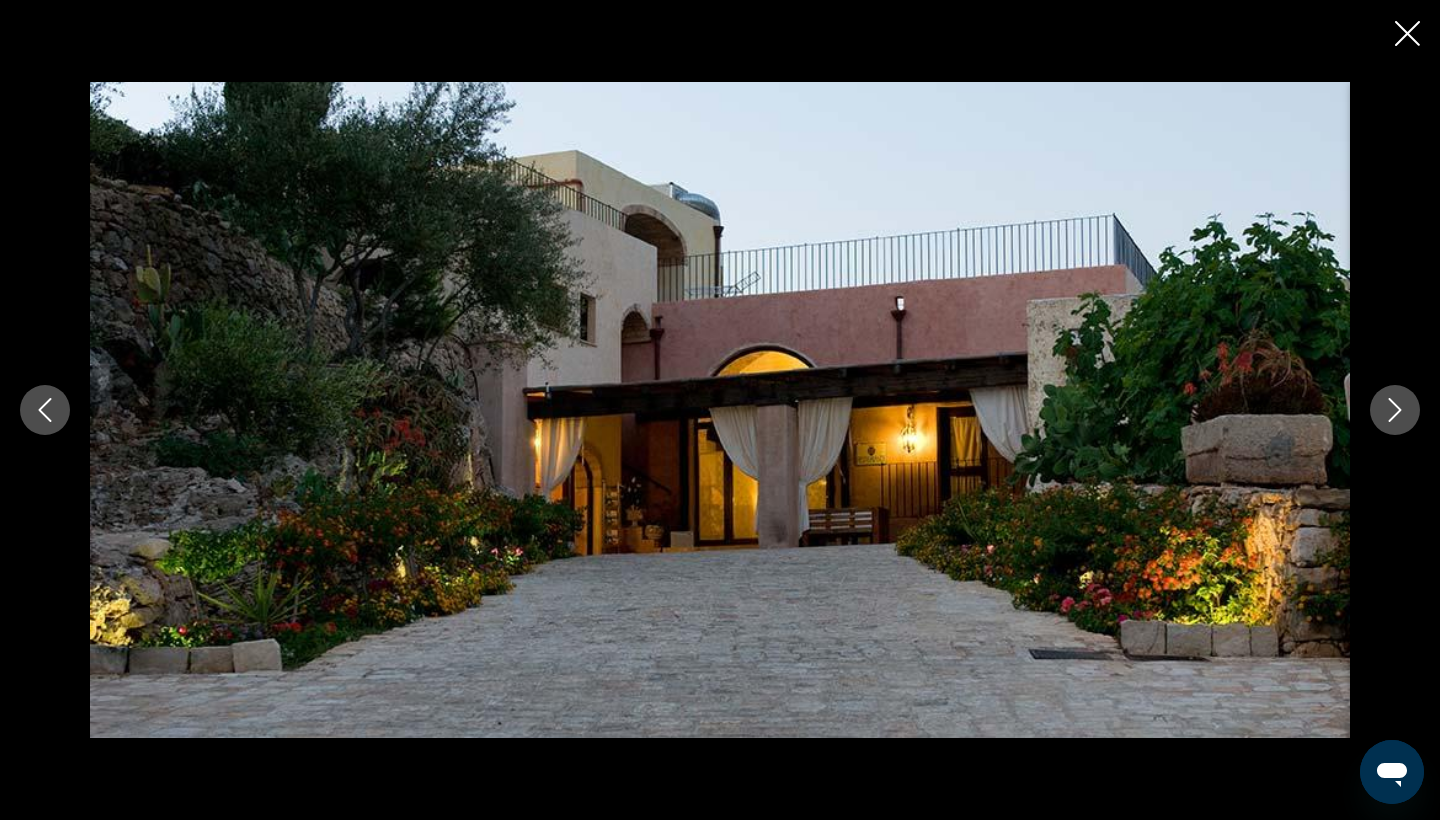 click 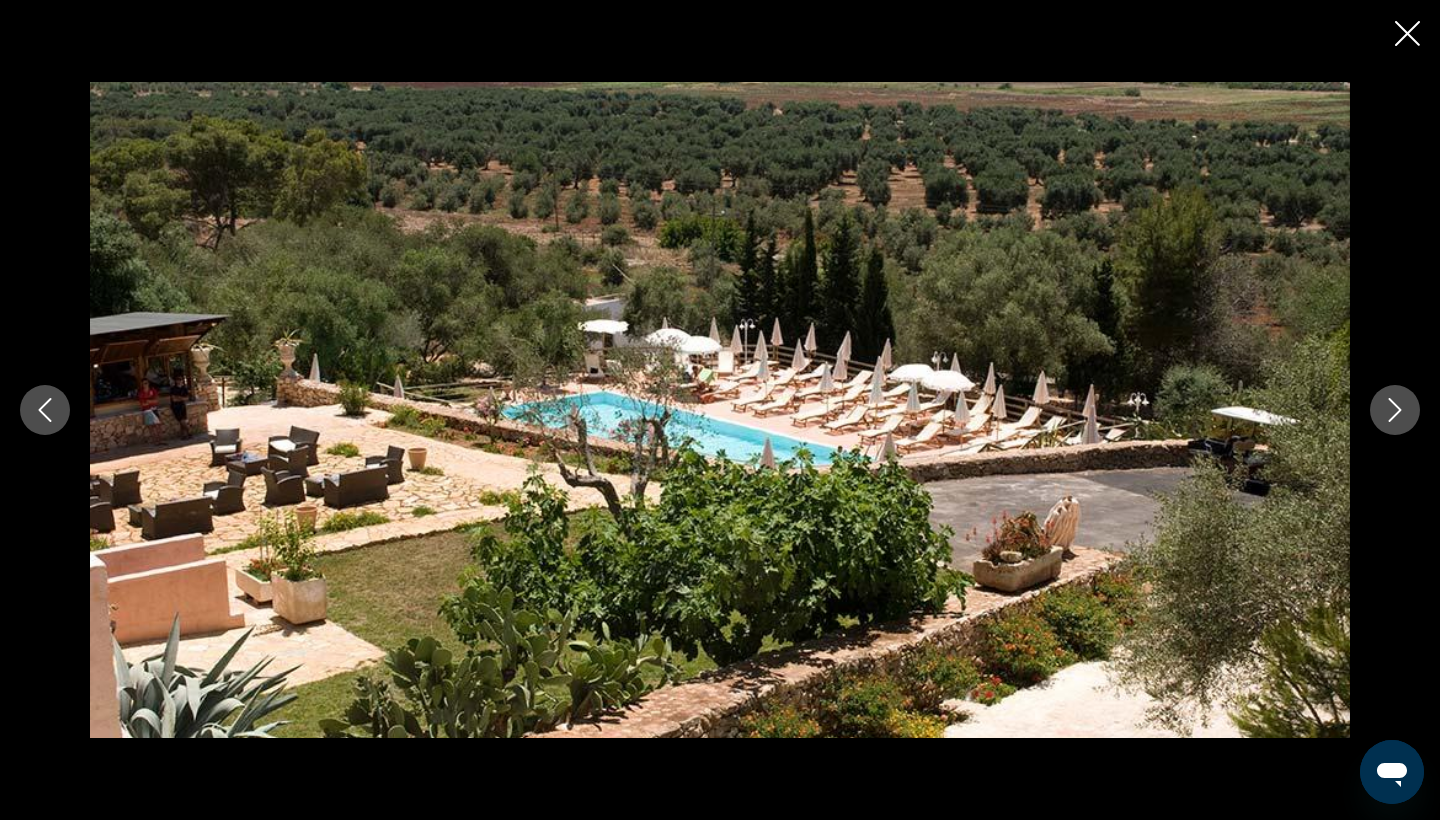 click 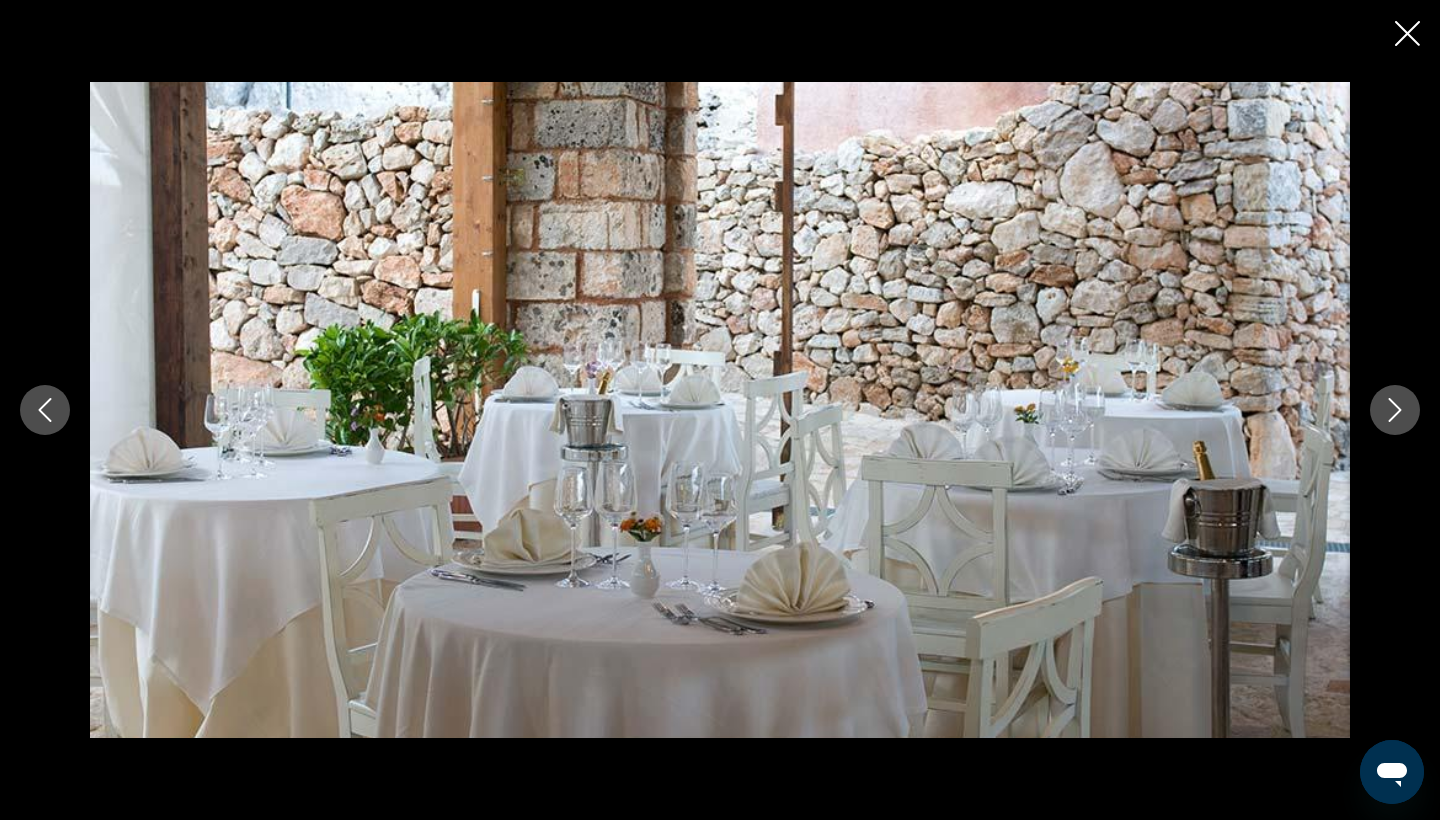 click 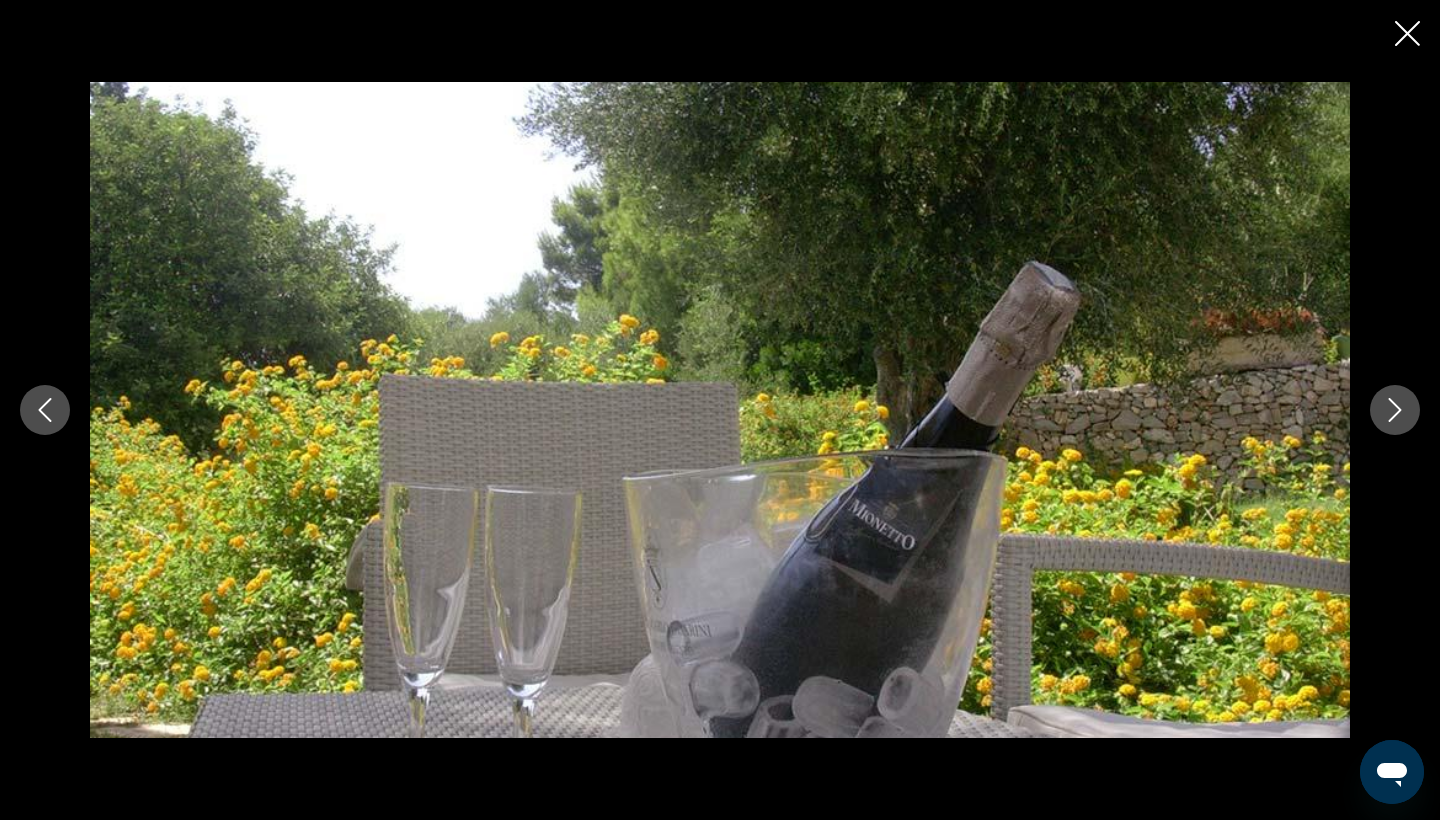 click 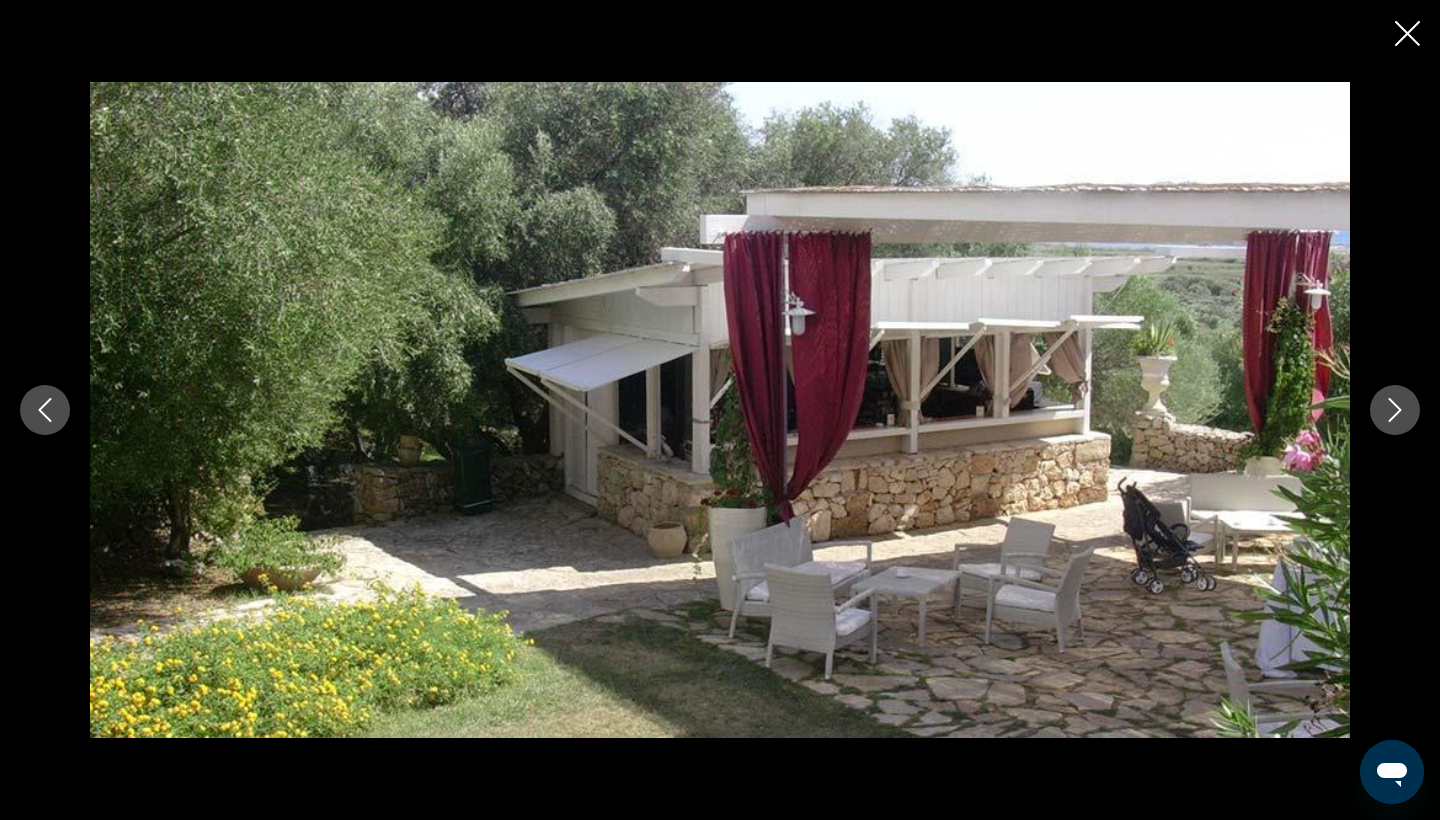 click 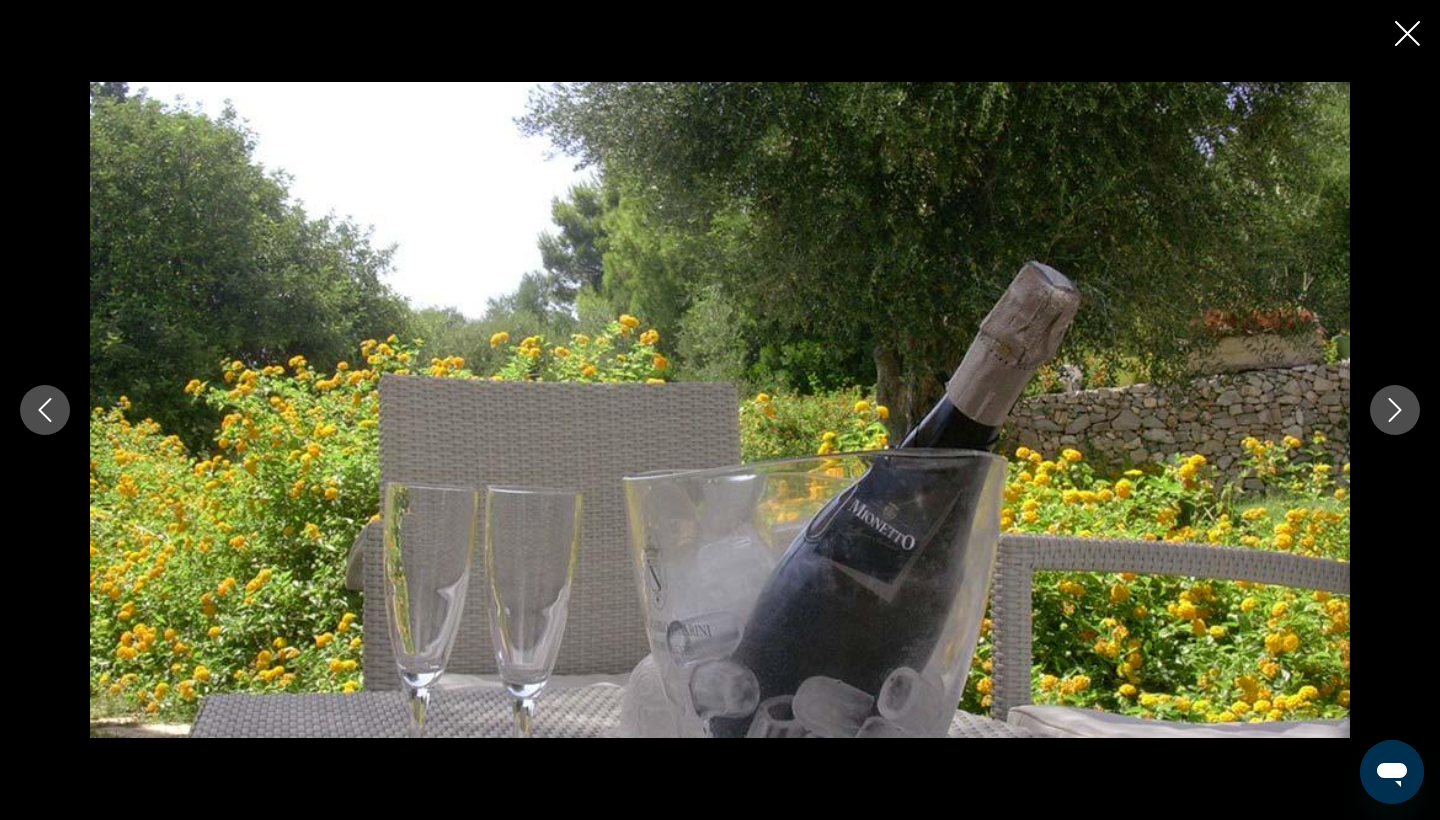 click 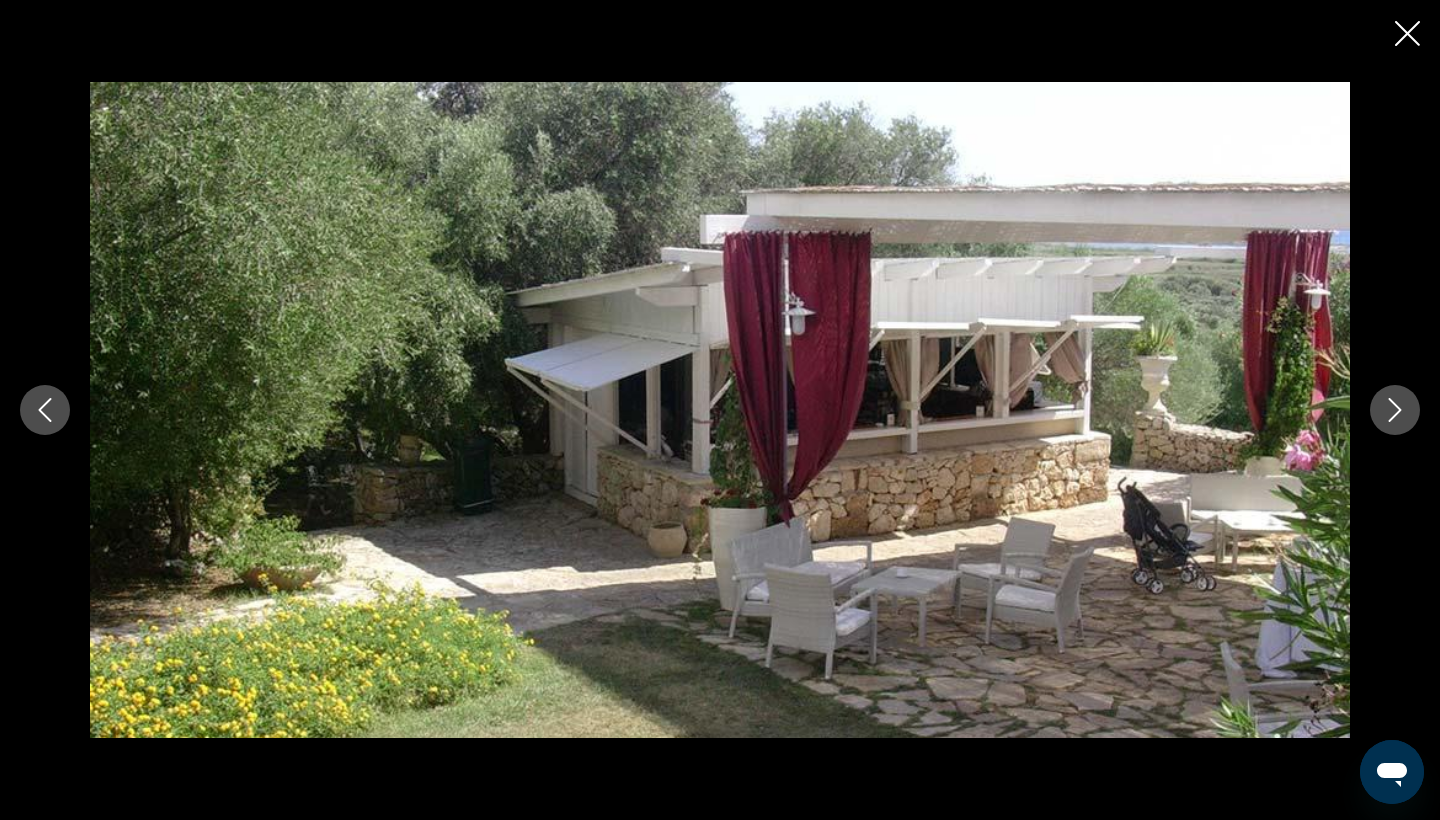 click 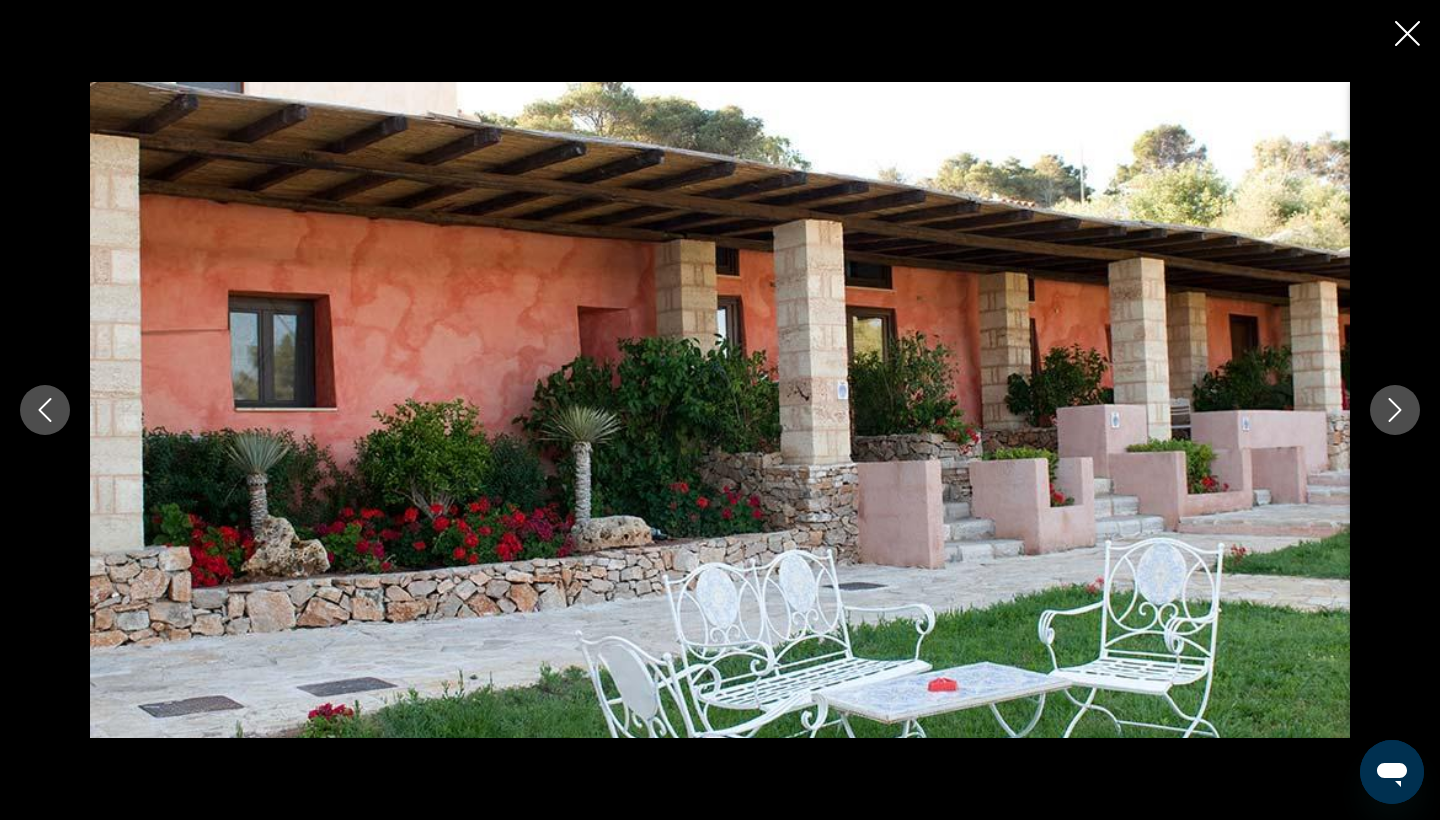 click 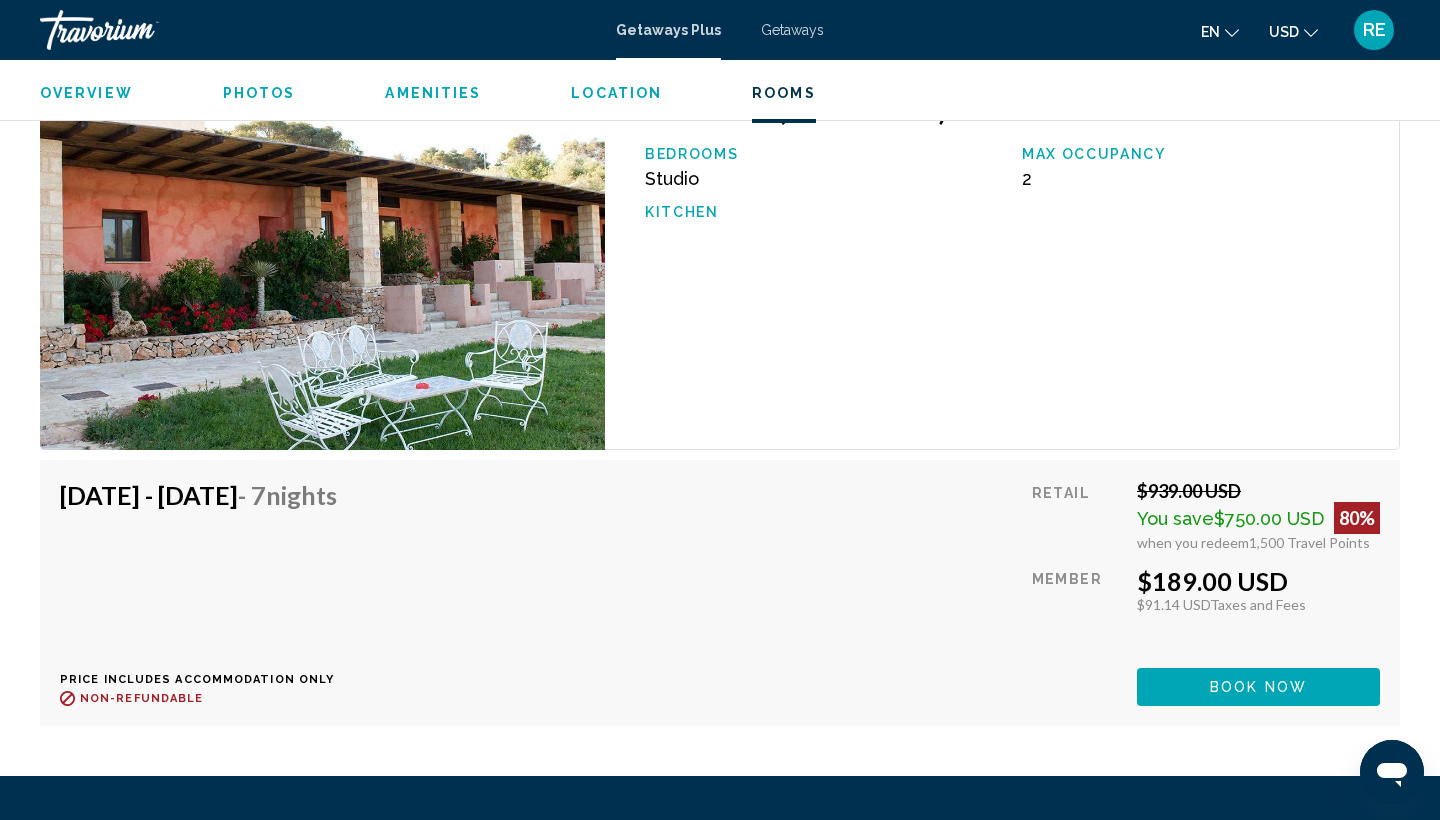 scroll, scrollTop: 3043, scrollLeft: 0, axis: vertical 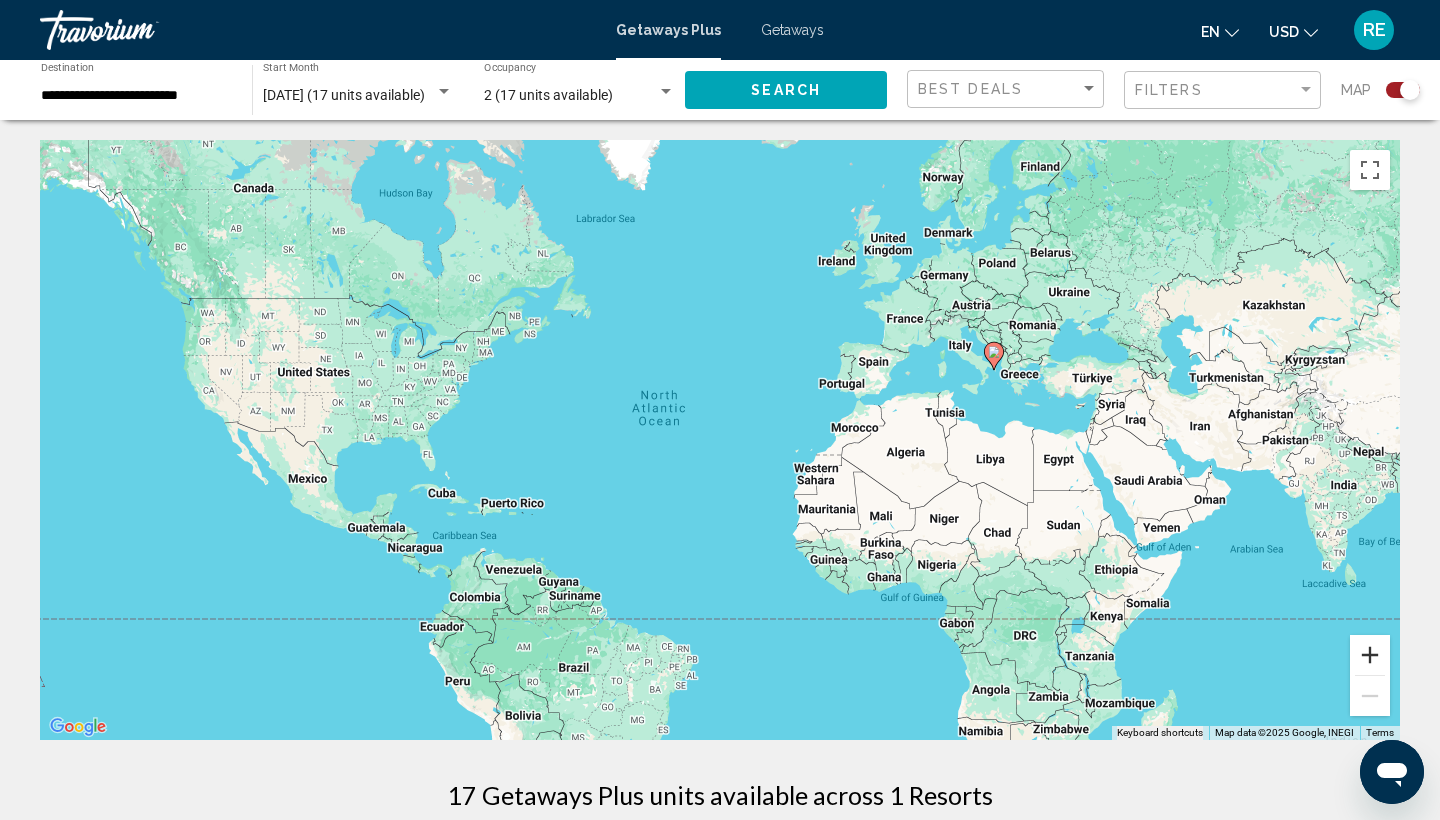 click at bounding box center (1370, 655) 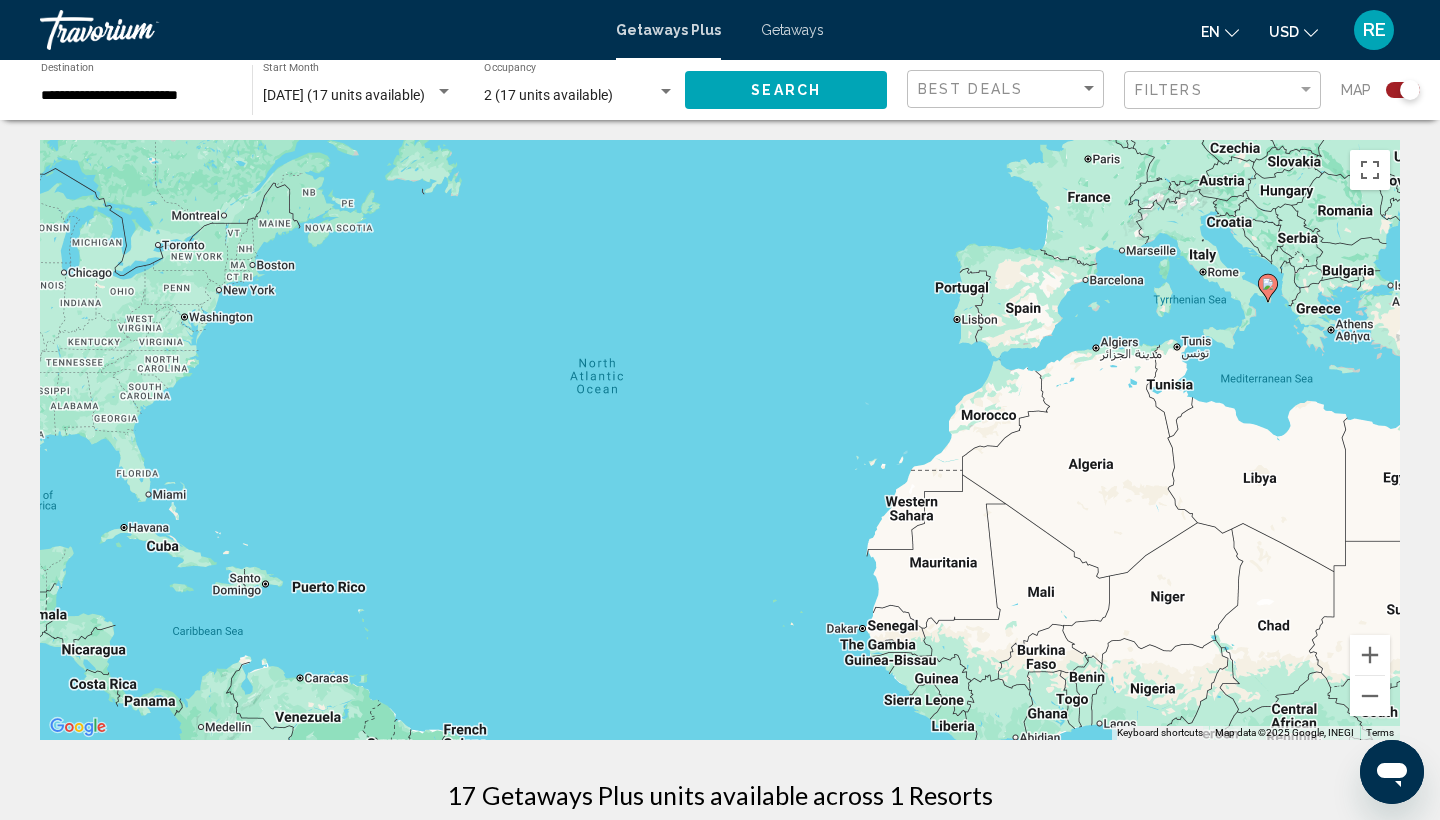 click on "**********" 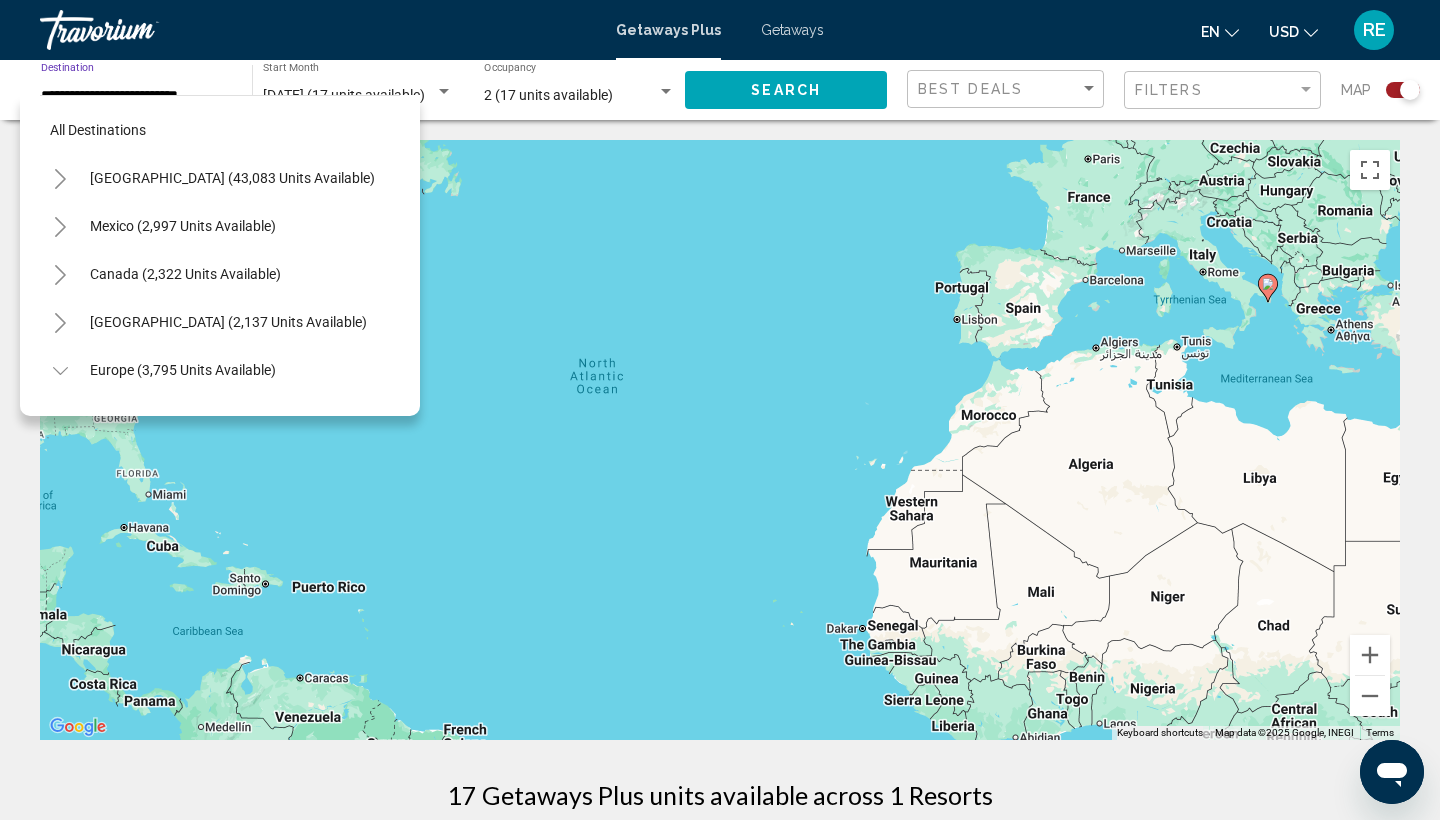 scroll, scrollTop: 455, scrollLeft: 0, axis: vertical 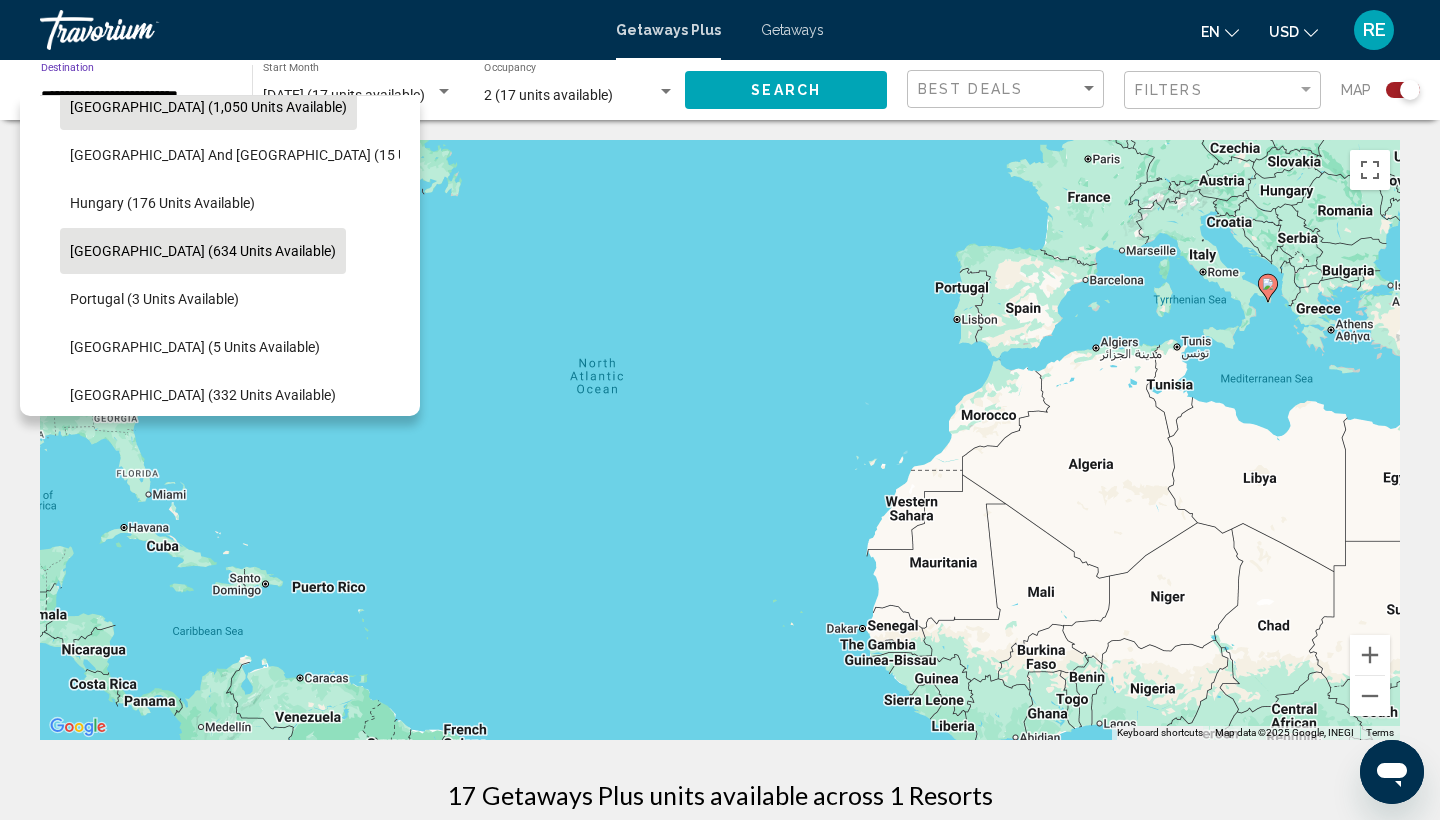 click on "[GEOGRAPHIC_DATA] (1,050 units available)" 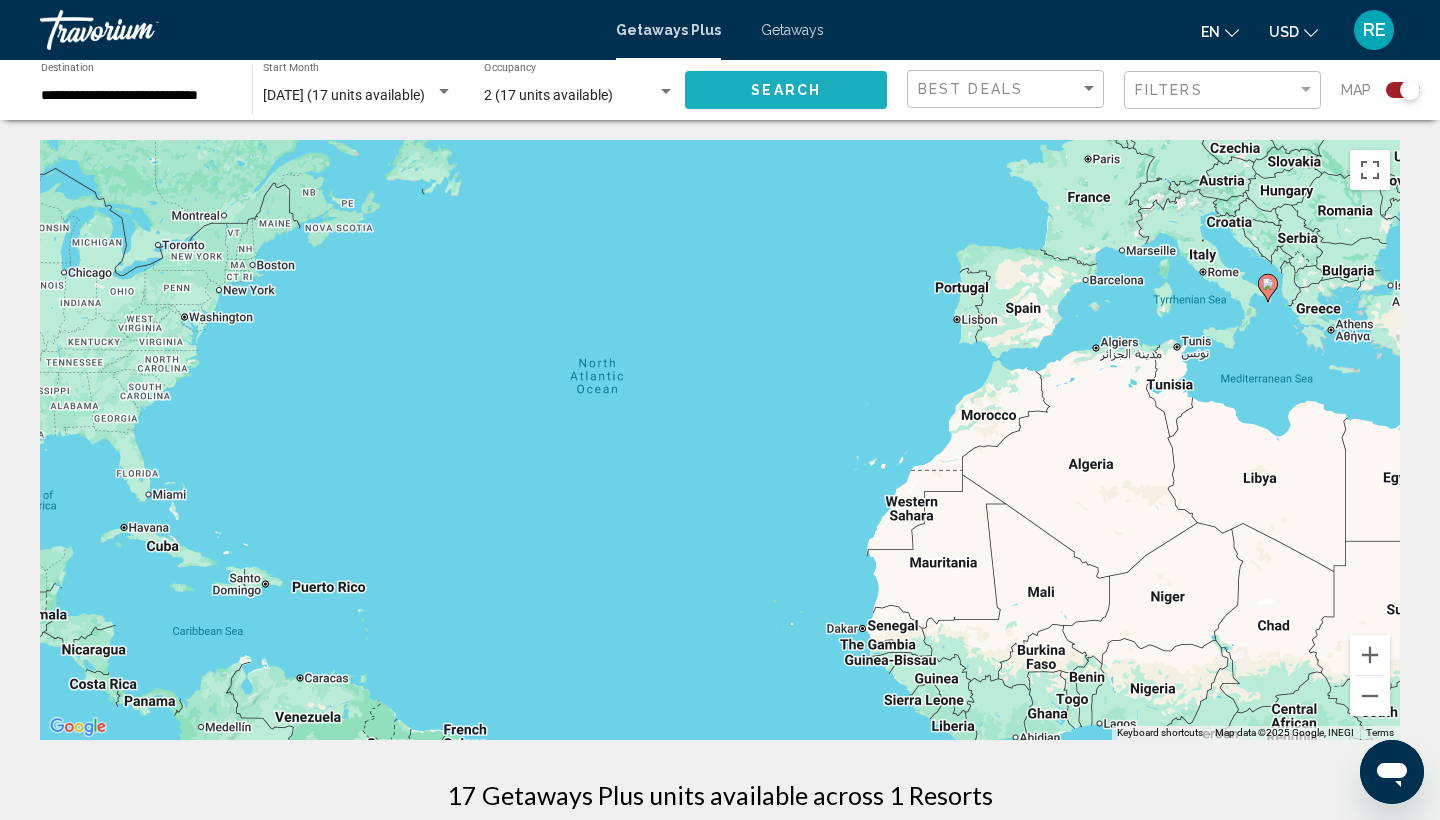 click on "Search" 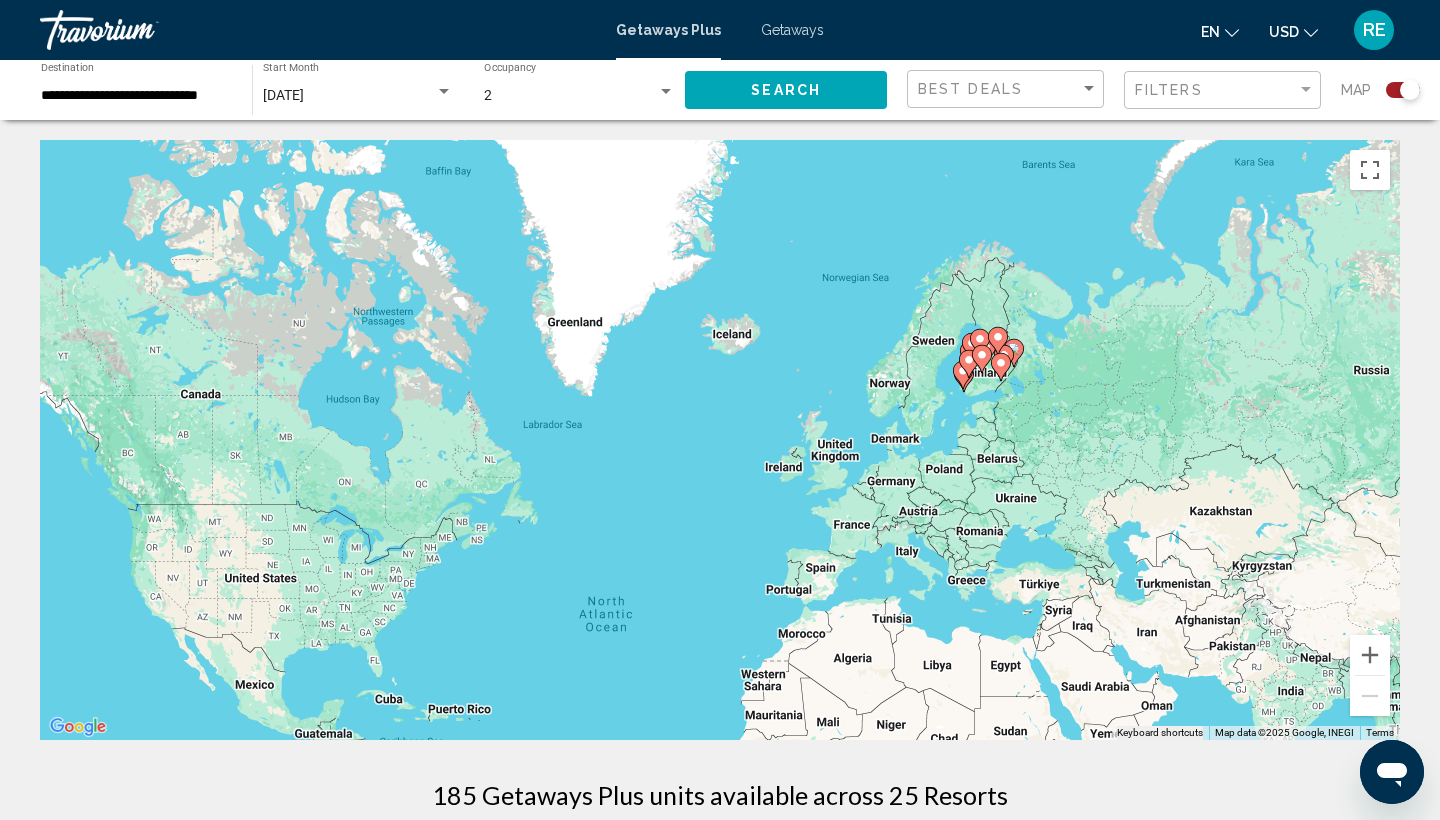drag, startPoint x: 1220, startPoint y: 276, endPoint x: 1165, endPoint y: 483, distance: 214.18216 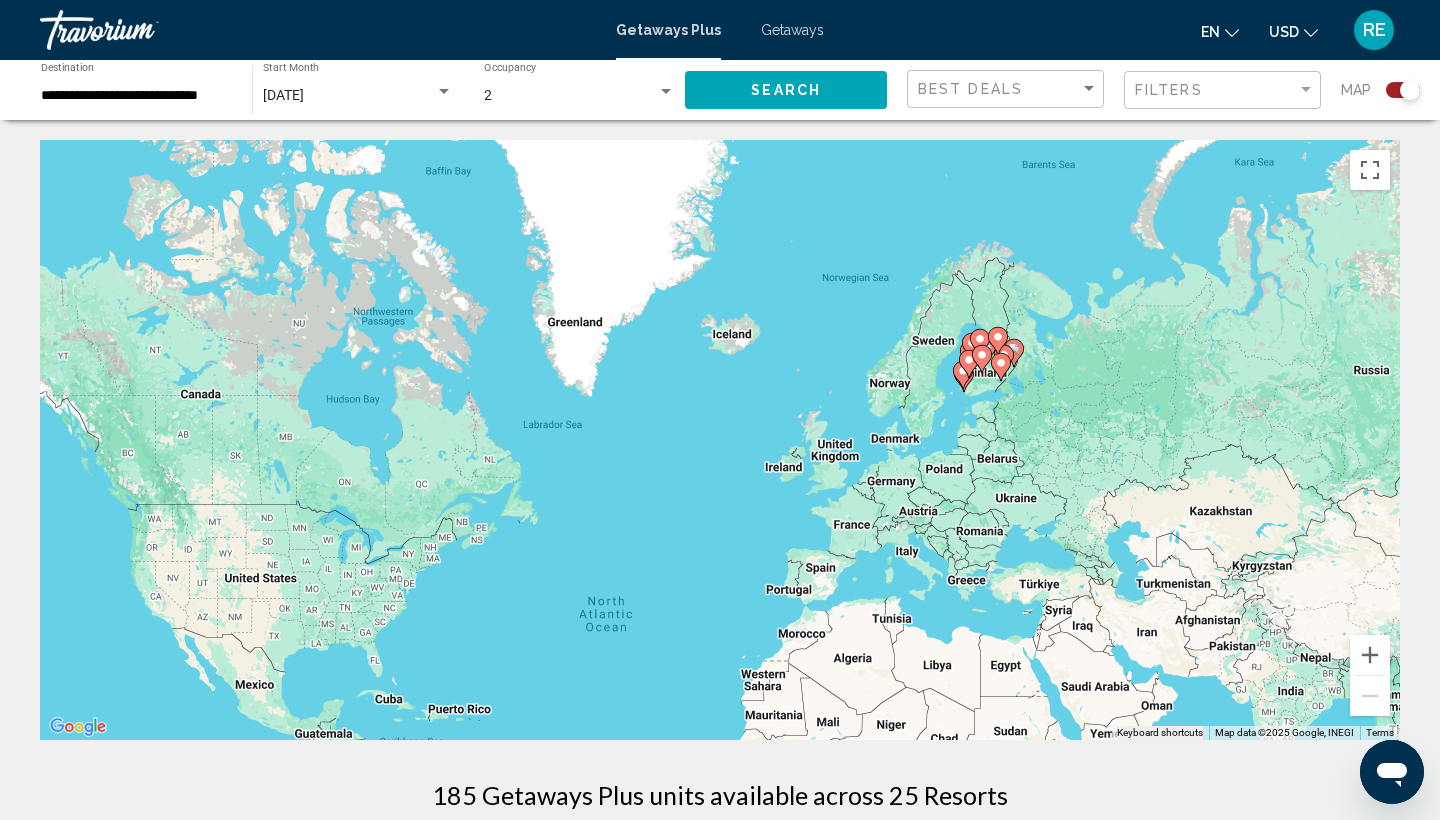 click on "To navigate, press the arrow keys. To activate drag with keyboard, press Alt + Enter. Once in keyboard drag state, use the arrow keys to move the marker. To complete the drag, press the Enter key. To cancel, press Escape." at bounding box center [720, 440] 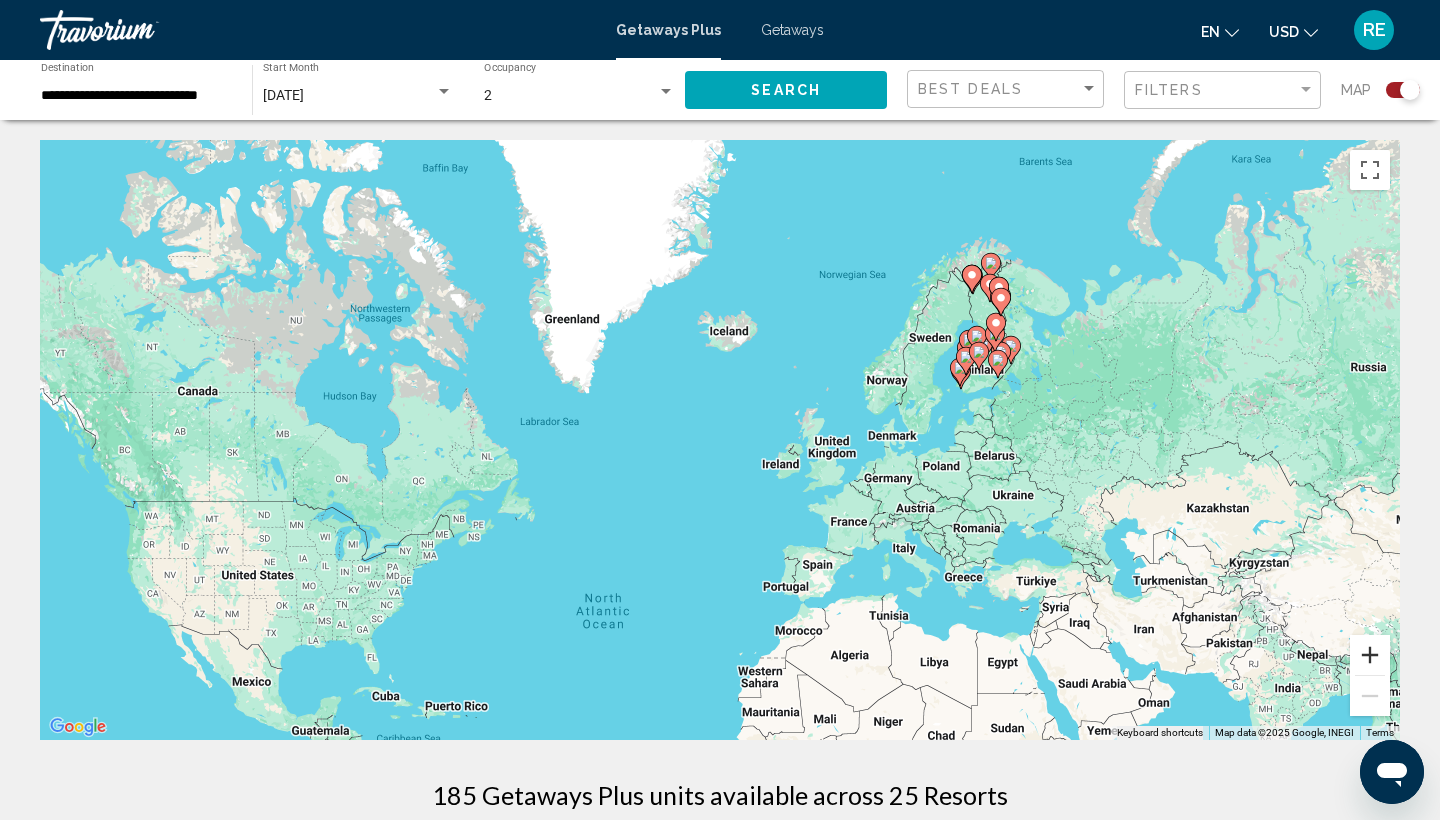 click at bounding box center (1370, 655) 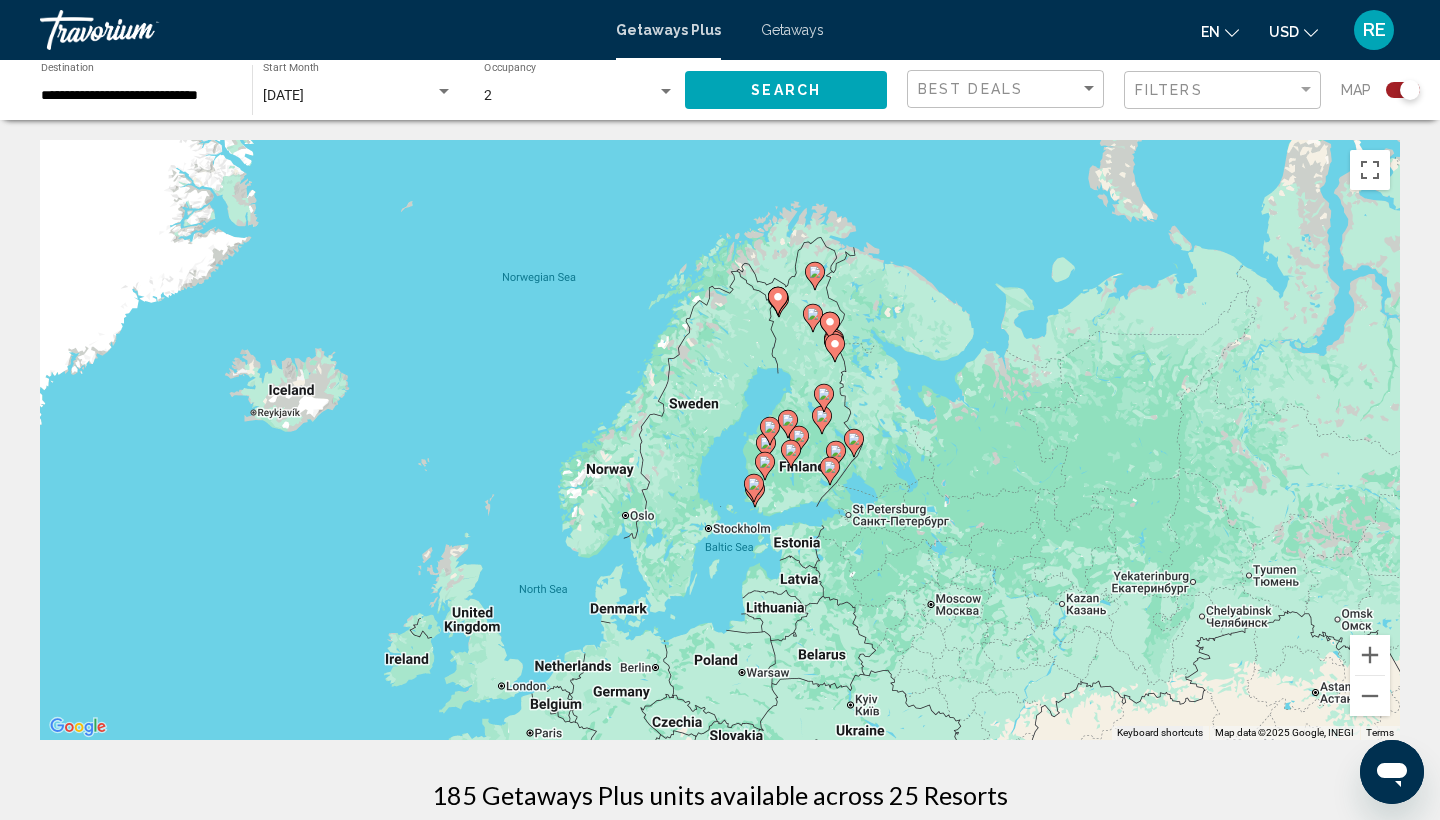drag, startPoint x: 1095, startPoint y: 499, endPoint x: 646, endPoint y: 670, distance: 480.4602 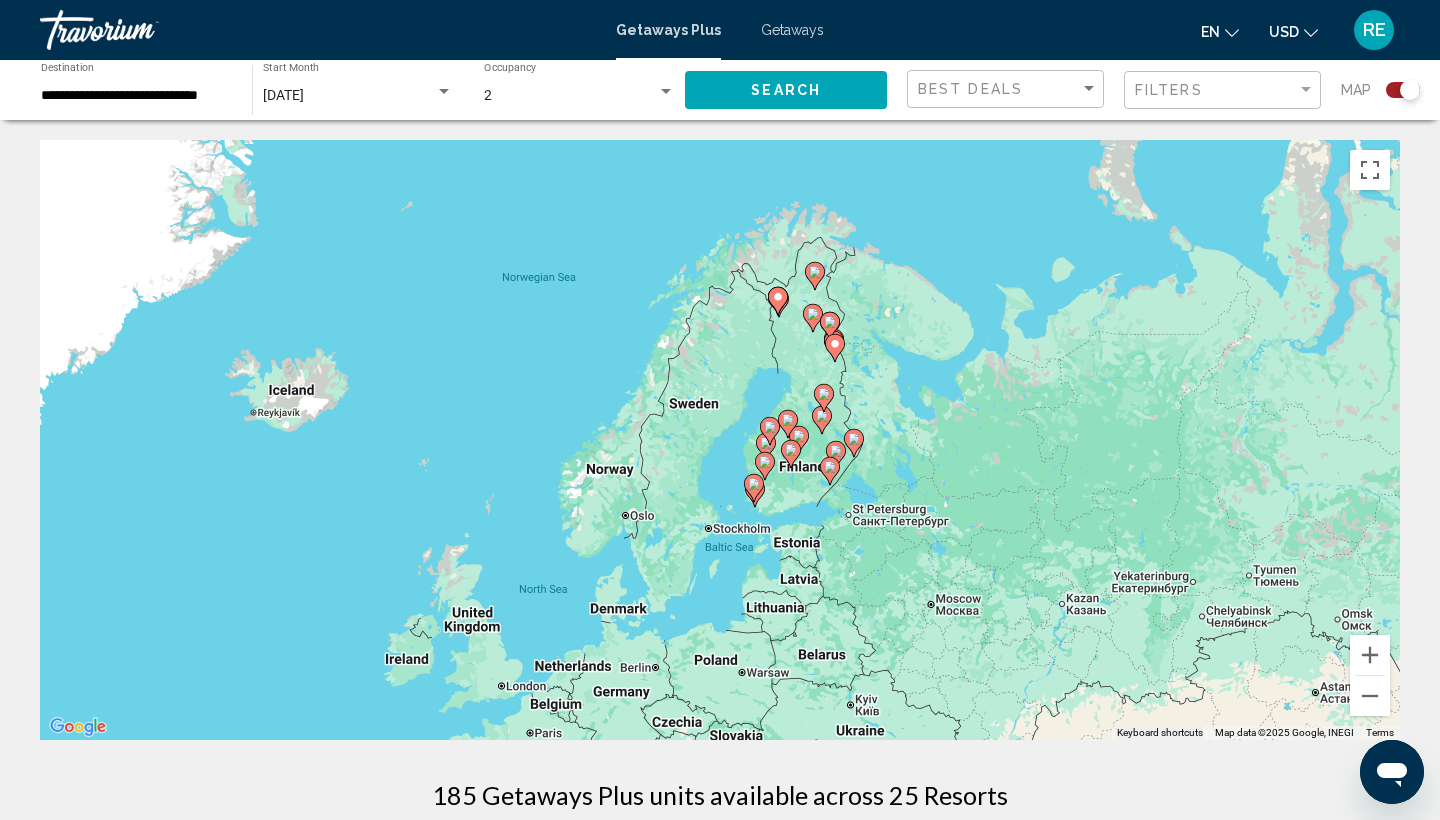 click on "To navigate, press the arrow keys. To activate drag with keyboard, press Alt + Enter. Once in keyboard drag state, use the arrow keys to move the marker. To complete the drag, press the Enter key. To cancel, press Escape." at bounding box center [720, 440] 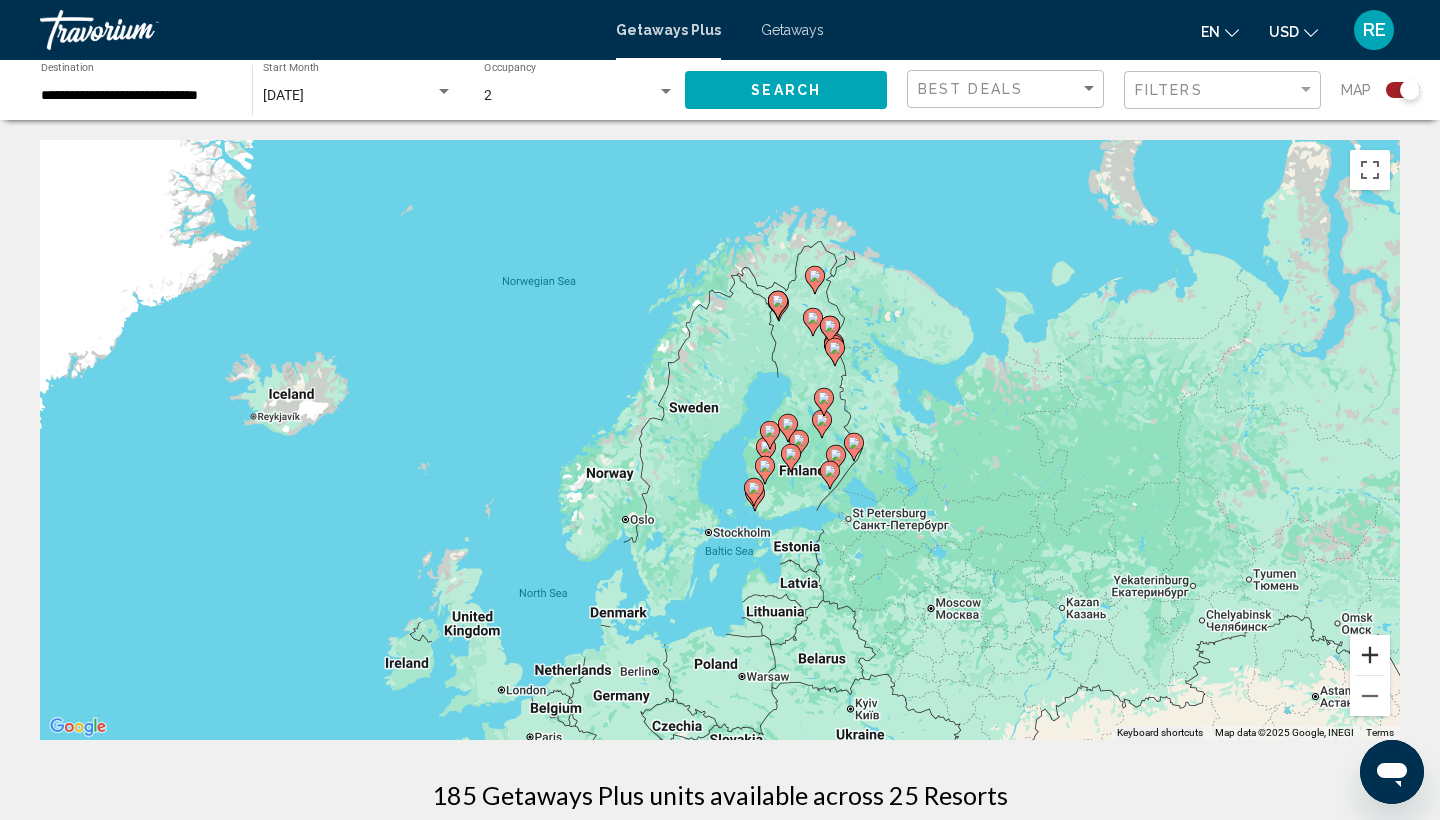 click at bounding box center (1370, 655) 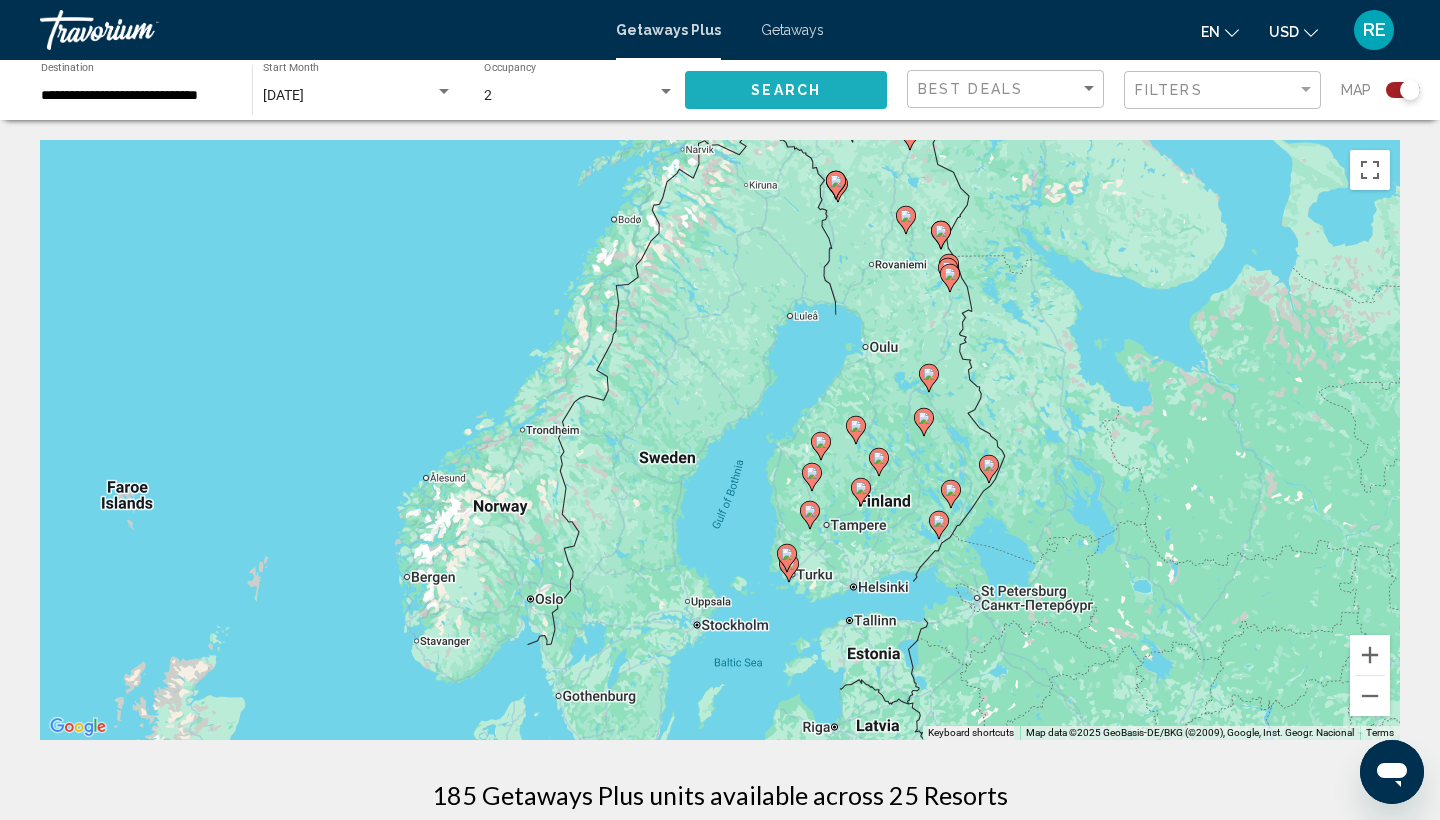 click on "Search" 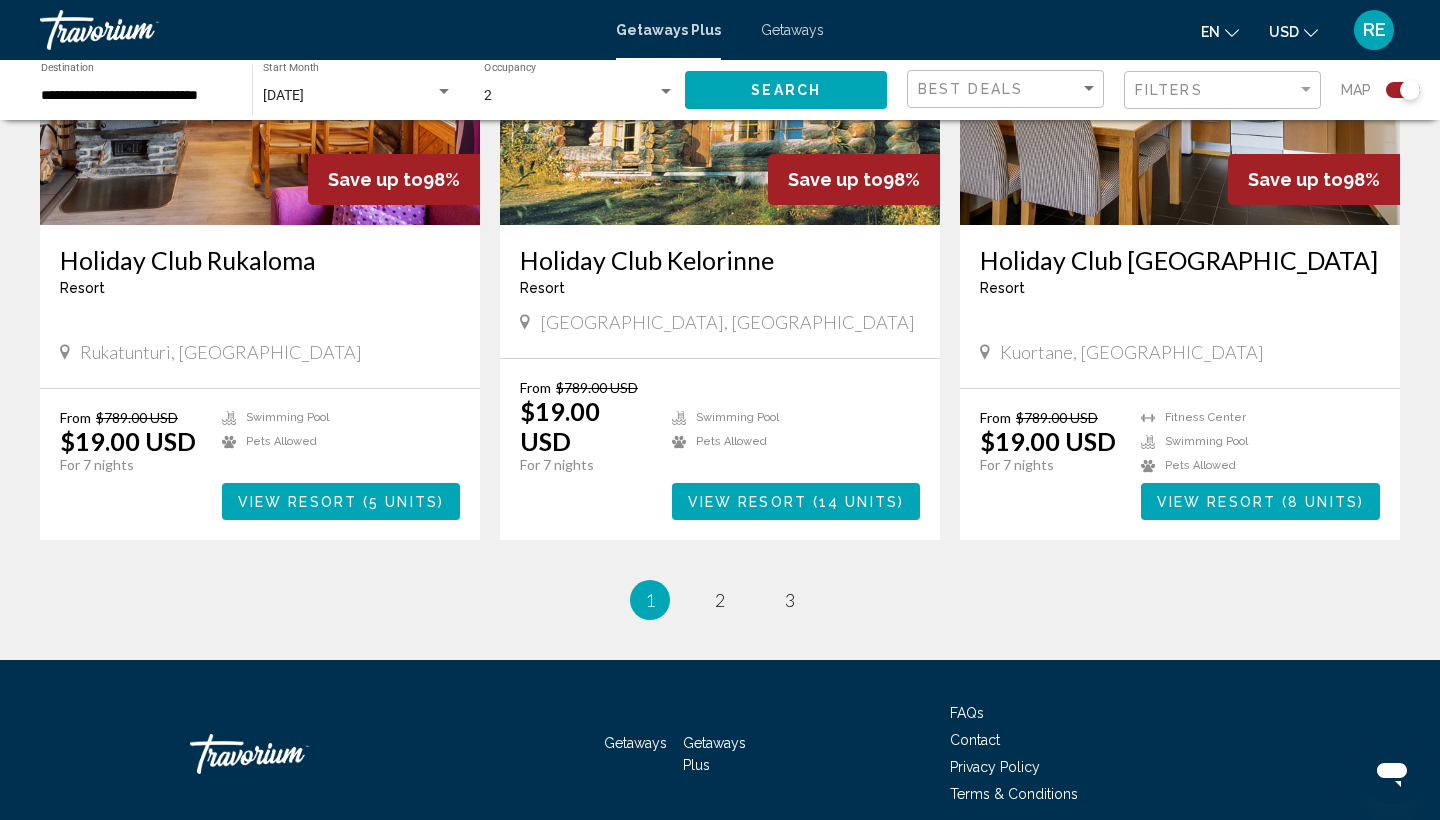 scroll, scrollTop: 2926, scrollLeft: 0, axis: vertical 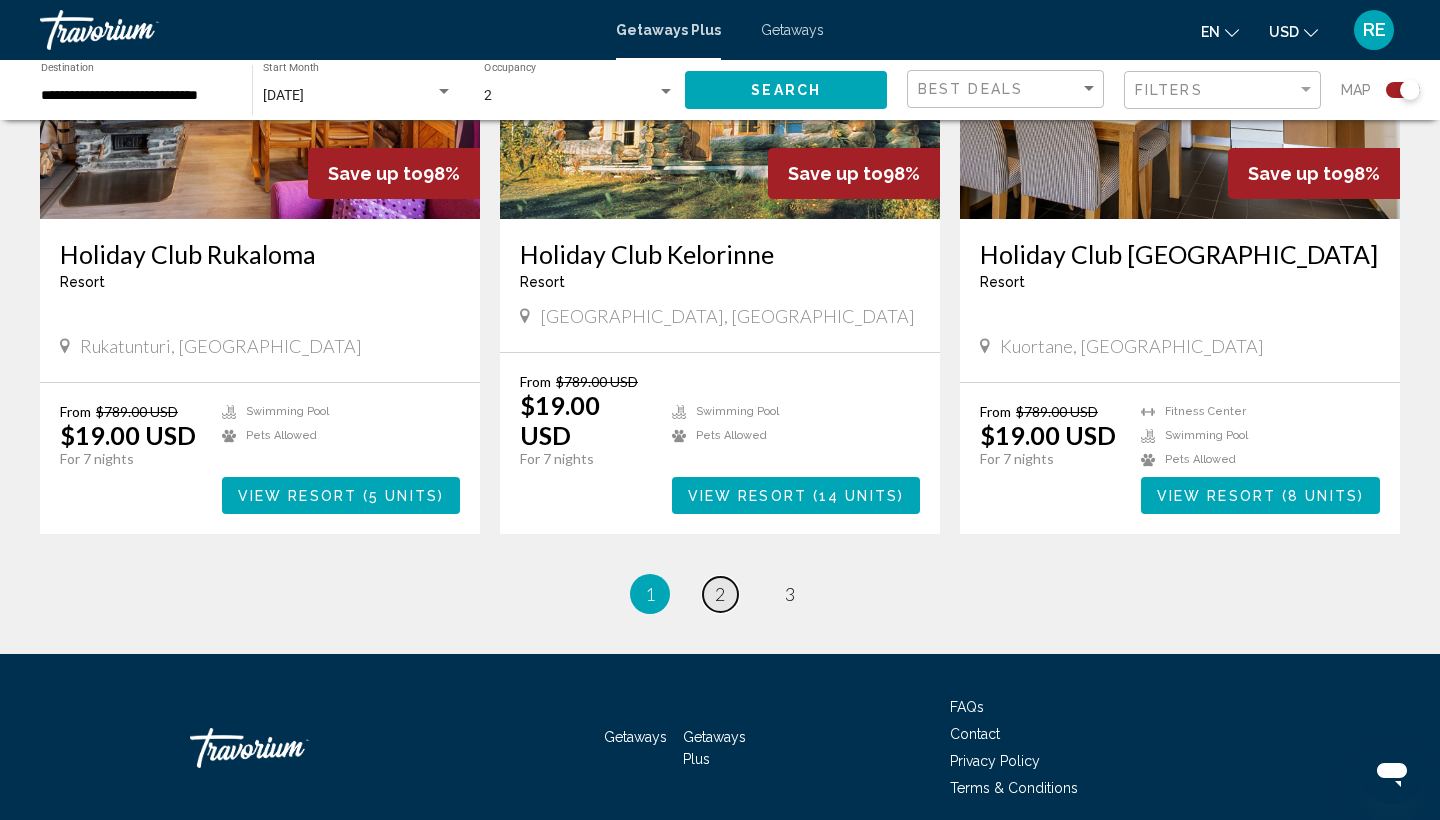 click on "2" at bounding box center (720, 594) 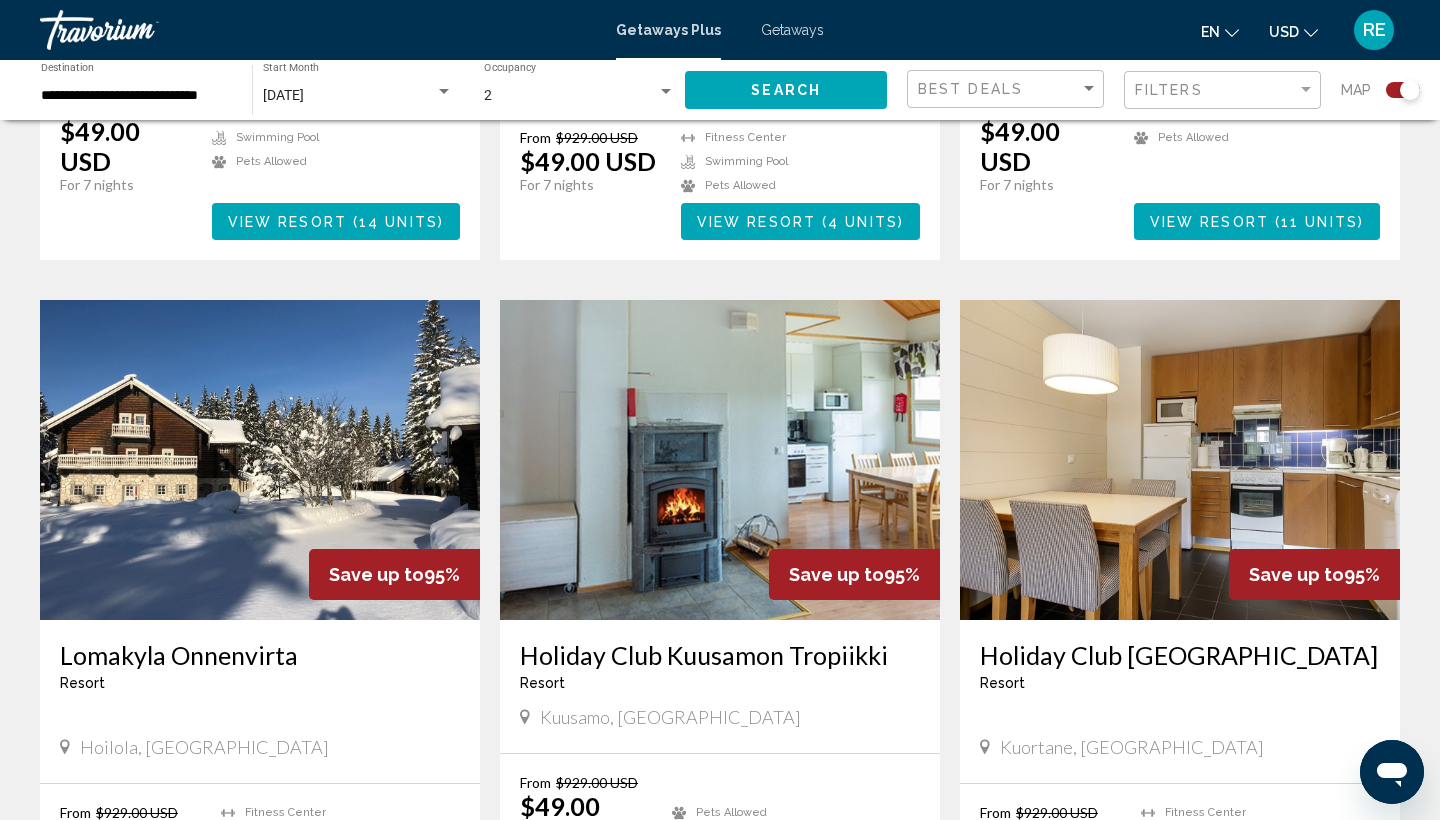 scroll, scrollTop: 1920, scrollLeft: 0, axis: vertical 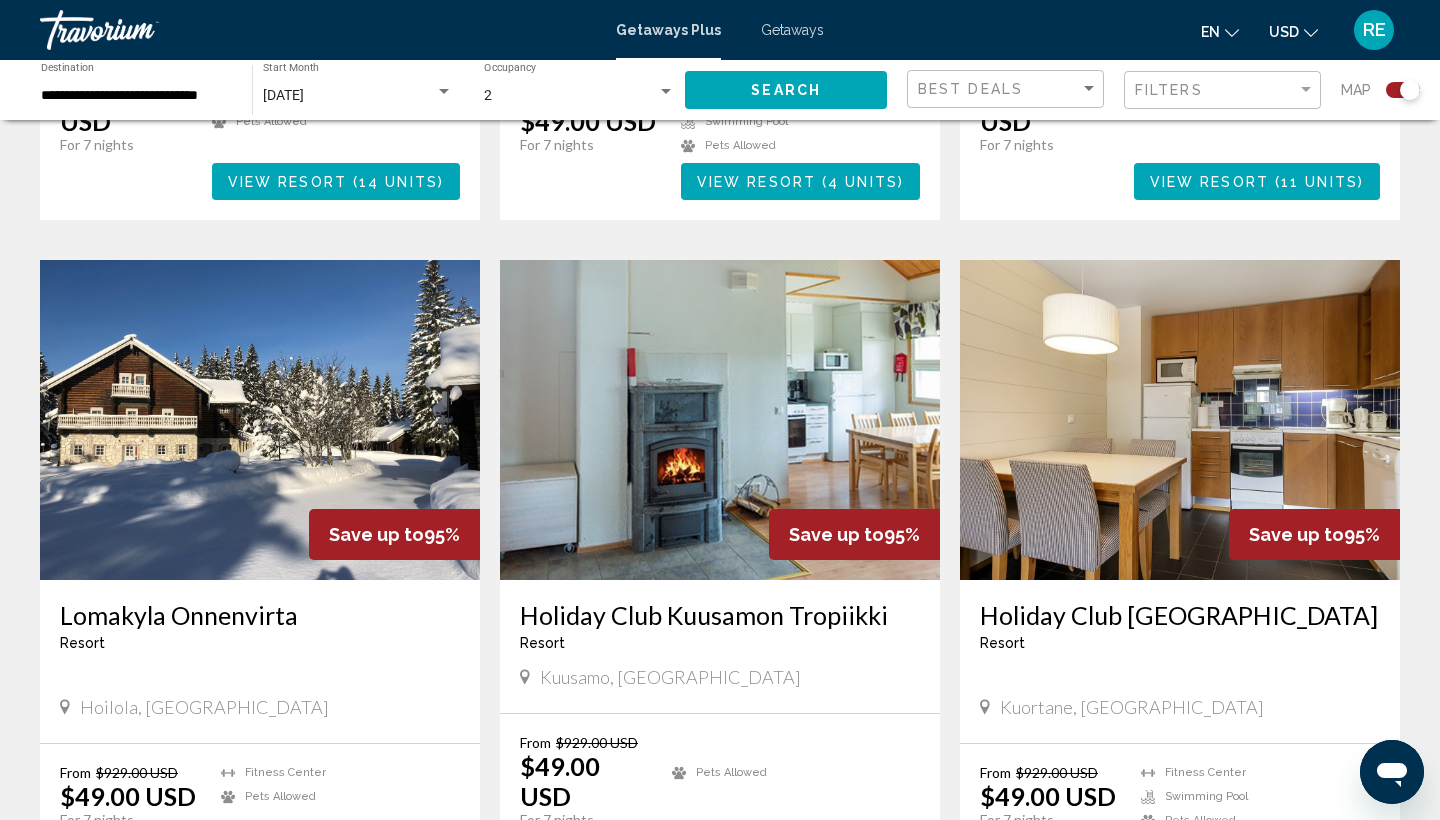 click at bounding box center [260, 420] 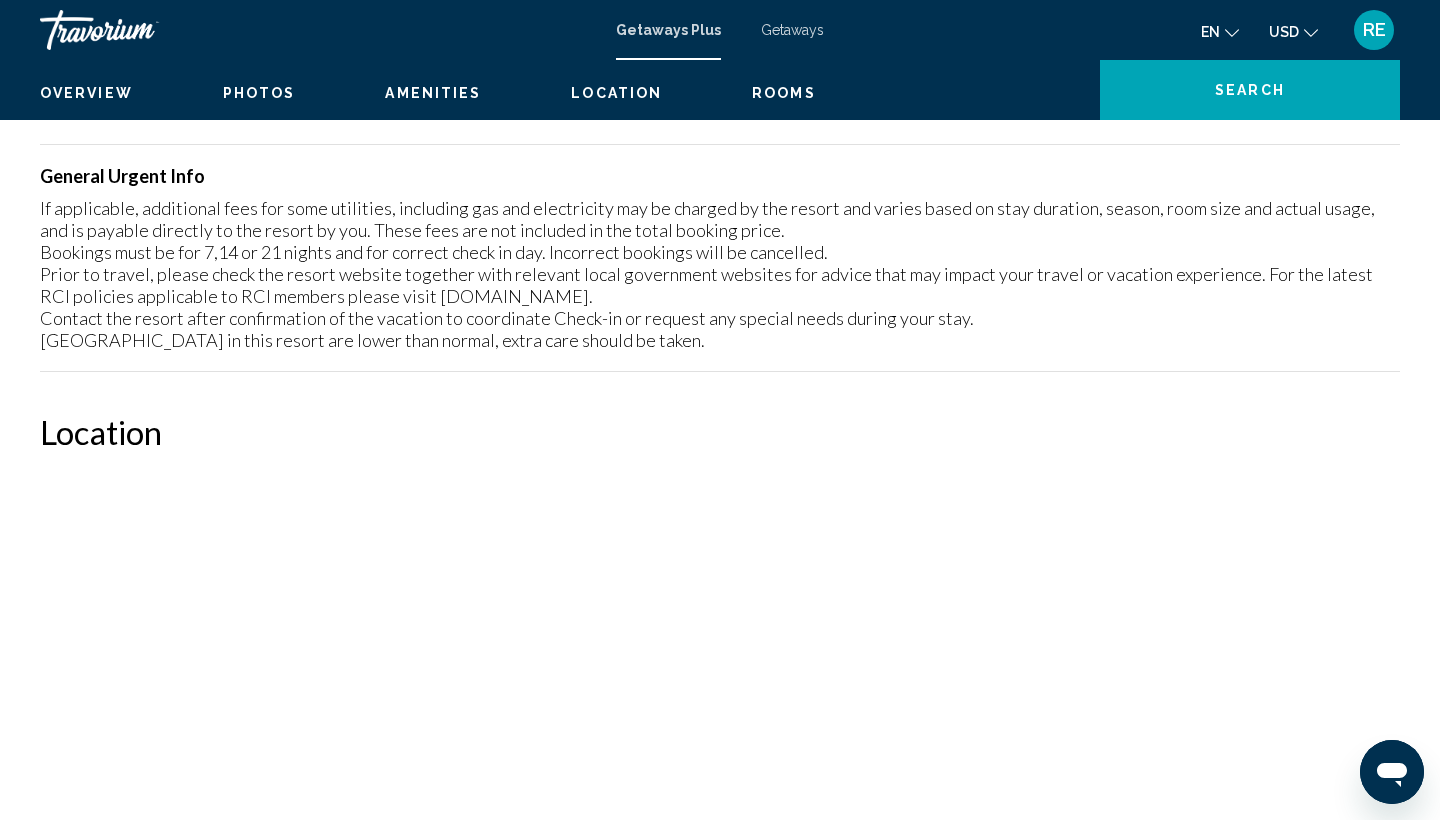 scroll, scrollTop: 0, scrollLeft: 0, axis: both 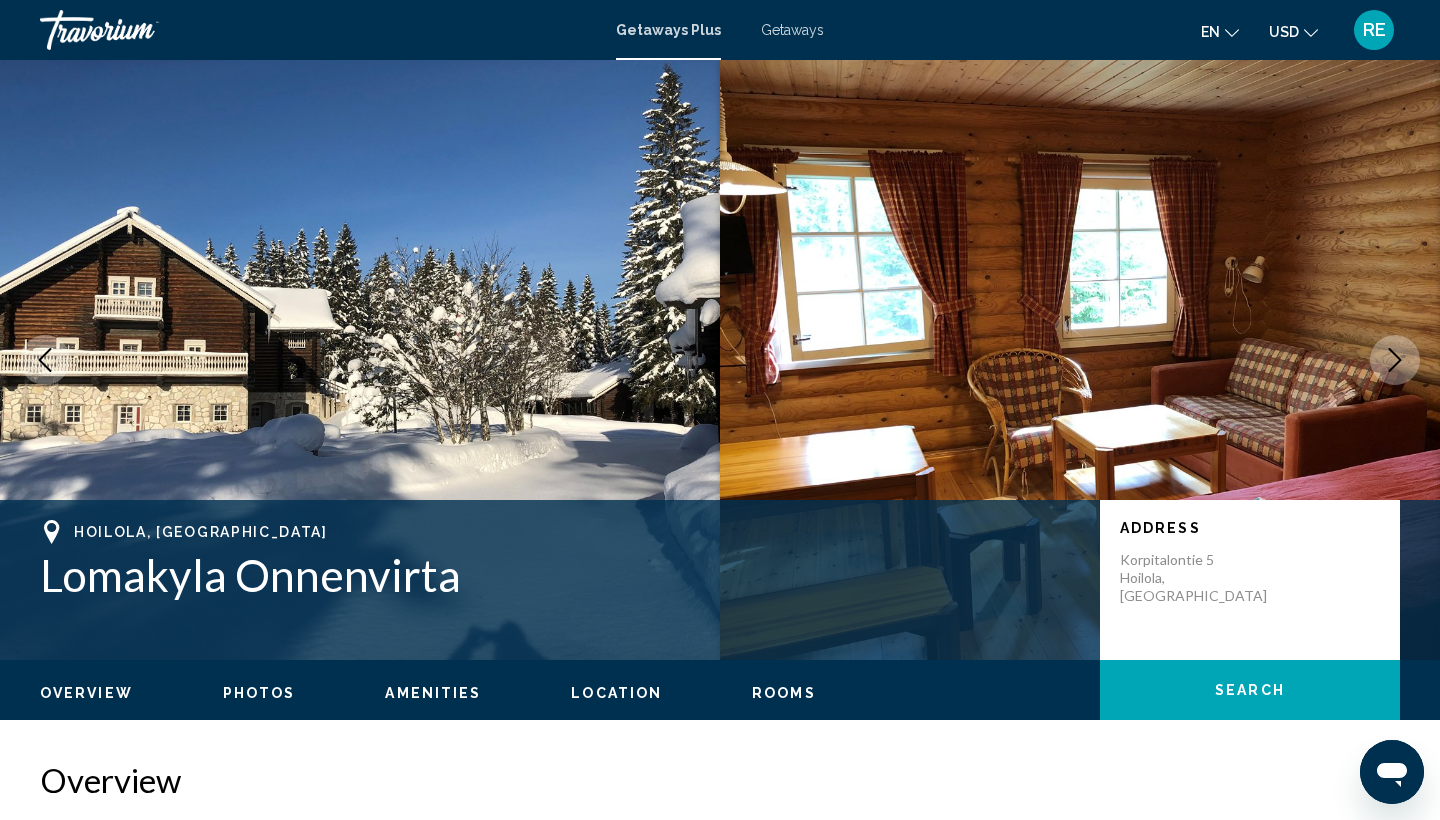 click at bounding box center [1080, 360] 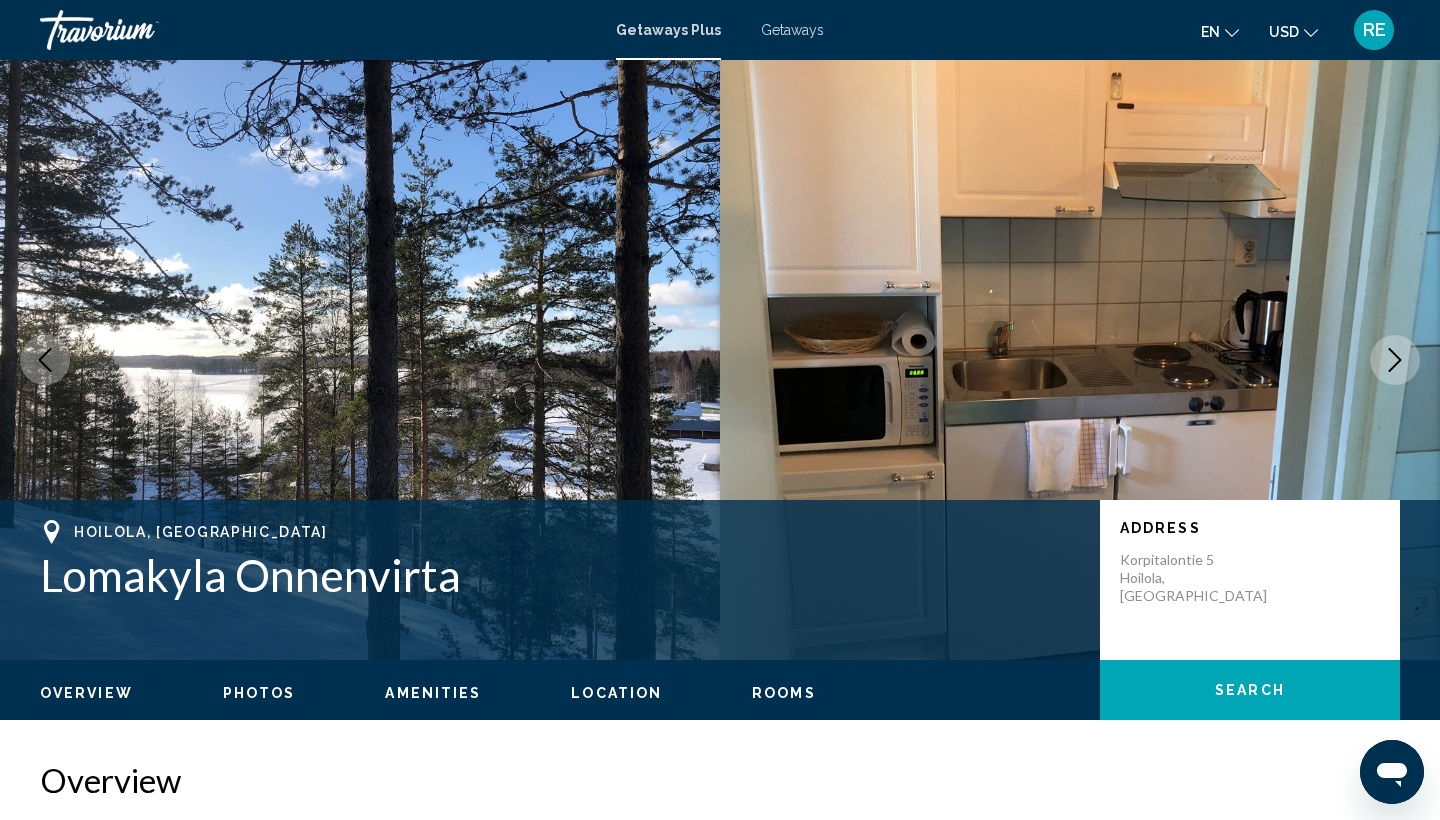 click 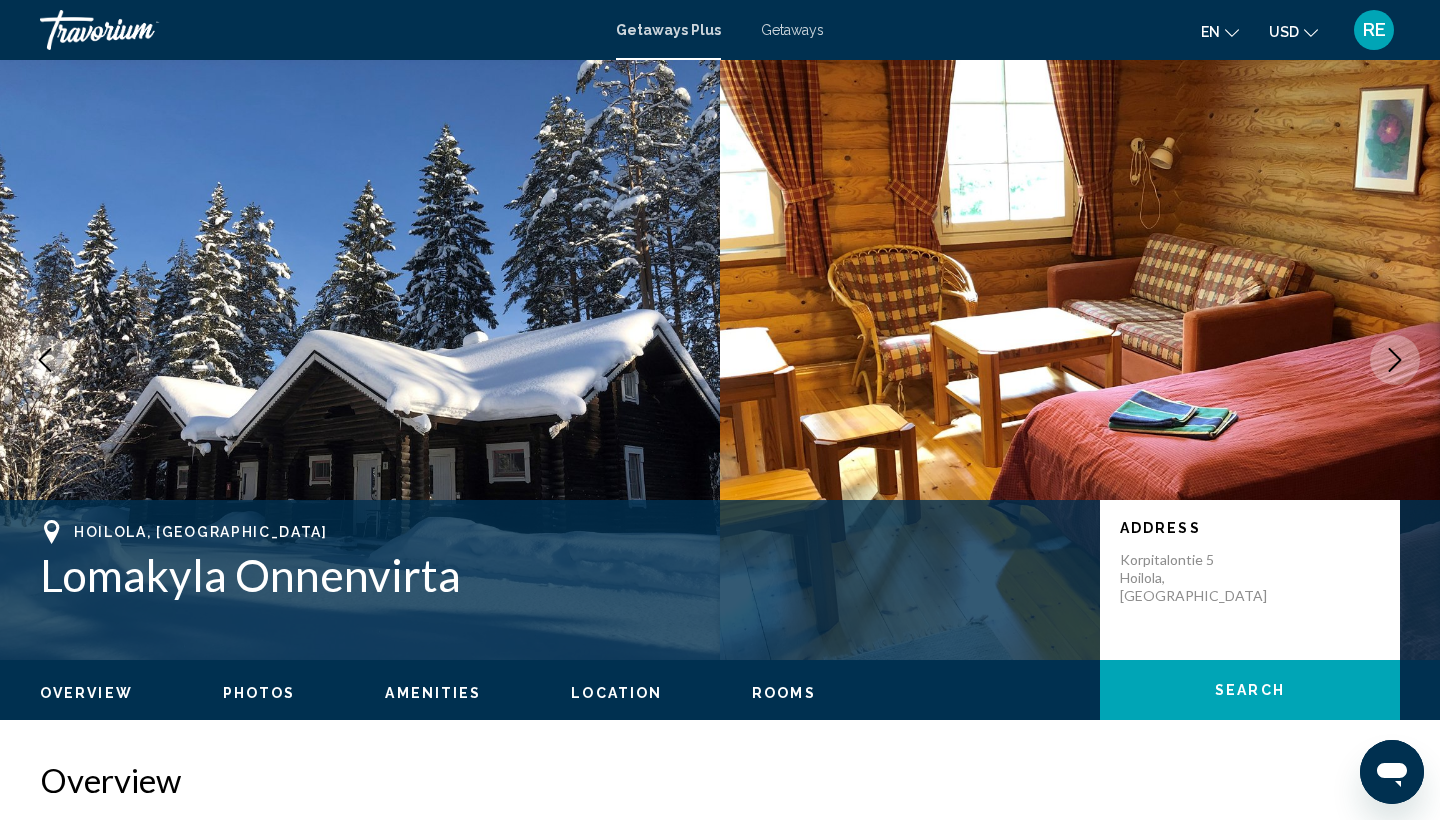 click 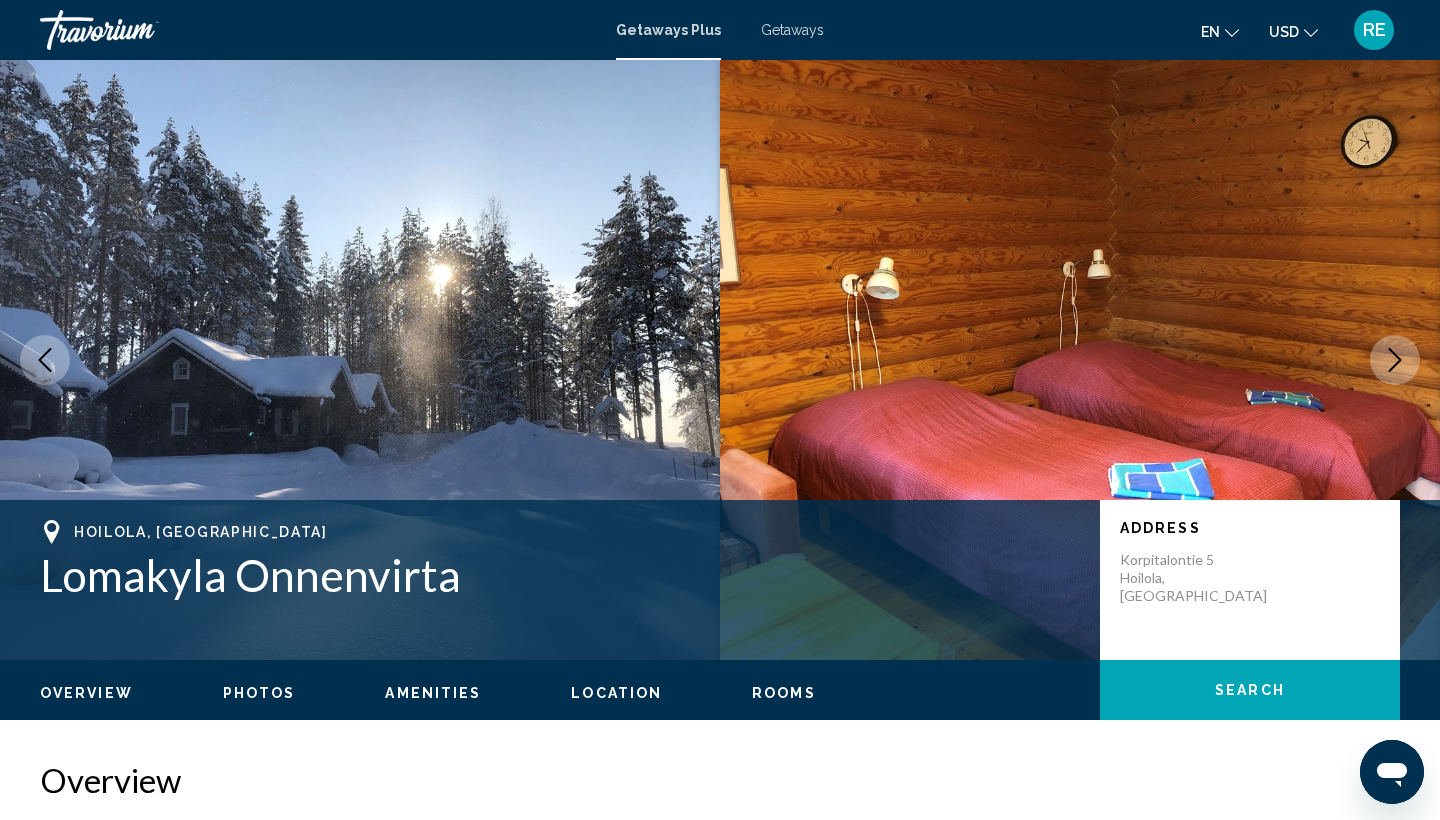 click 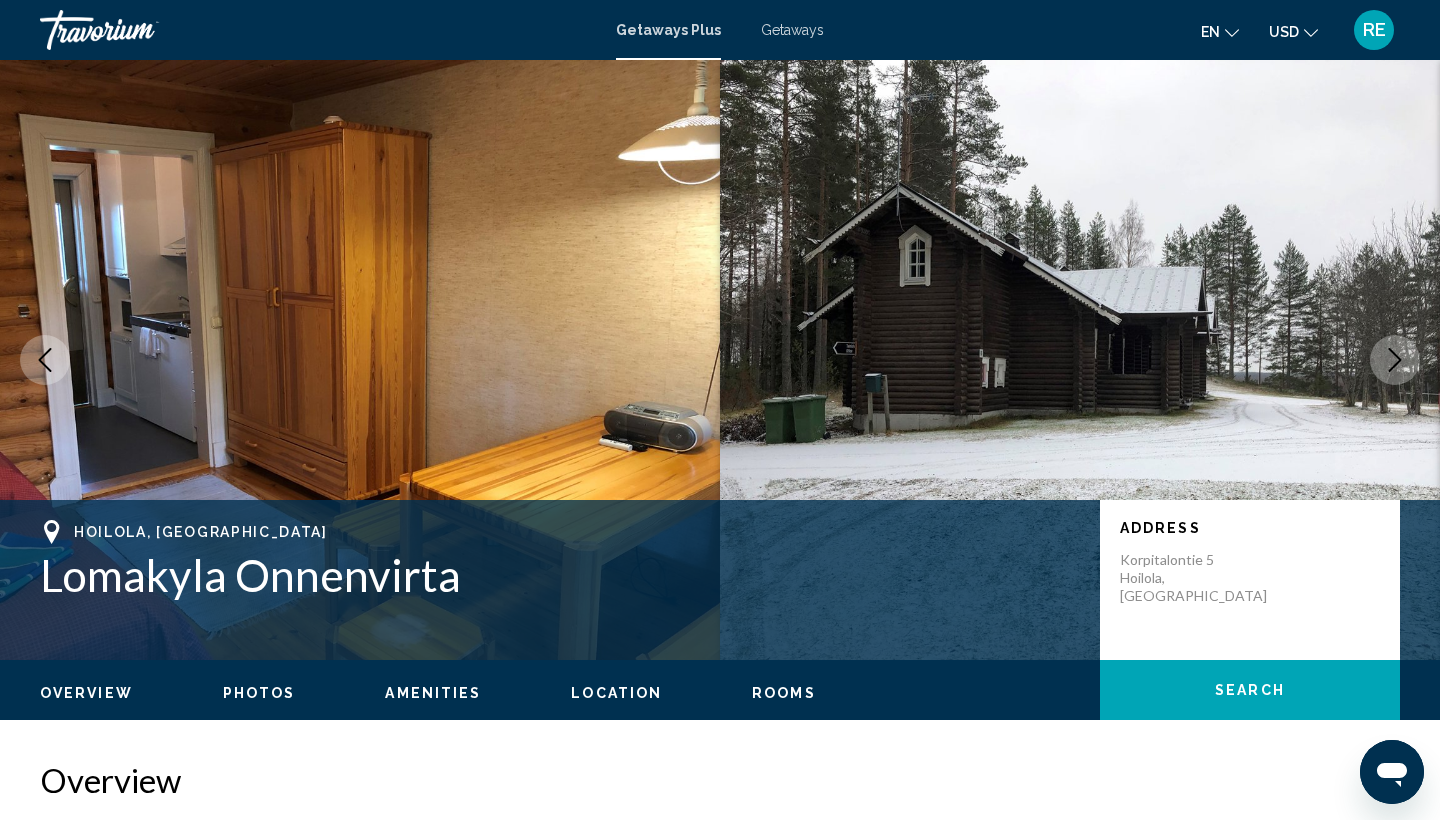 click 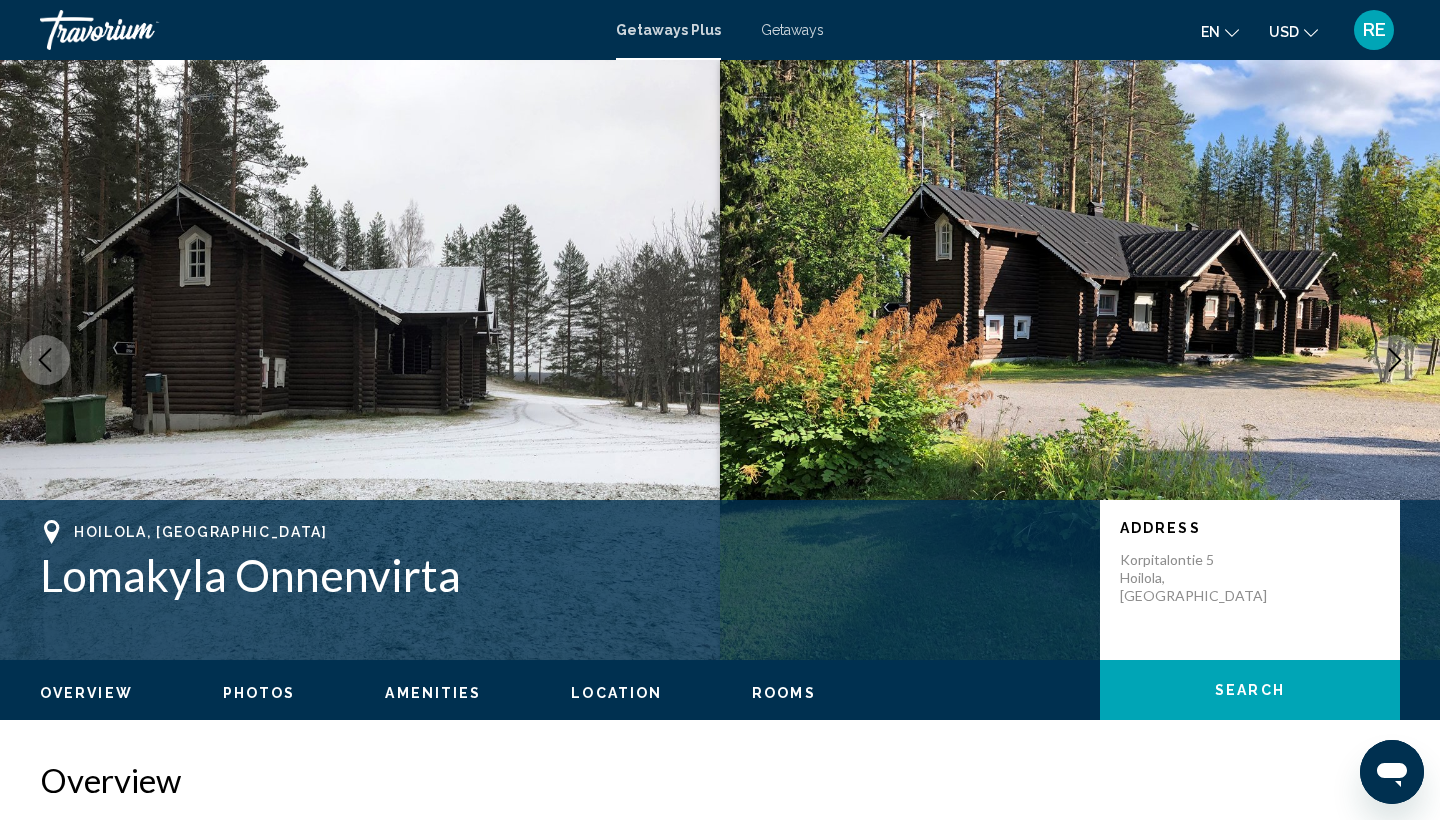 click 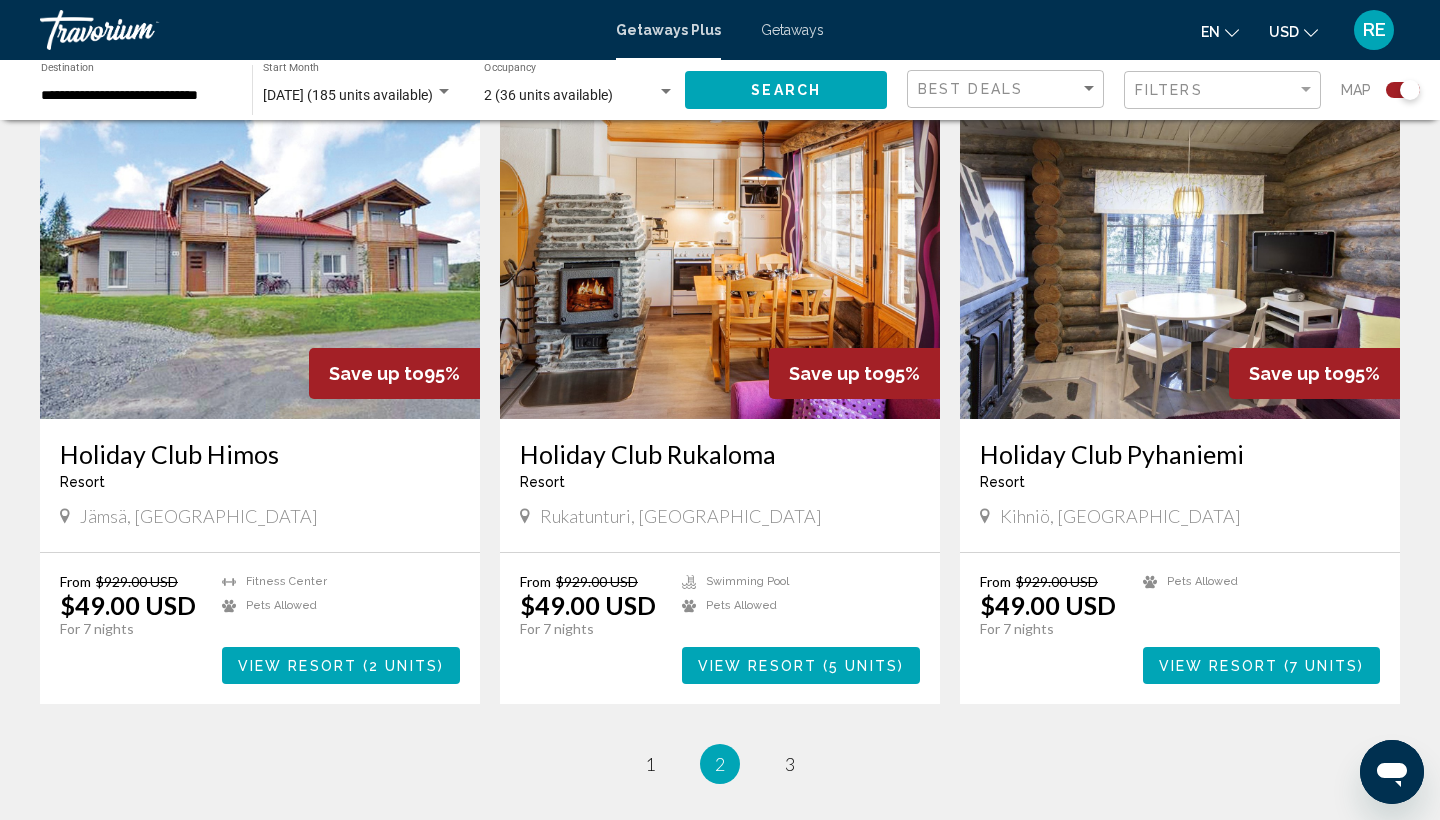 scroll, scrollTop: 2876, scrollLeft: 0, axis: vertical 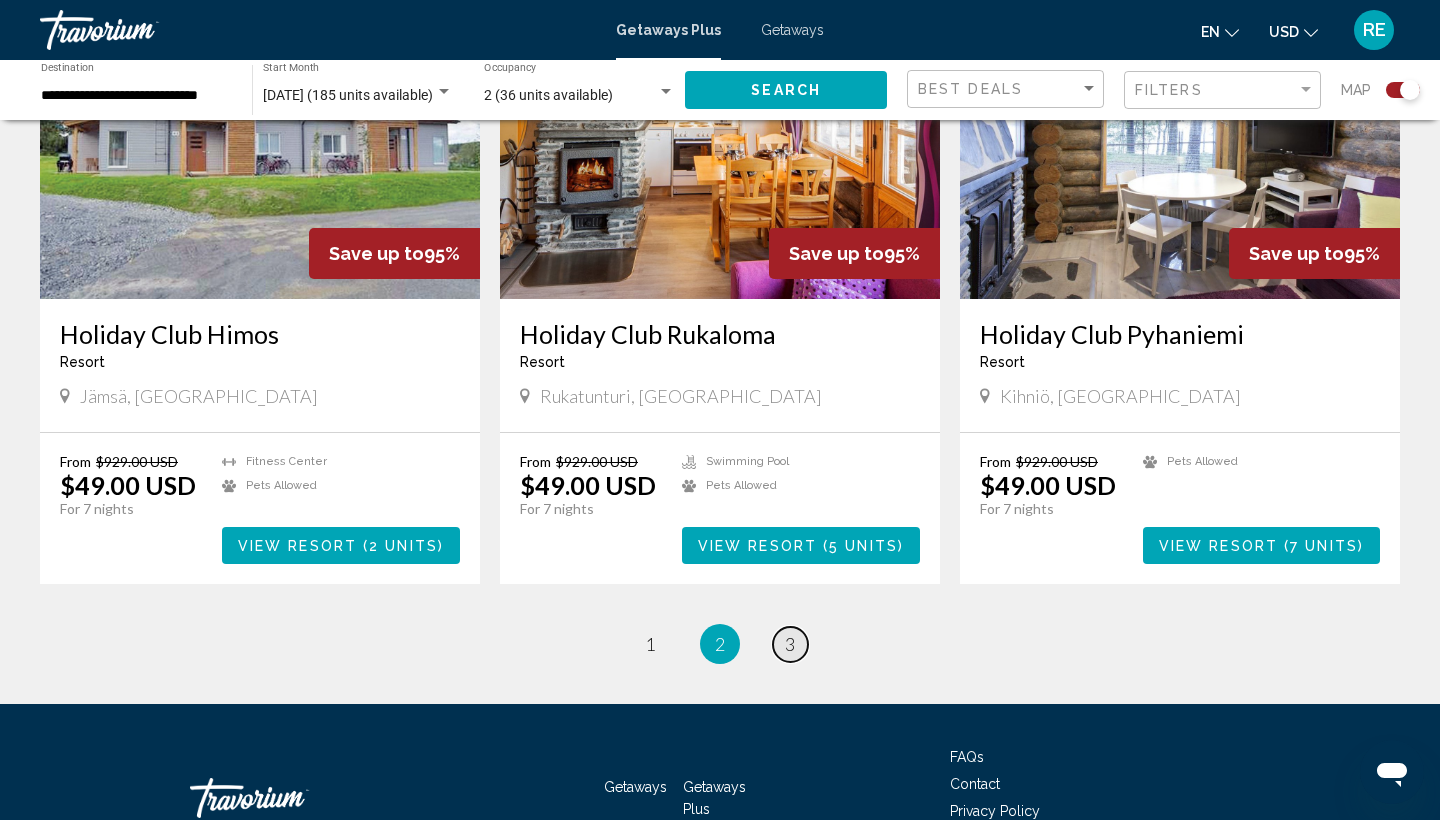 click on "3" at bounding box center (790, 644) 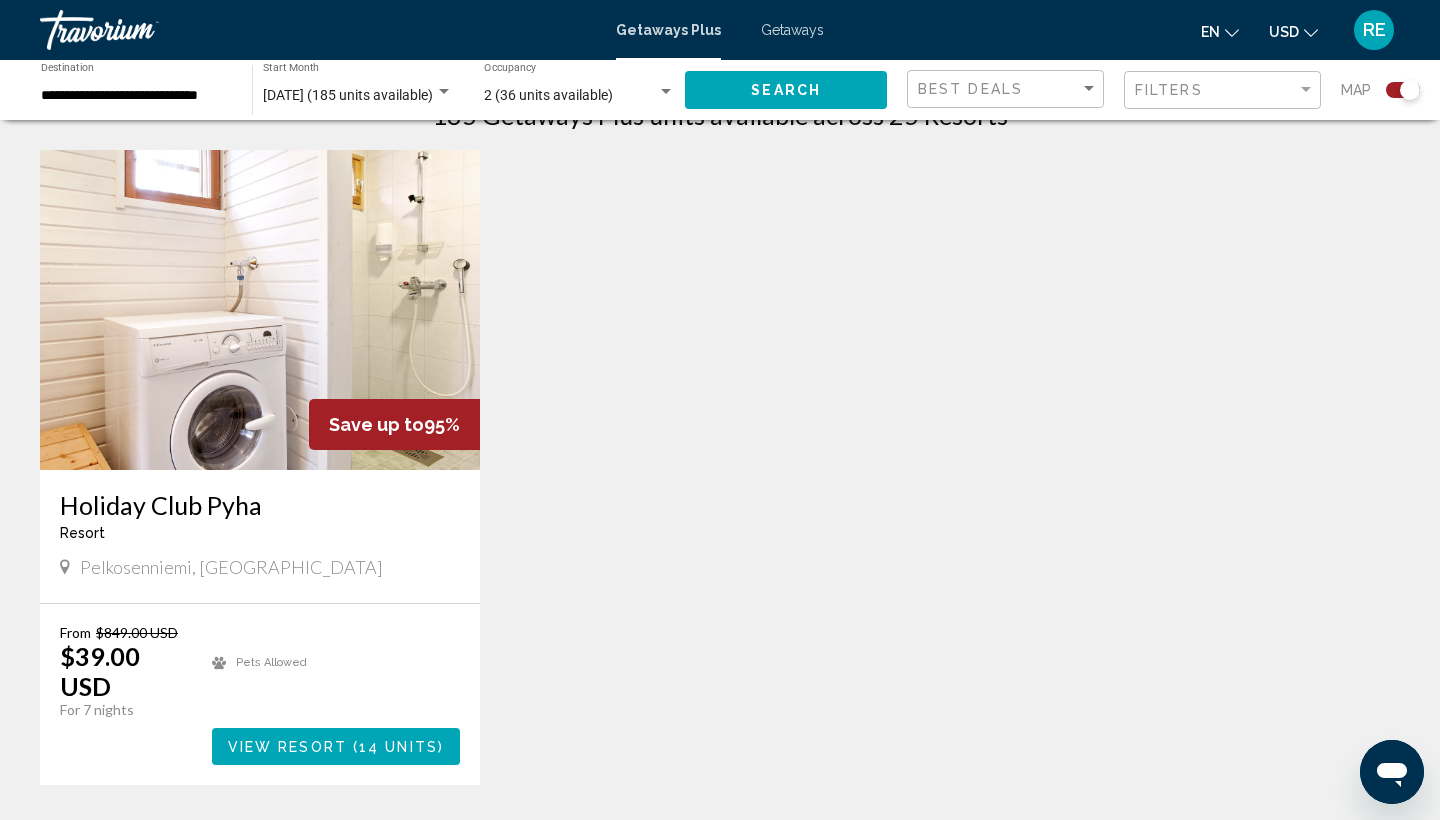 scroll, scrollTop: 760, scrollLeft: 0, axis: vertical 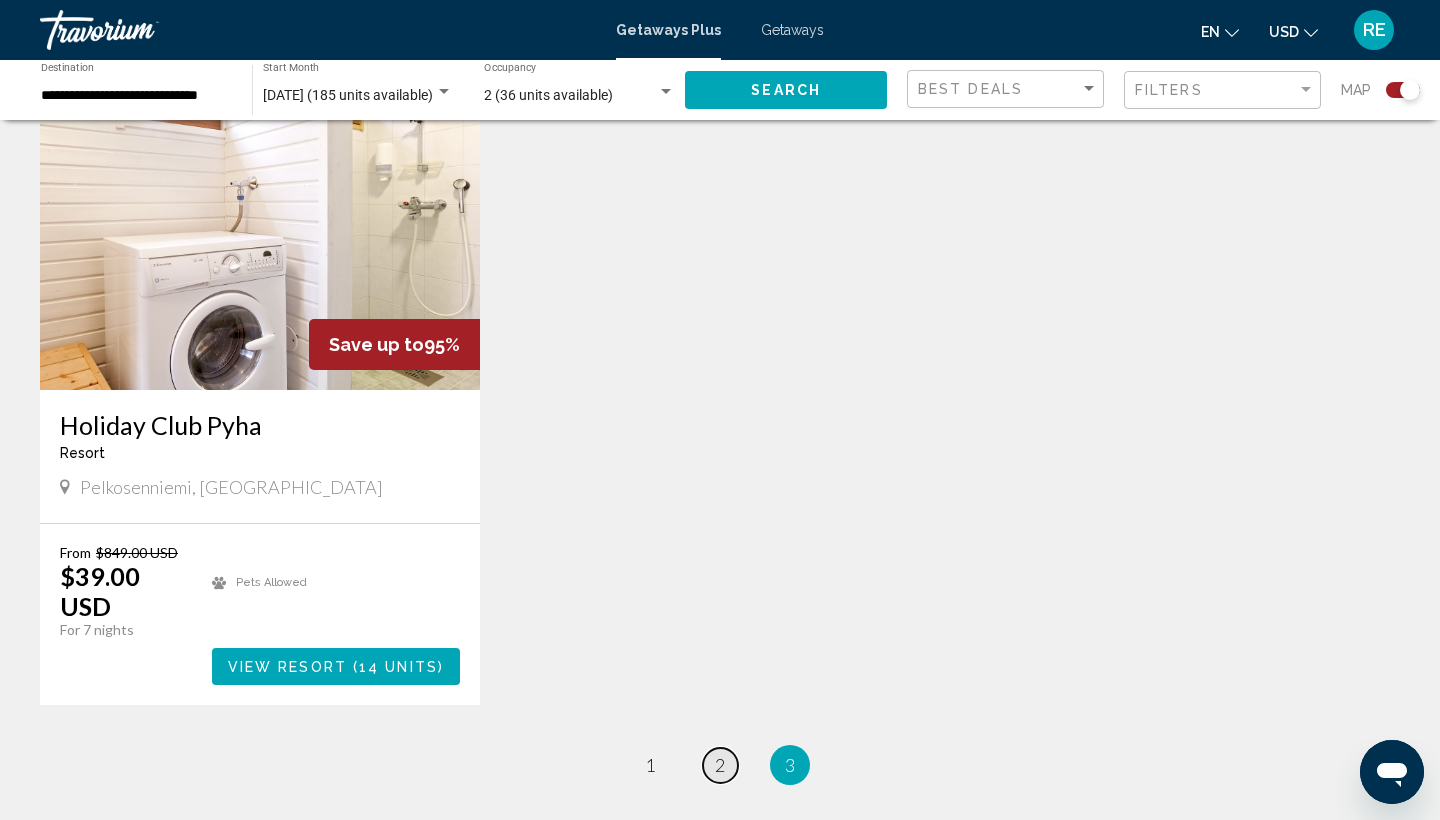 click on "2" at bounding box center (720, 765) 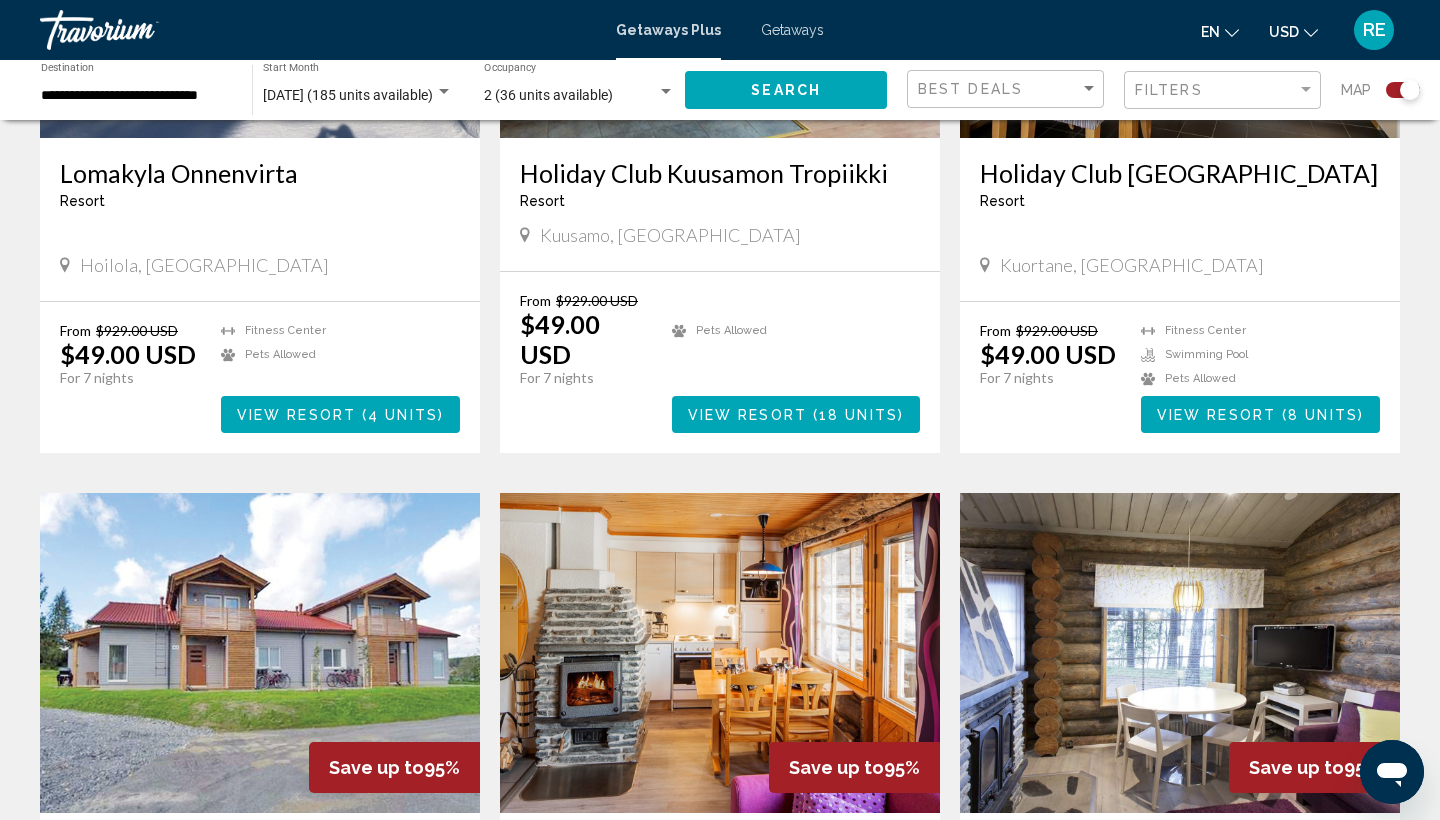 scroll, scrollTop: 2320, scrollLeft: 0, axis: vertical 